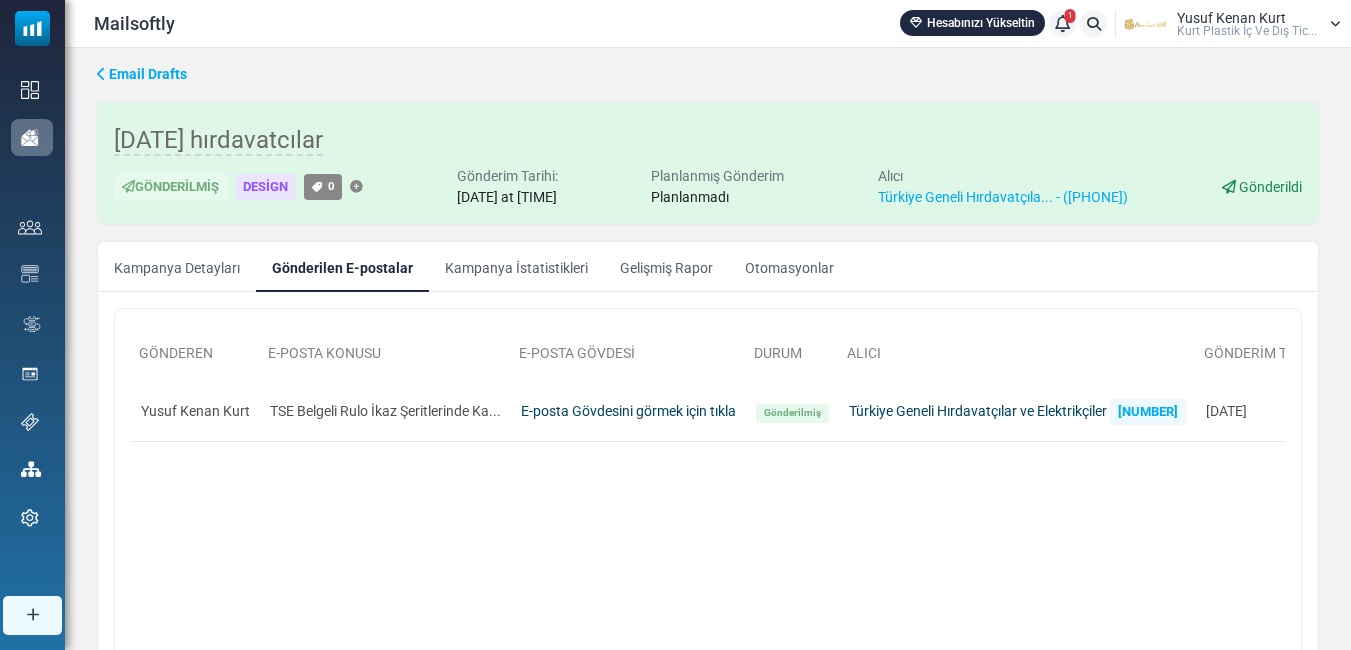 click on "Kampanya İstatistikleri" at bounding box center (516, 267) 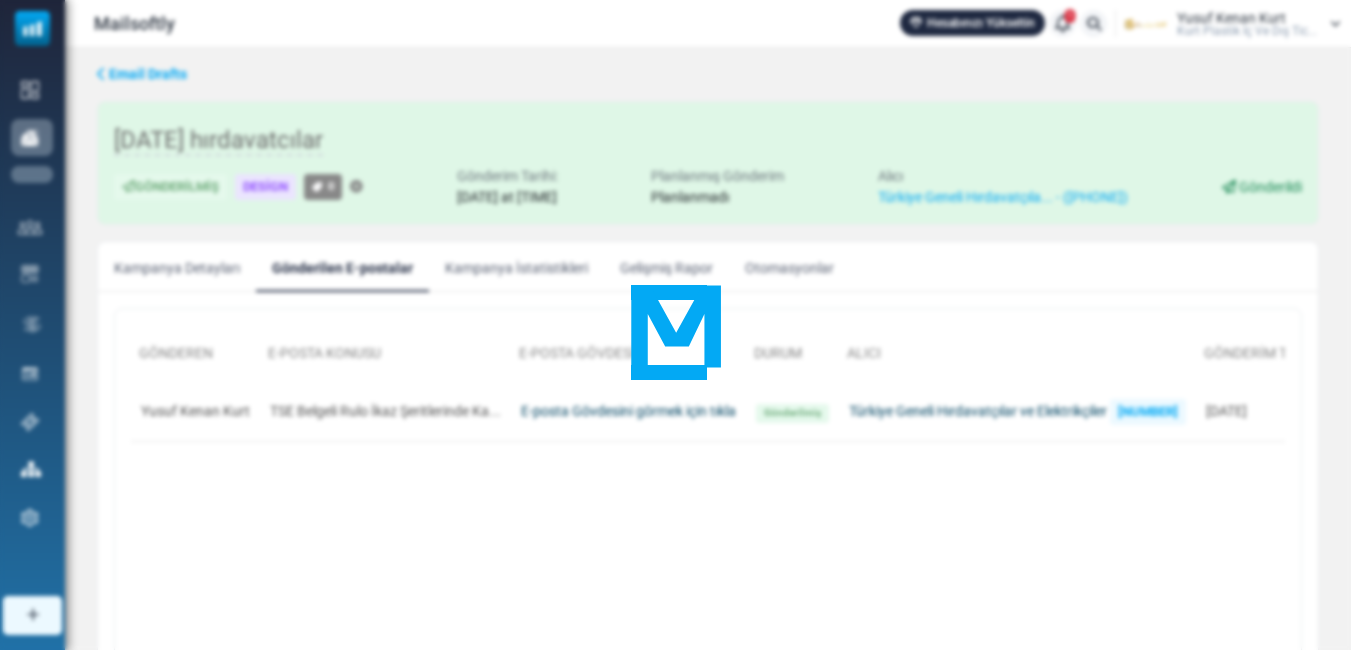 scroll, scrollTop: 0, scrollLeft: 0, axis: both 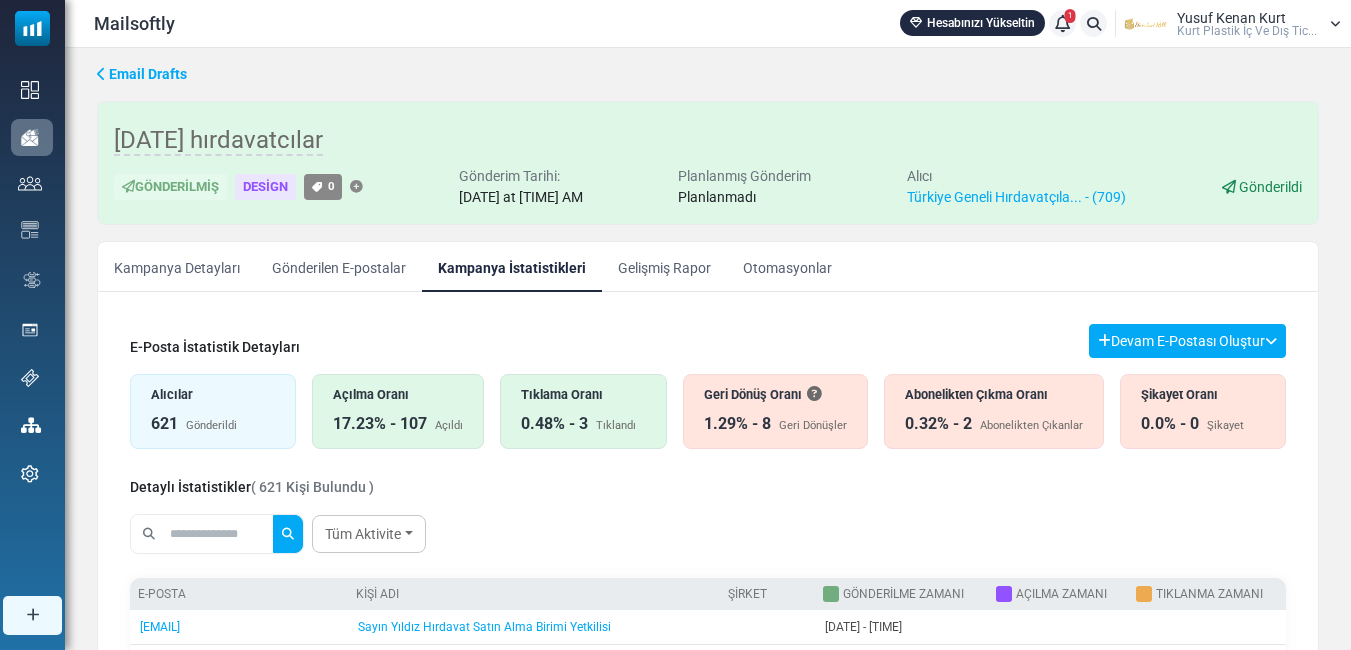 click on "0.32% - 2
Abonelikten Çıkanlar" at bounding box center [994, 424] 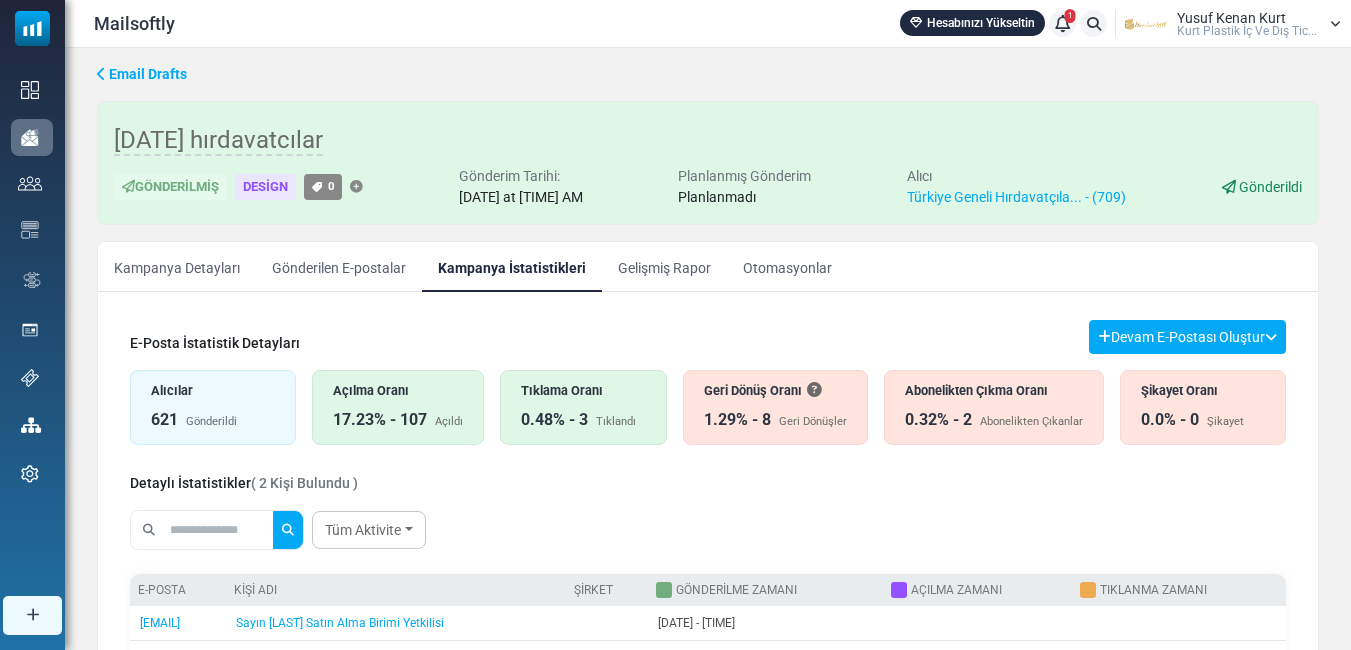 scroll, scrollTop: 0, scrollLeft: 0, axis: both 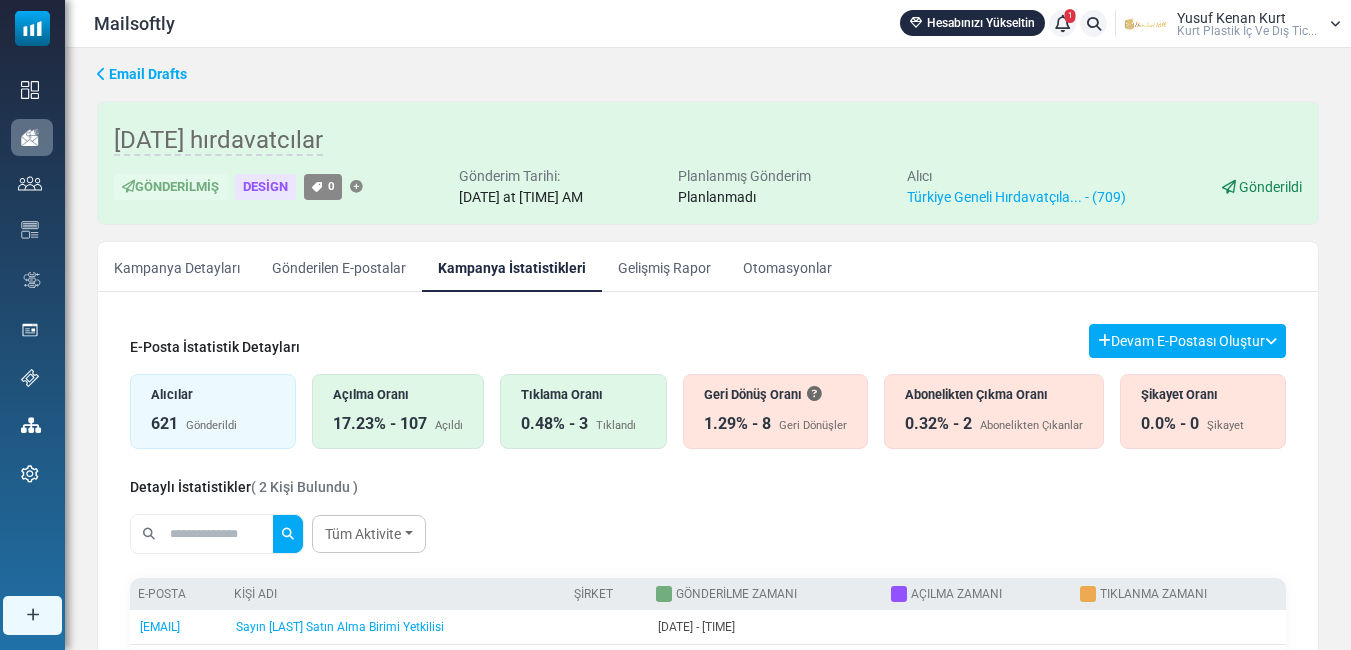 click on "Tıklama Oranı" at bounding box center [583, 394] 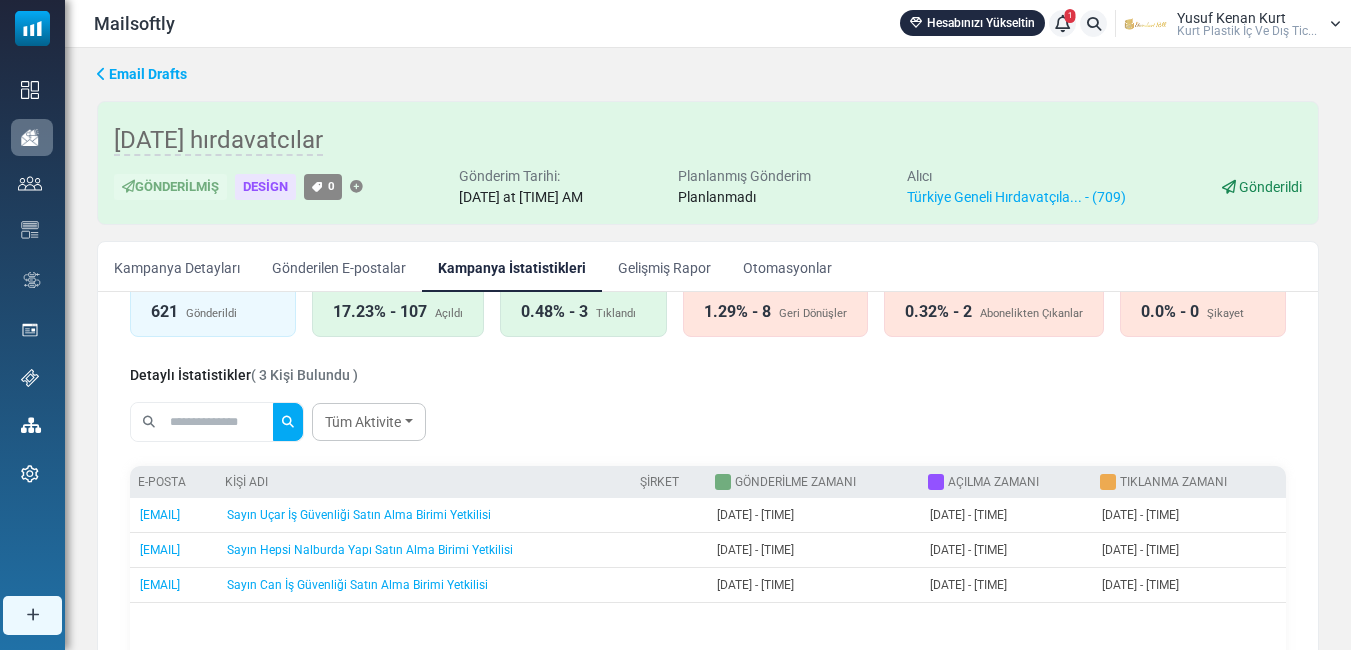 scroll, scrollTop: 0, scrollLeft: 0, axis: both 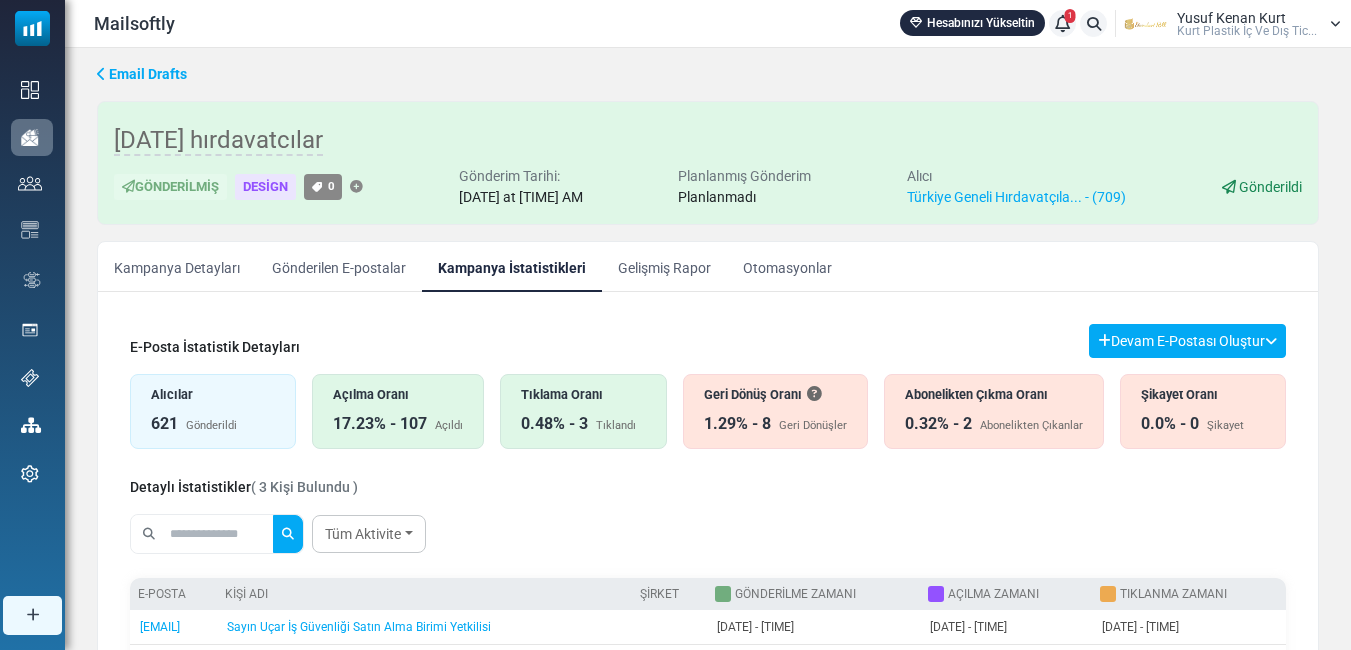 click on "Açılma Oranı
17.23% - 107
Açıldı" at bounding box center [398, 411] 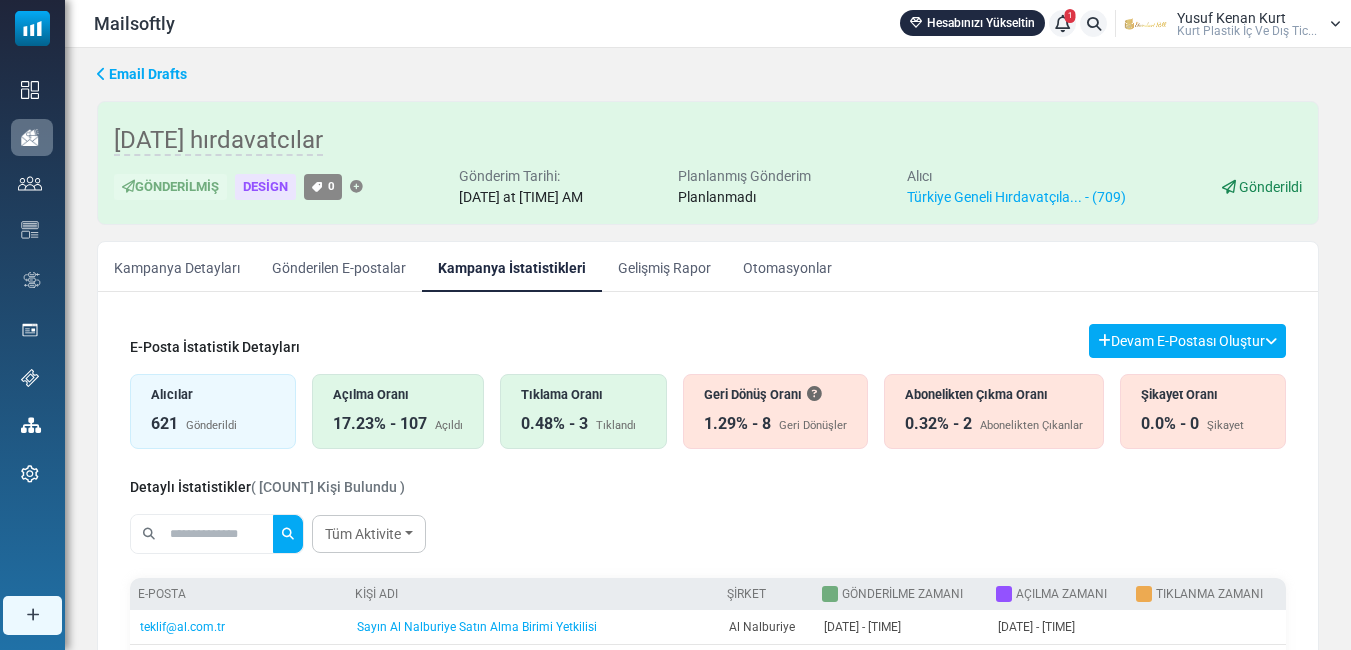 scroll, scrollTop: 372, scrollLeft: 0, axis: vertical 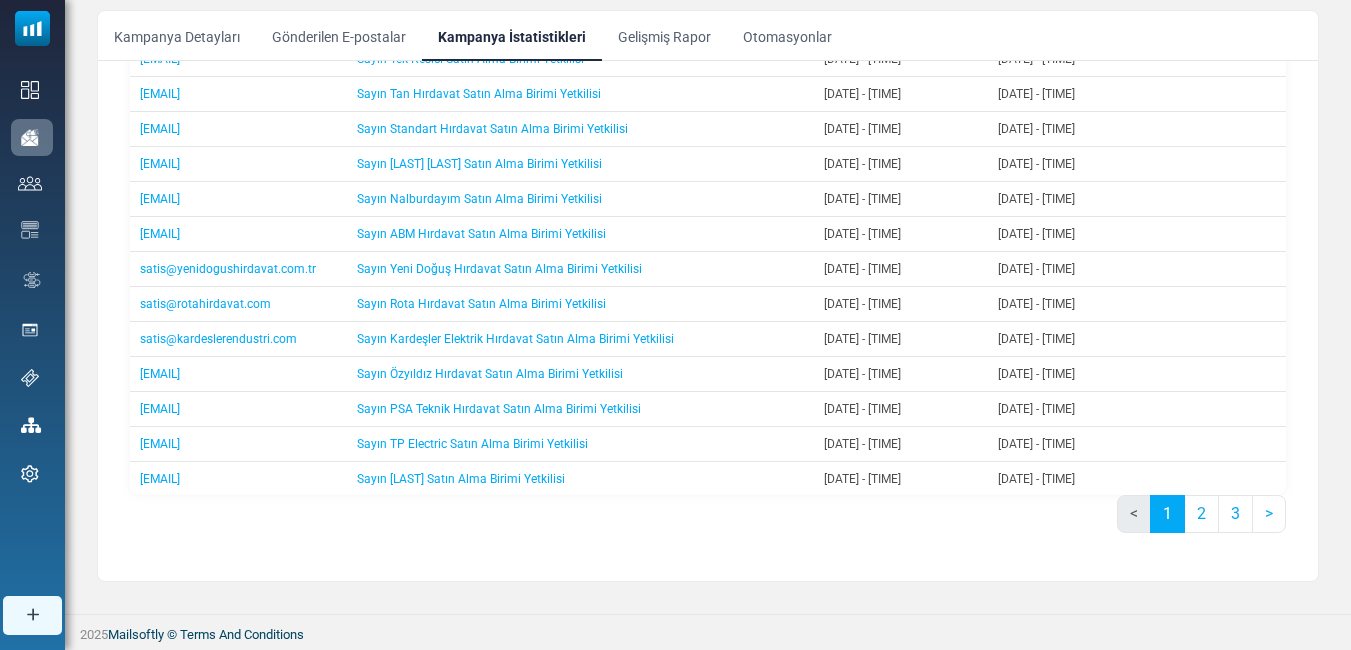 drag, startPoint x: 210, startPoint y: 586, endPoint x: 655, endPoint y: 538, distance: 447.58127 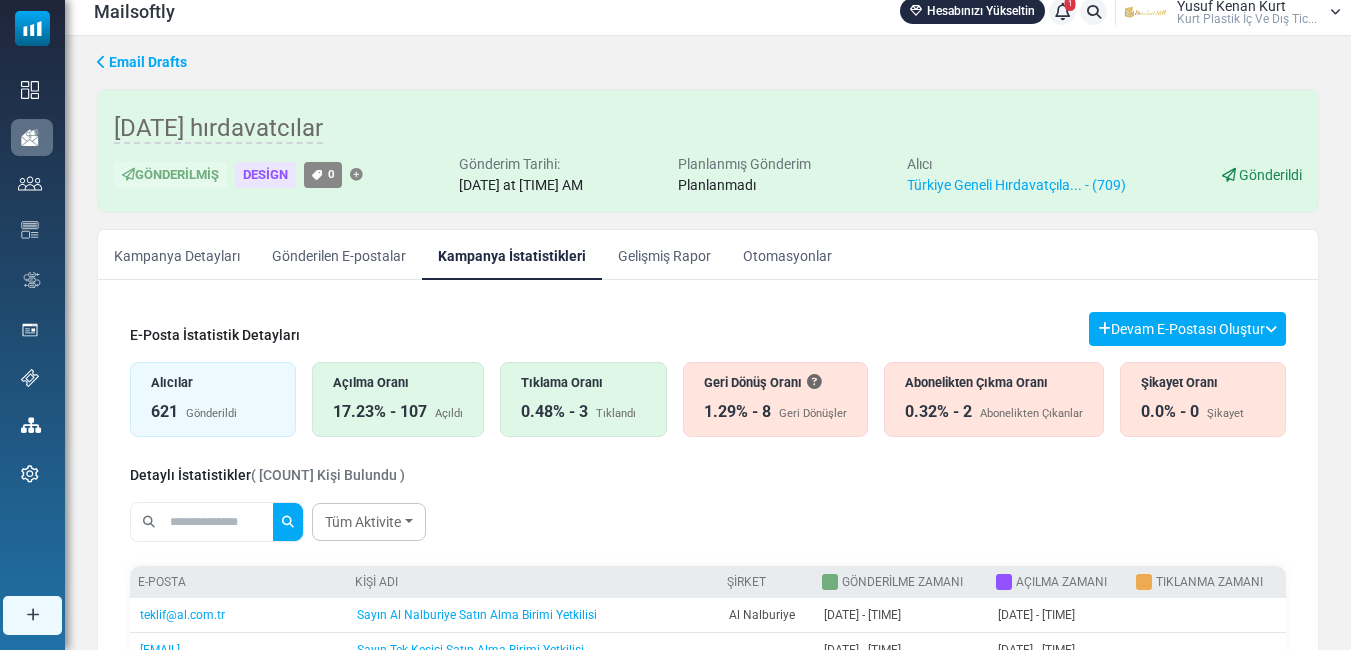 scroll, scrollTop: 0, scrollLeft: 0, axis: both 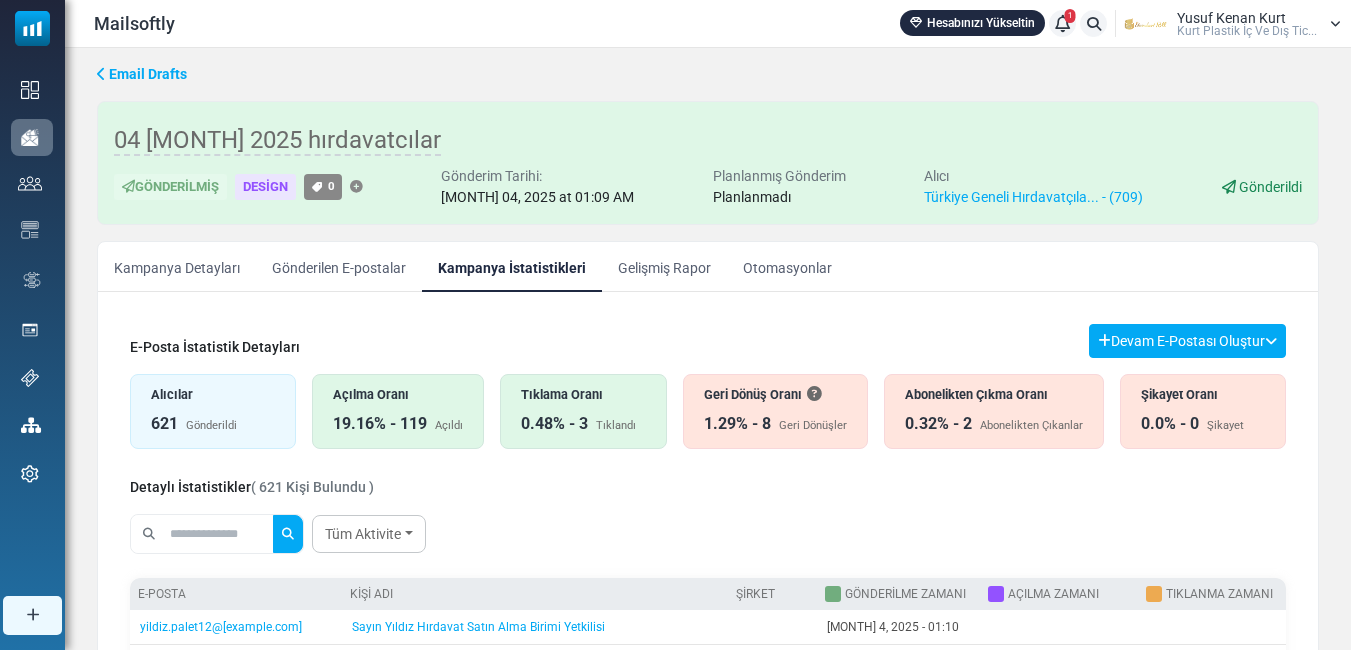 drag, startPoint x: 0, startPoint y: 0, endPoint x: 461, endPoint y: 339, distance: 572.22546 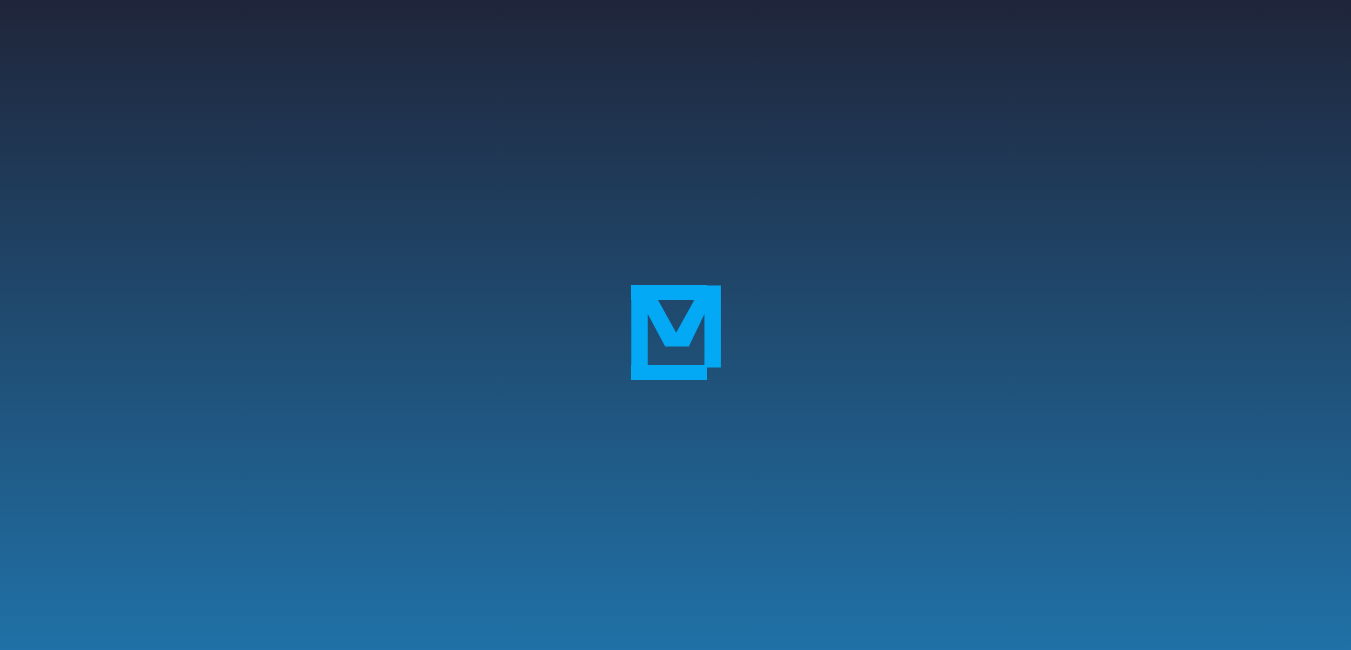 scroll, scrollTop: 0, scrollLeft: 0, axis: both 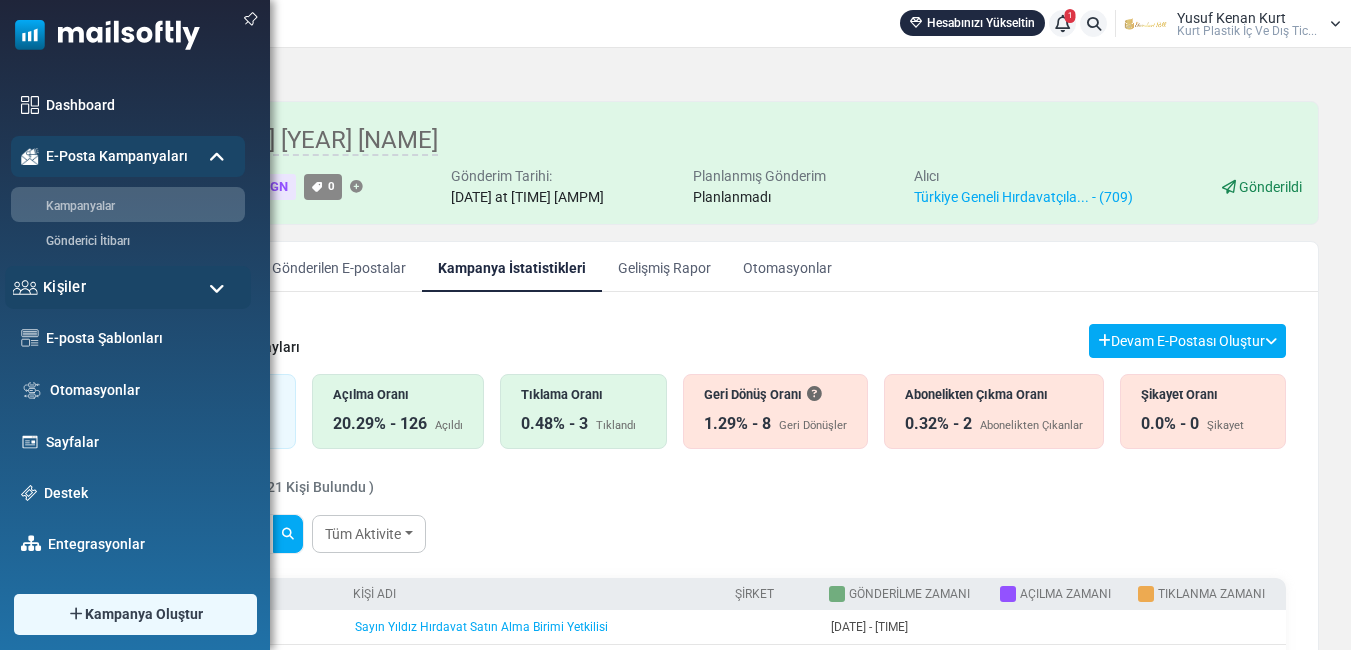 click on "Kişiler" at bounding box center (64, 287) 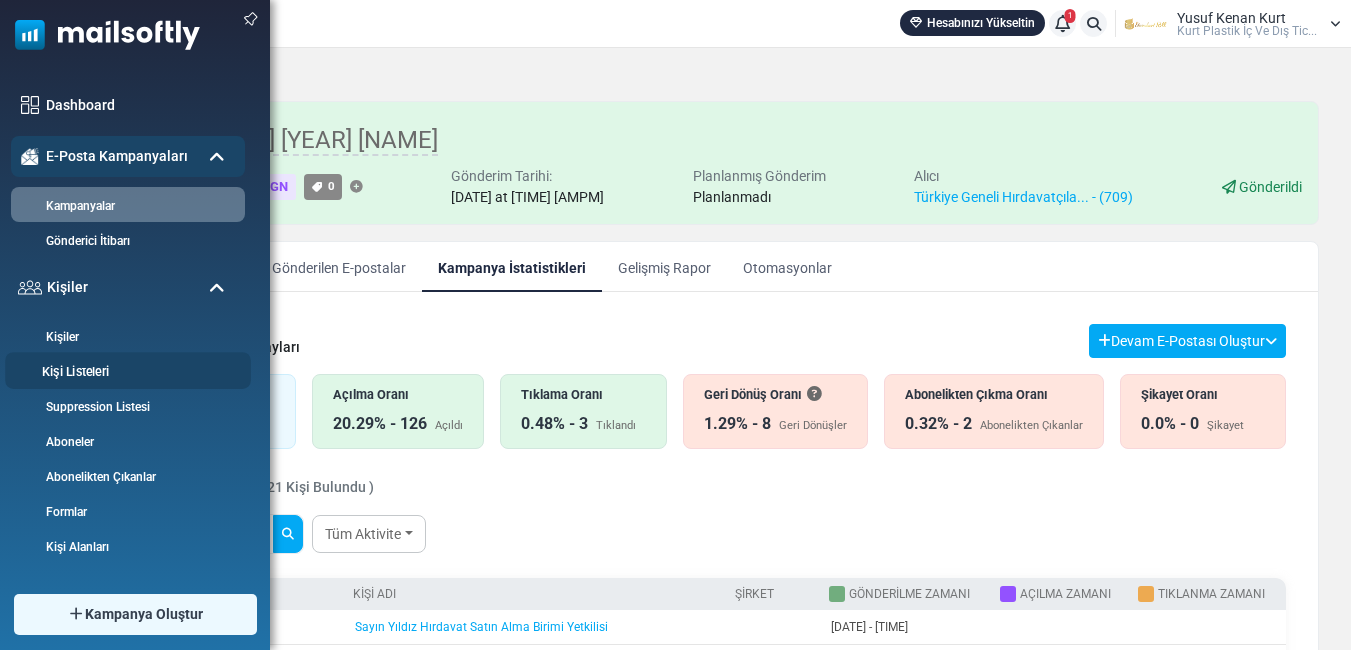 click on "Kişi Listeleri" at bounding box center [125, 372] 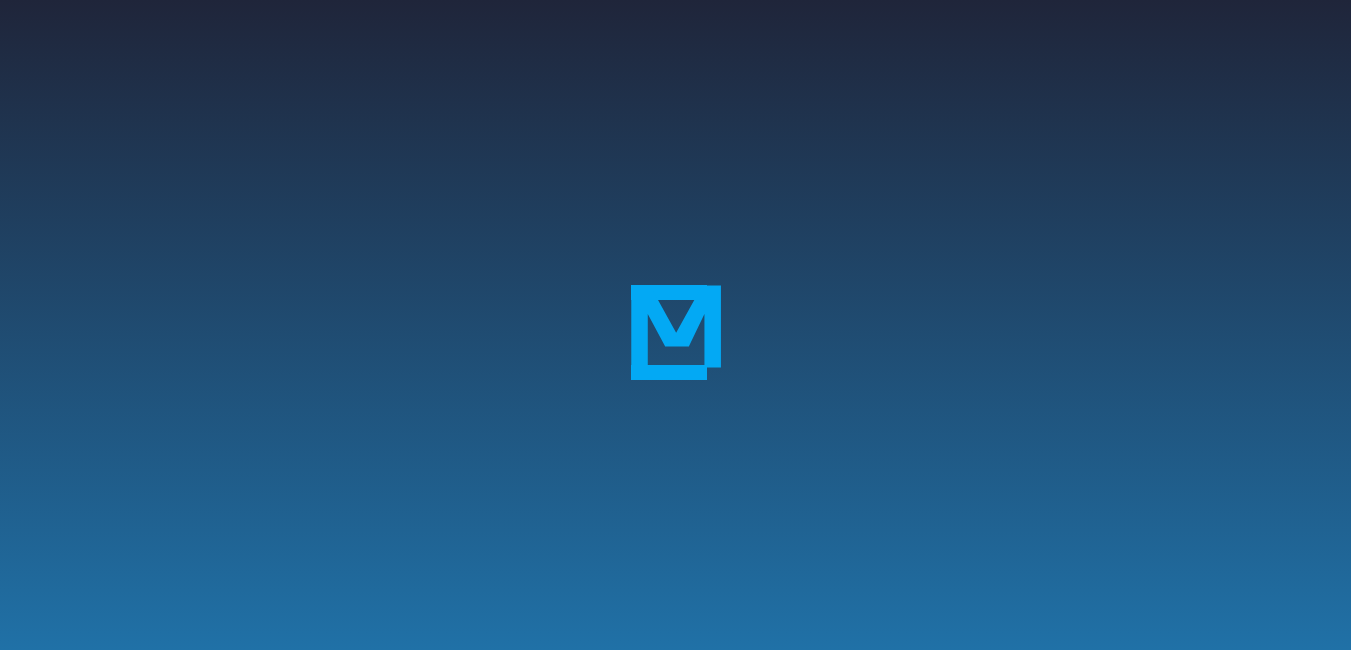 scroll, scrollTop: 0, scrollLeft: 0, axis: both 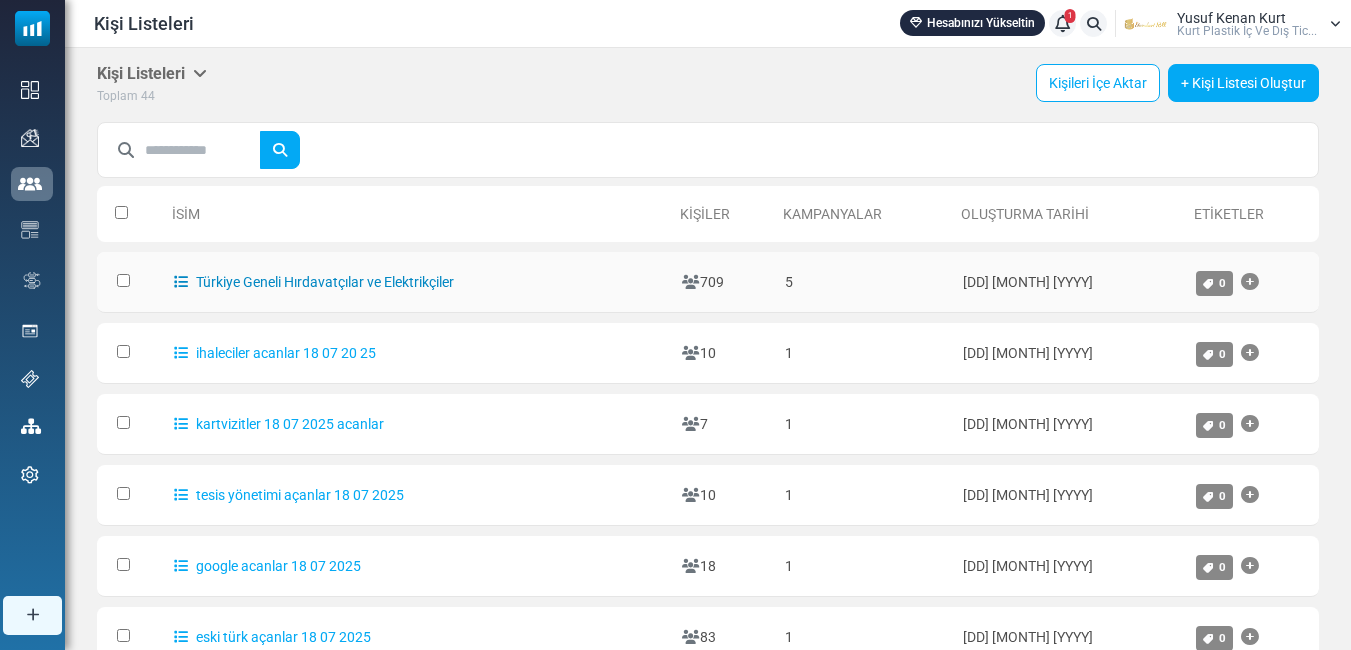 click on "Türkiye Geneli Hırdavatçılar ve Elektrikçiler" at bounding box center (314, 282) 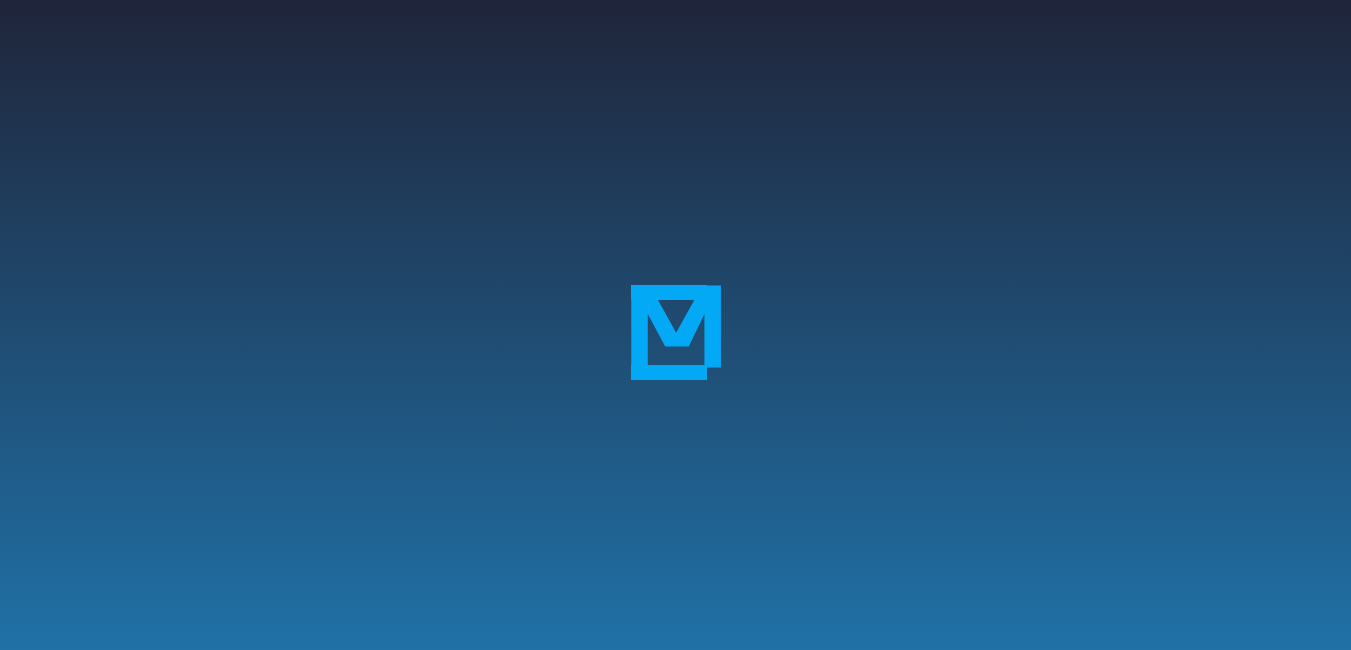 scroll, scrollTop: 0, scrollLeft: 0, axis: both 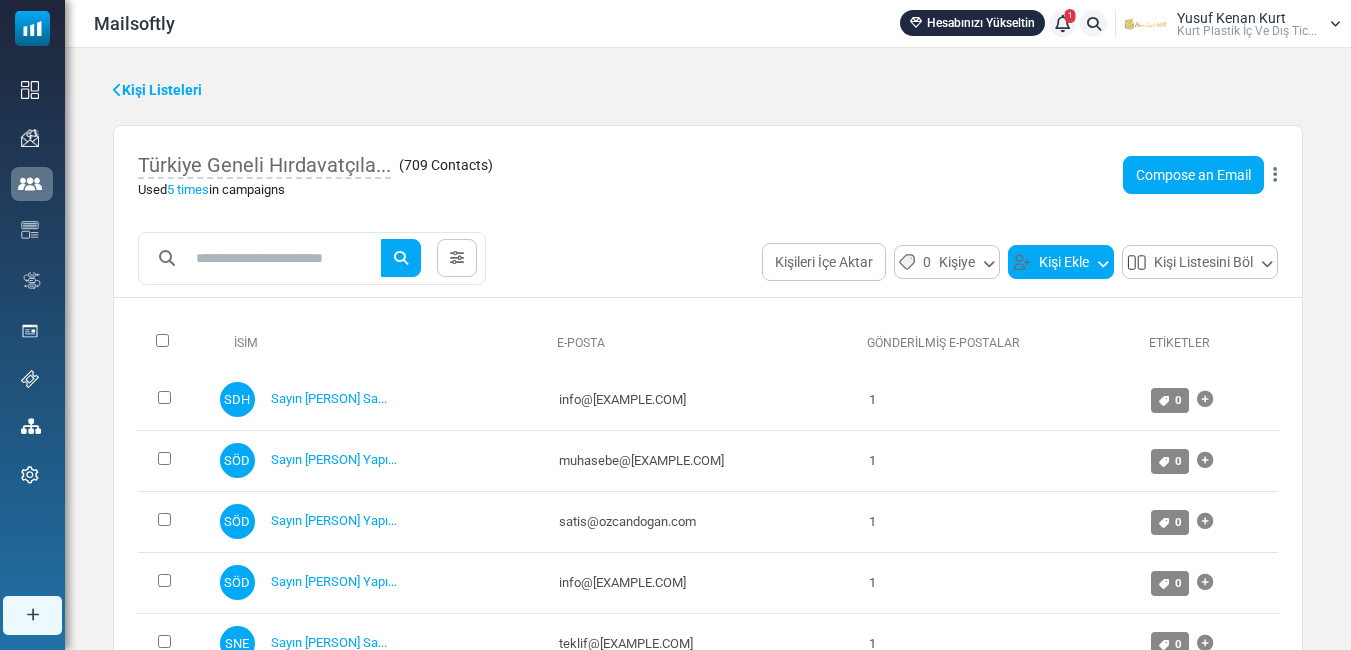 click on "Kişi Ekle" at bounding box center [1061, 262] 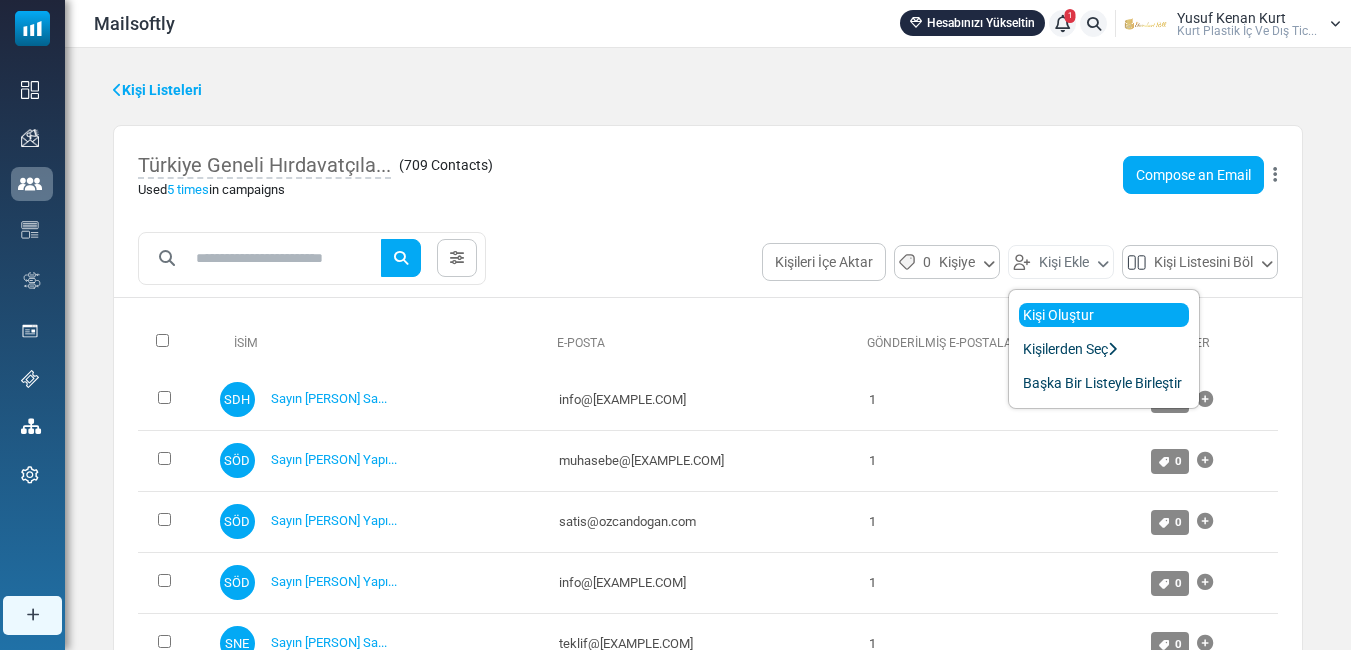 click on "Kişi Oluştur" at bounding box center (1104, 315) 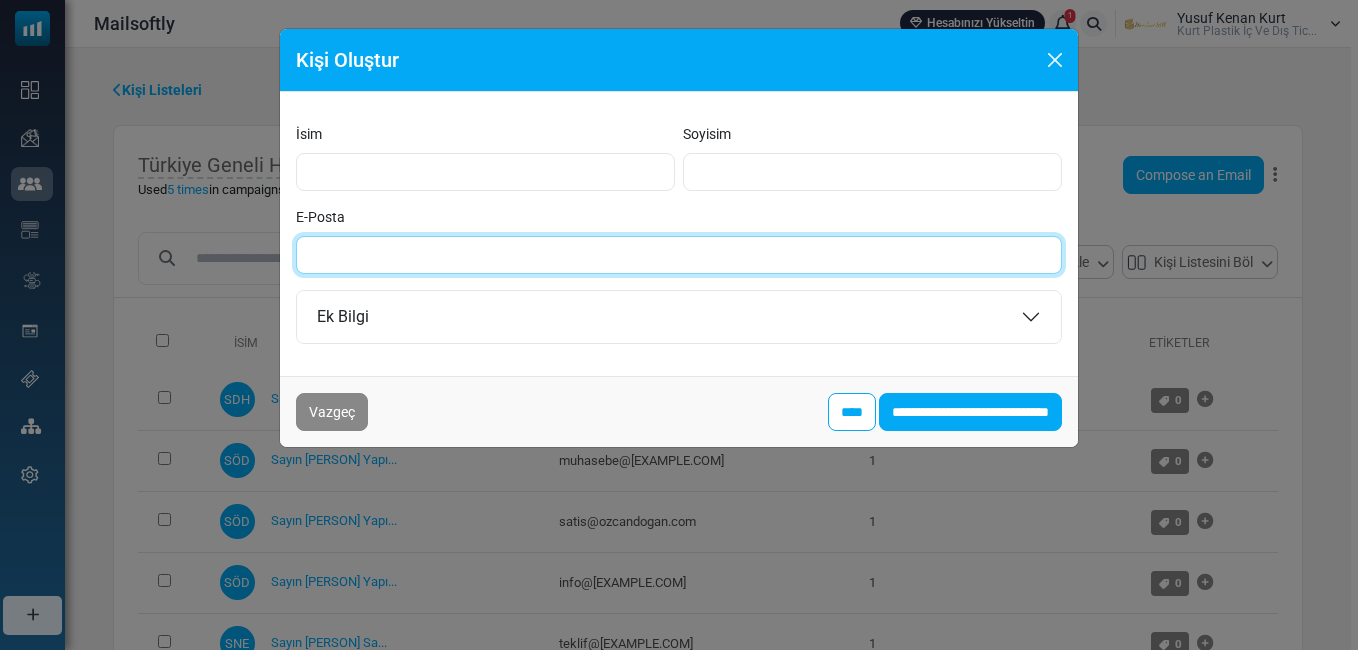 click on "E-Posta" at bounding box center (679, 255) 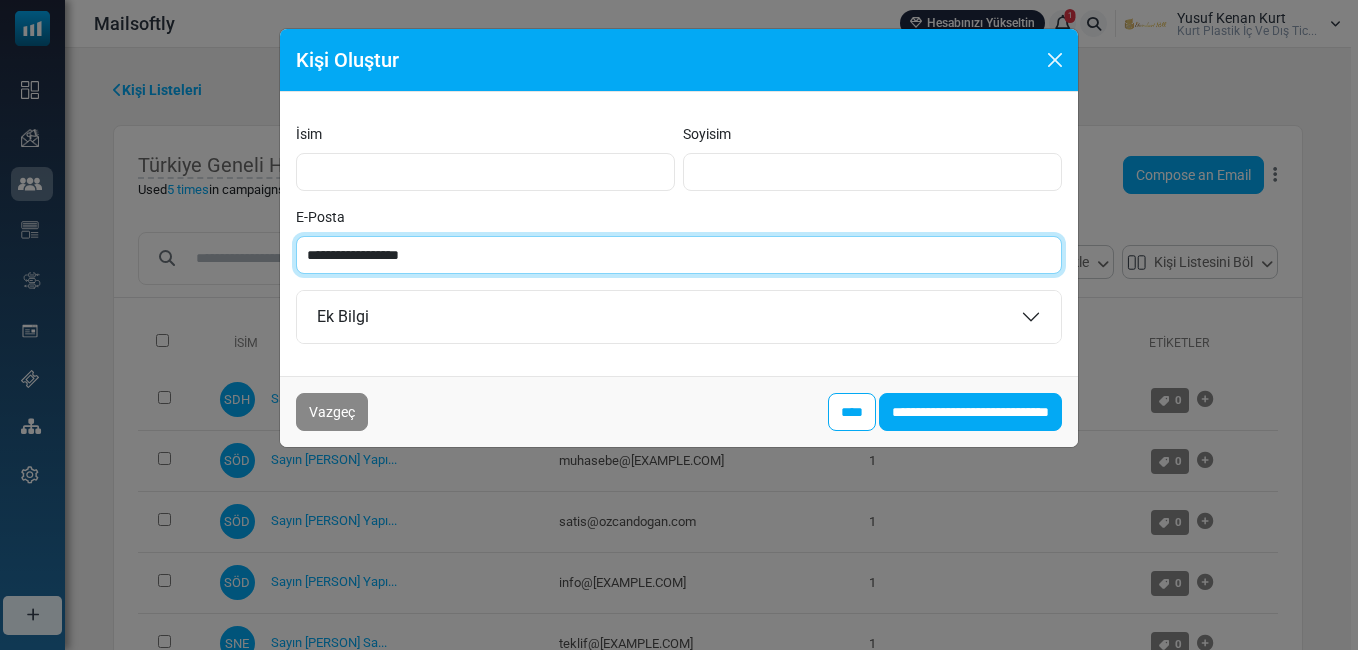 type on "**********" 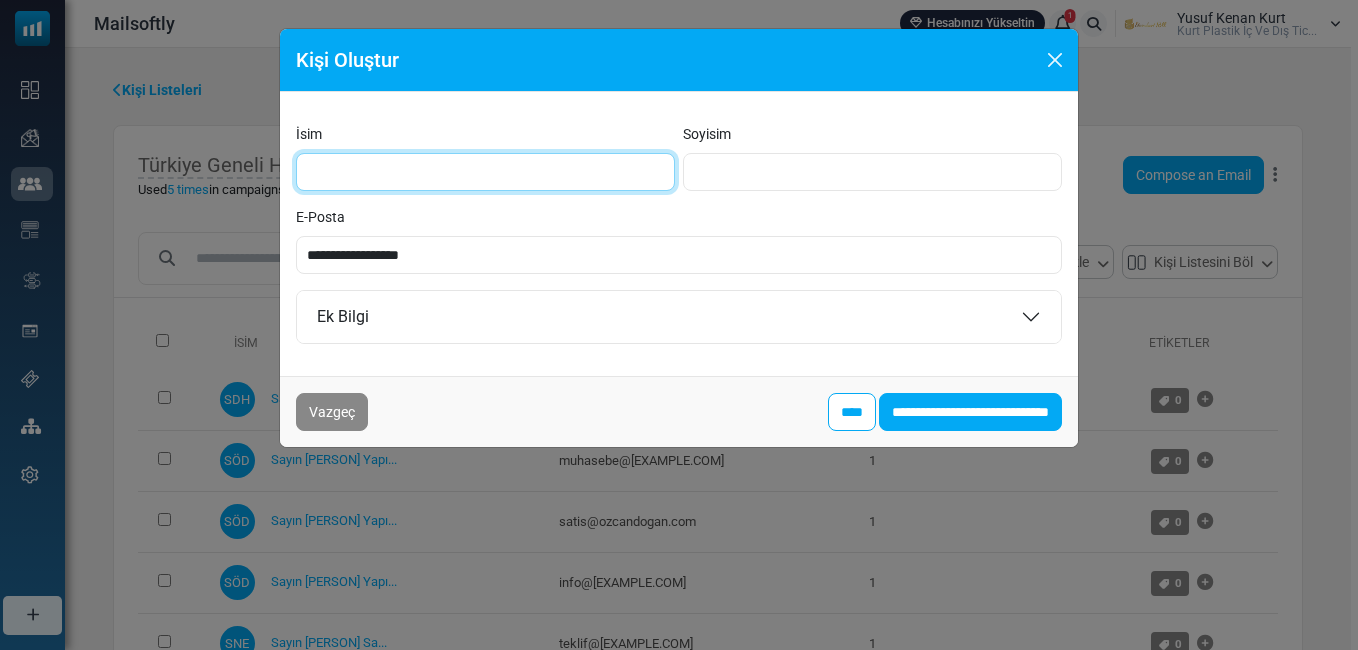 click on "İsim" at bounding box center [485, 172] 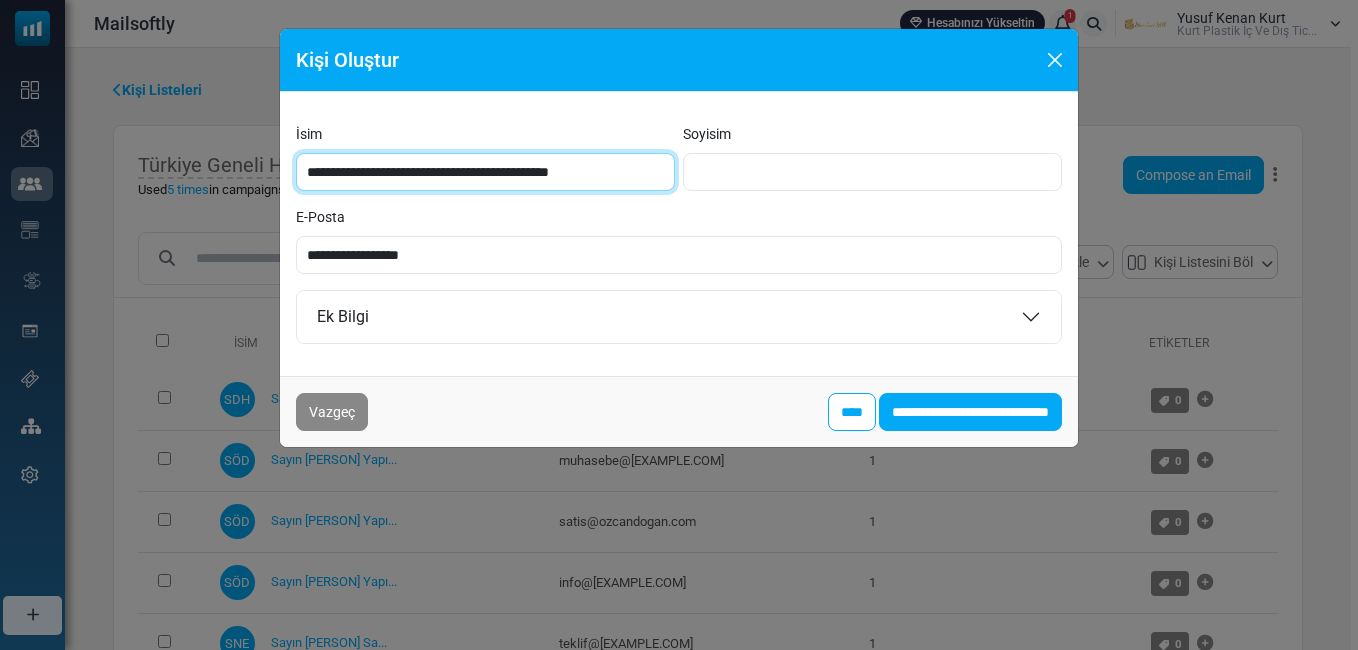 click on "**********" at bounding box center (485, 172) 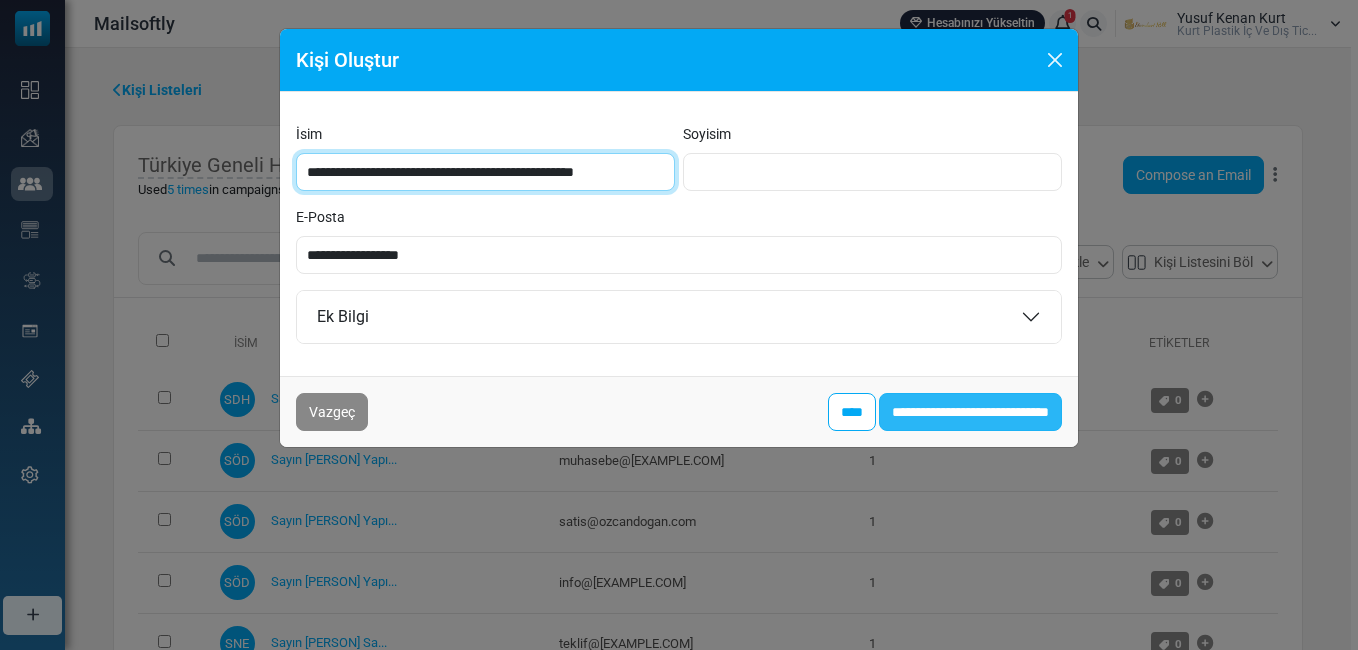type on "**********" 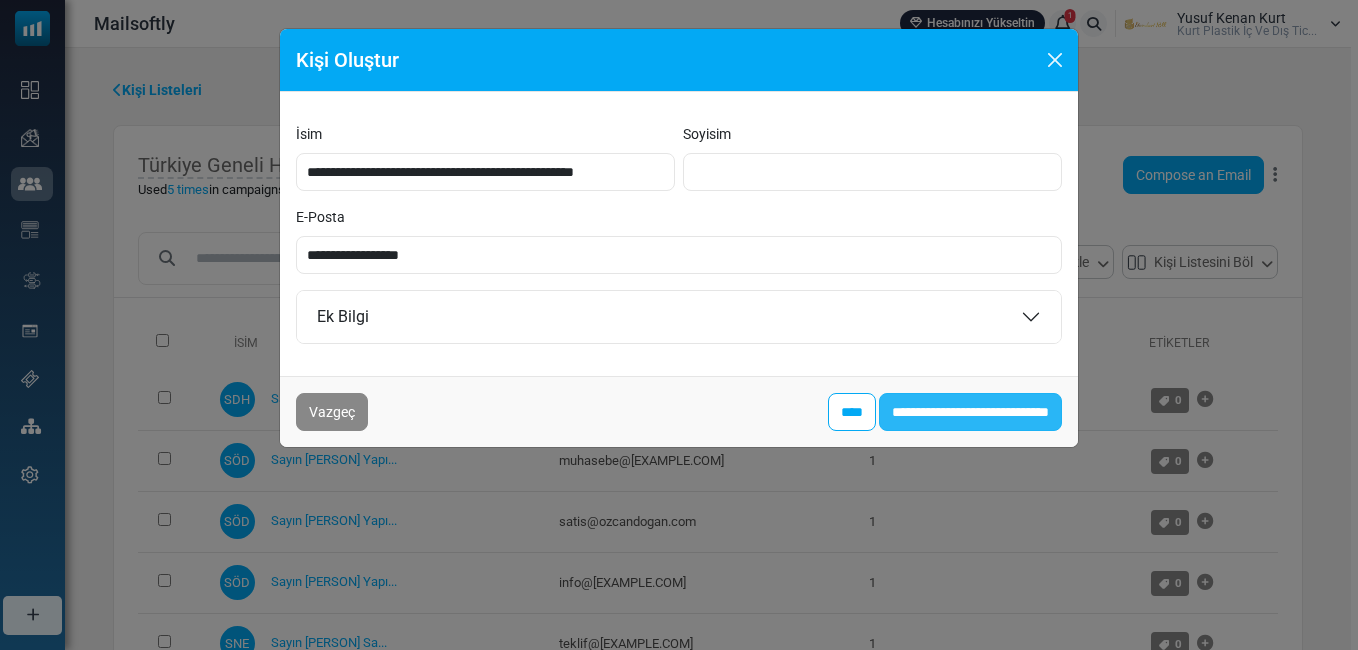 click on "**********" at bounding box center (970, 412) 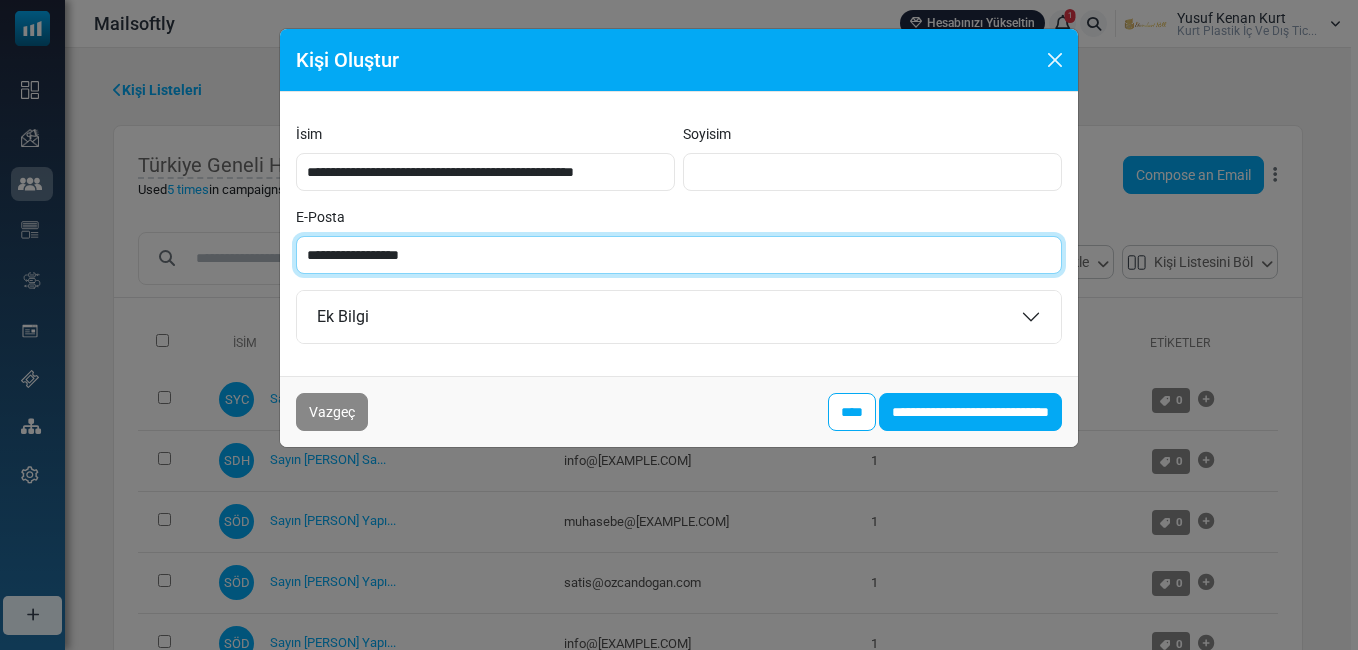 paste on "******" 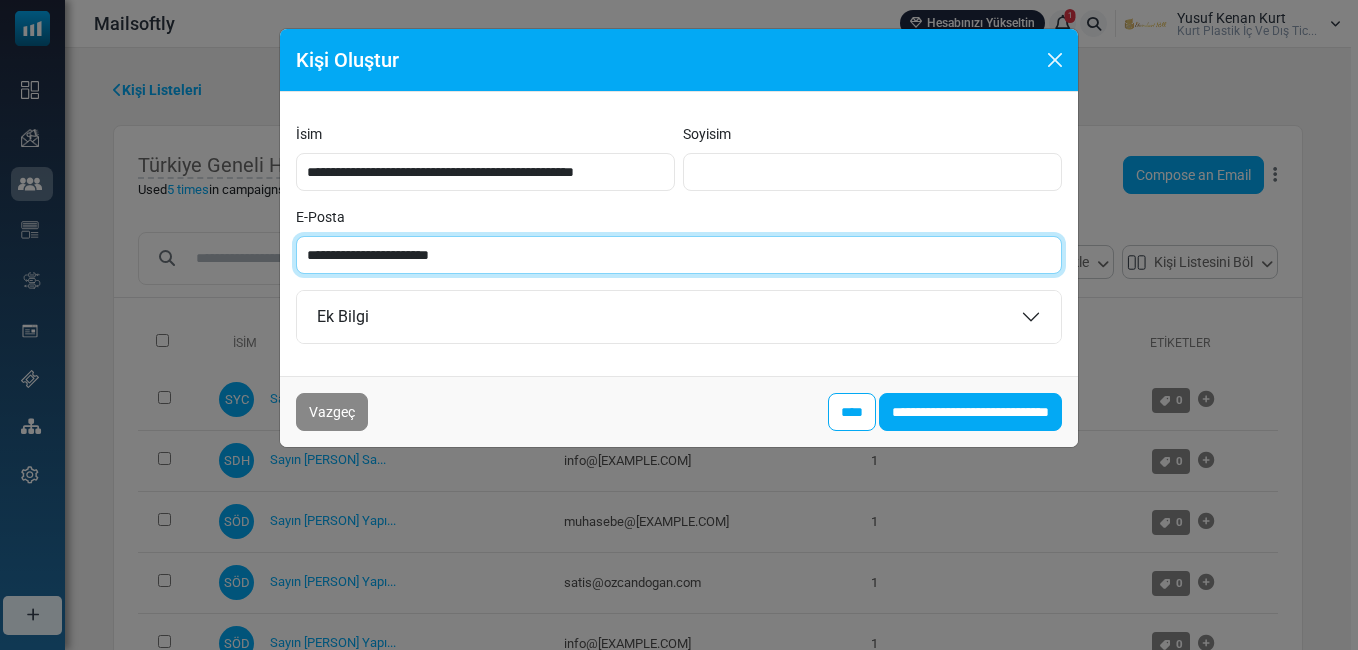 click on "**********" at bounding box center (679, 255) 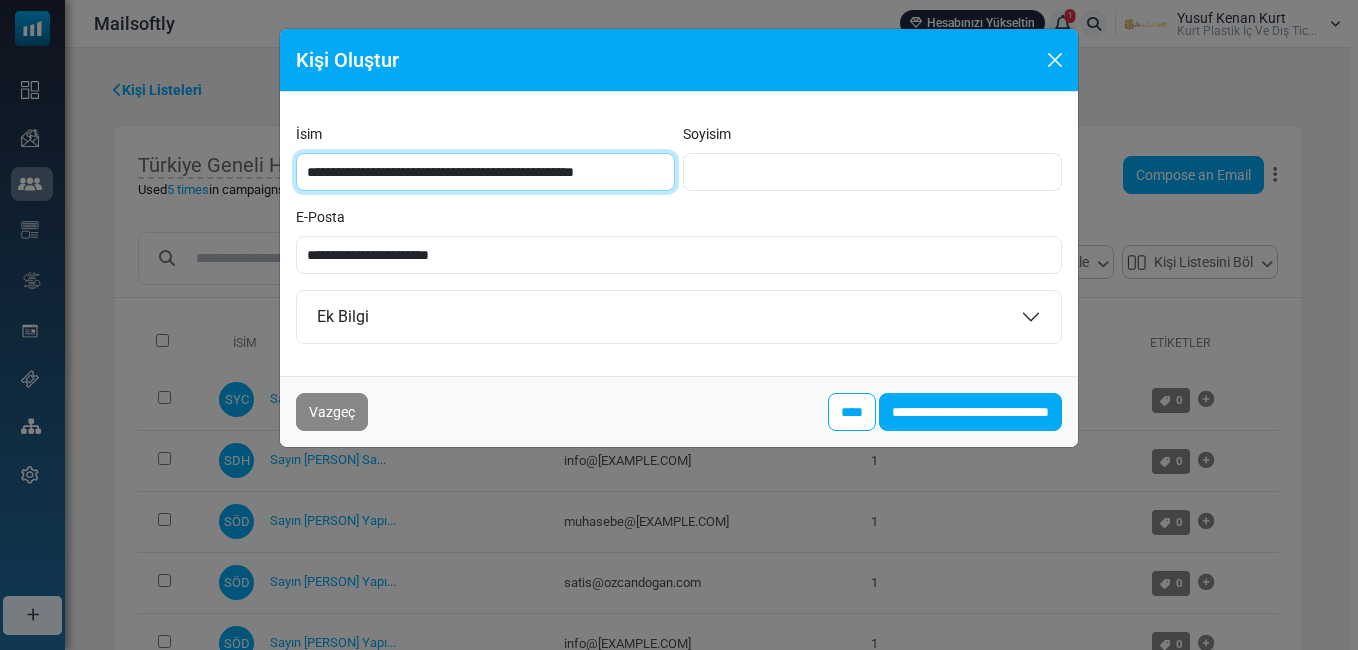 click on "**********" at bounding box center (485, 172) 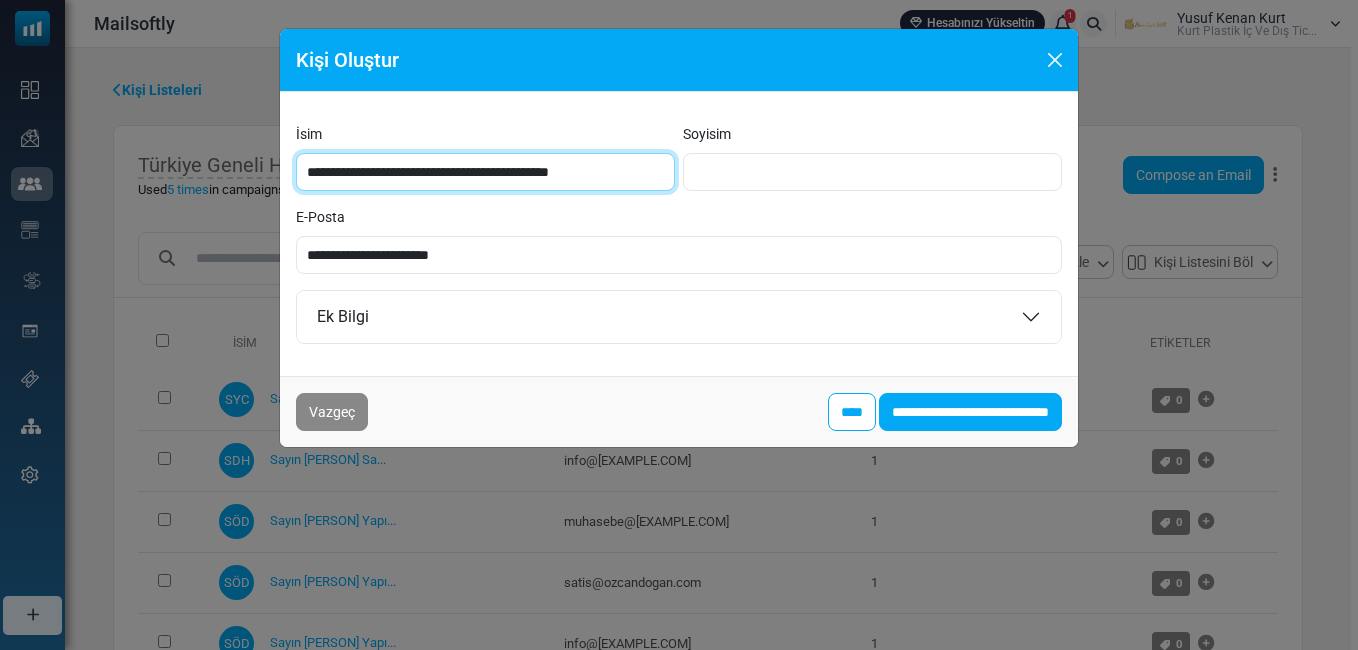 click on "**********" at bounding box center [485, 172] 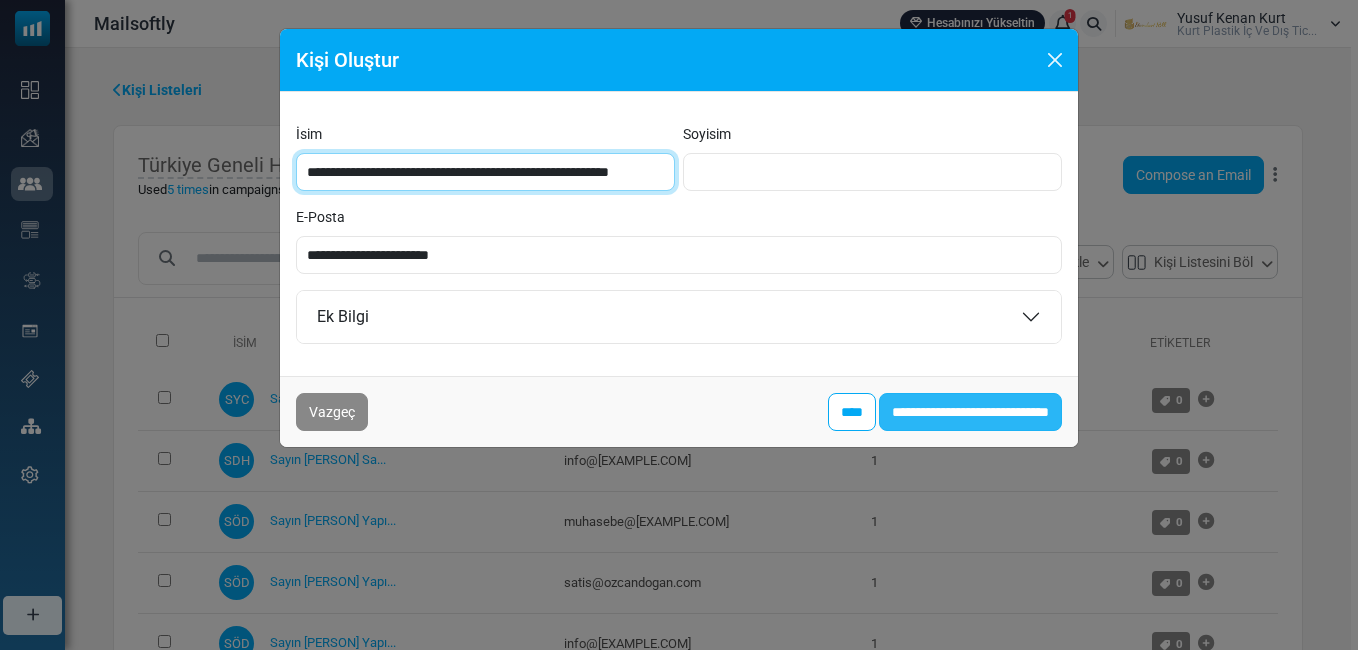 type on "**********" 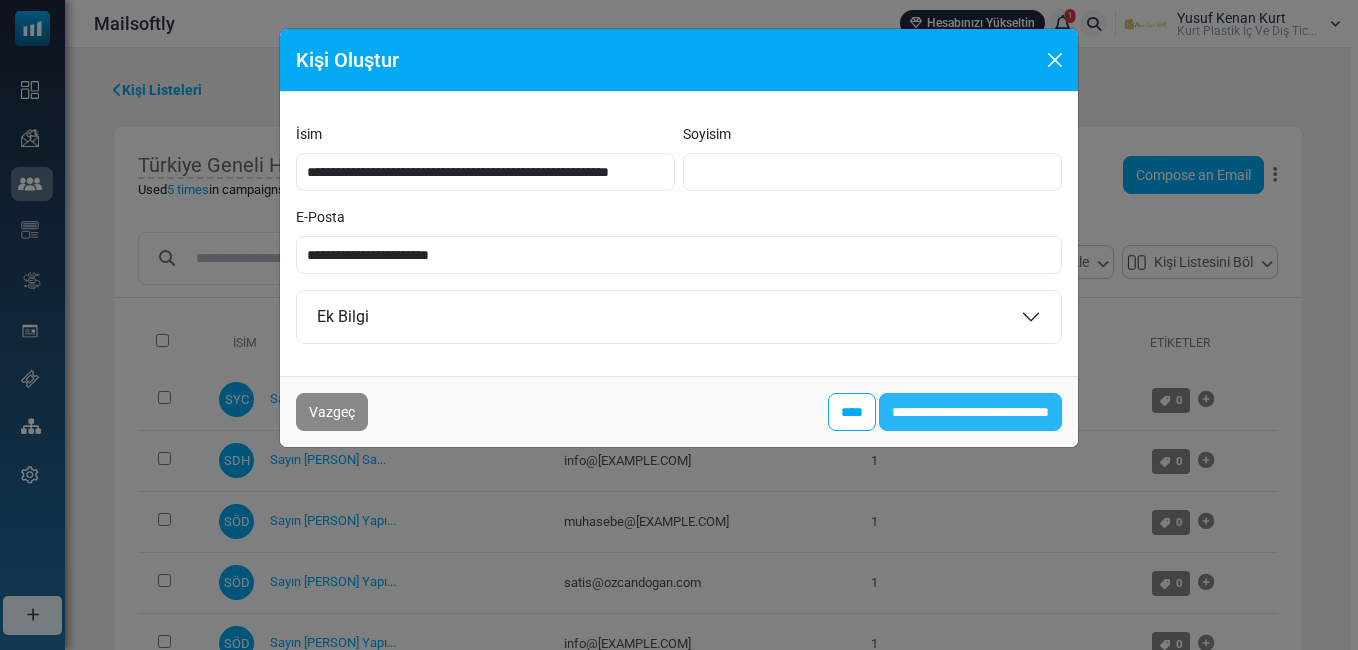 click on "**********" at bounding box center [970, 412] 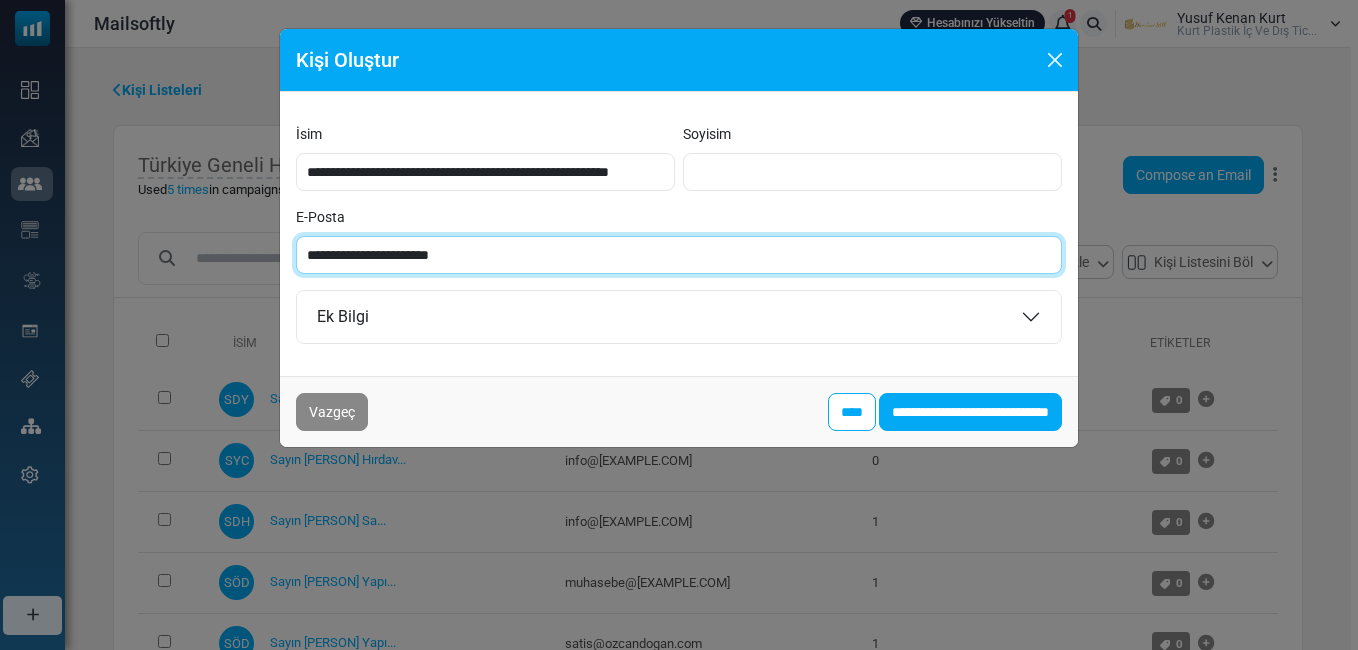 paste 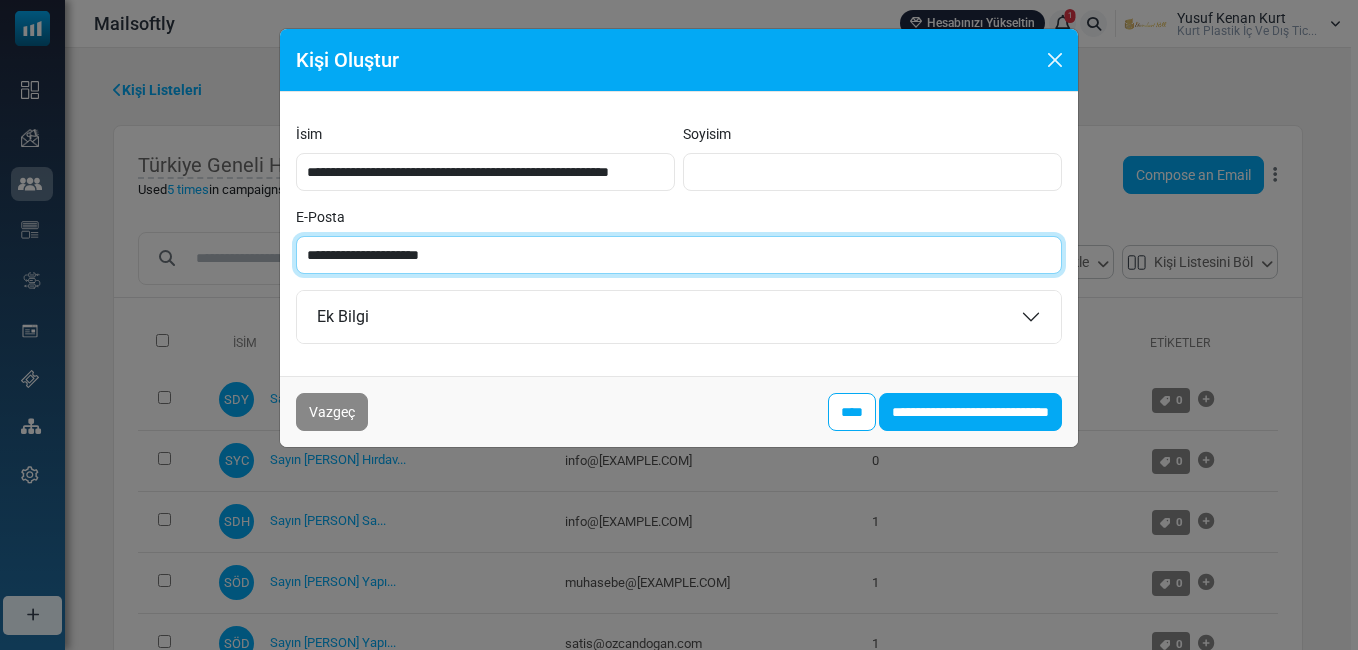 click on "**********" at bounding box center [679, 255] 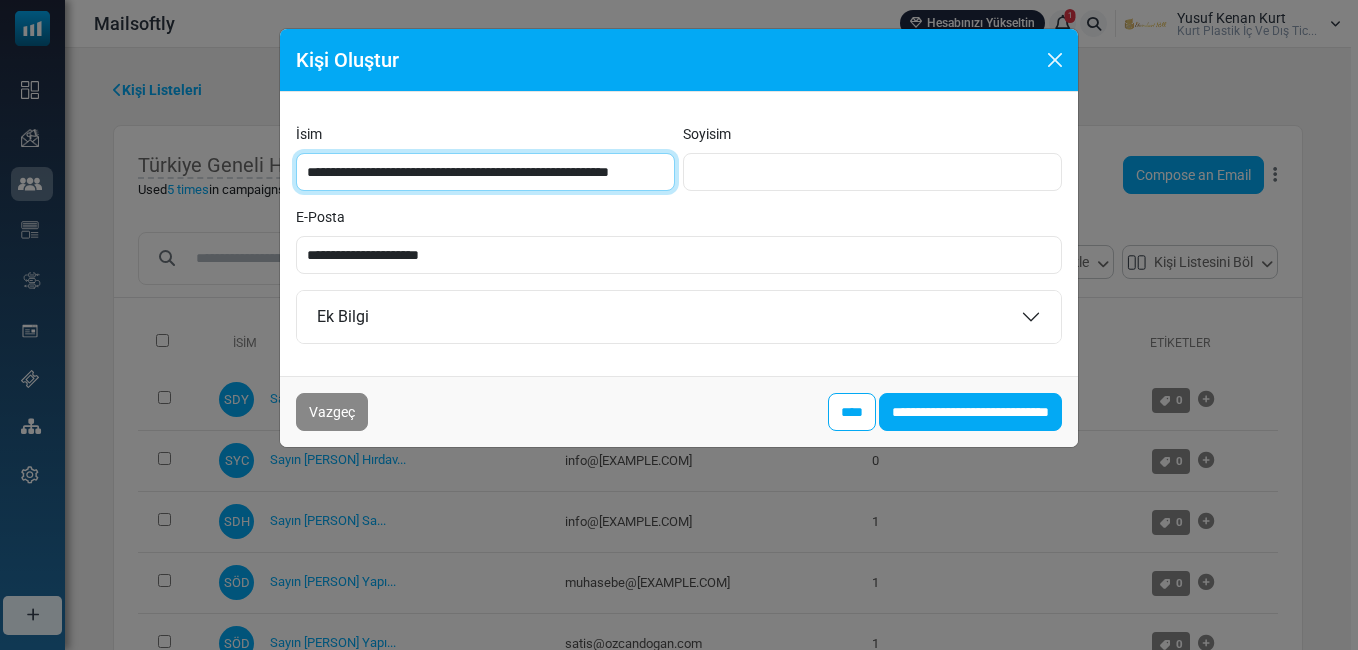 click on "**********" at bounding box center (485, 172) 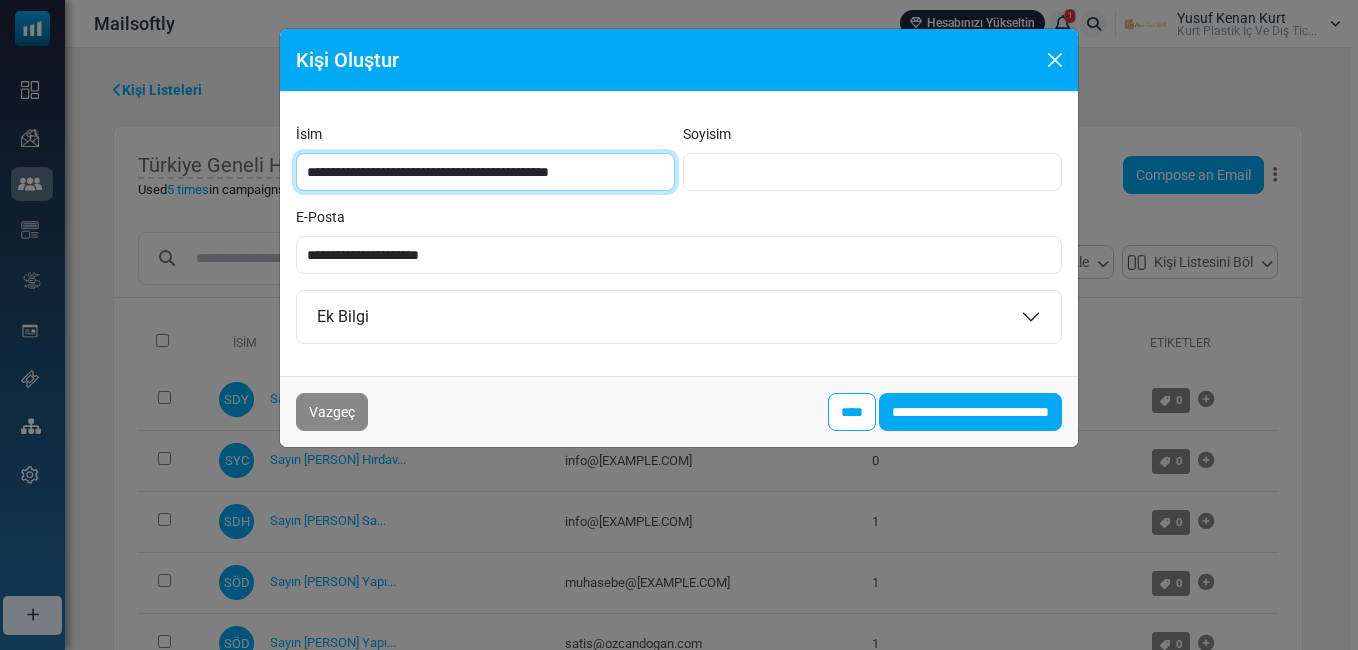 click on "**********" at bounding box center [485, 172] 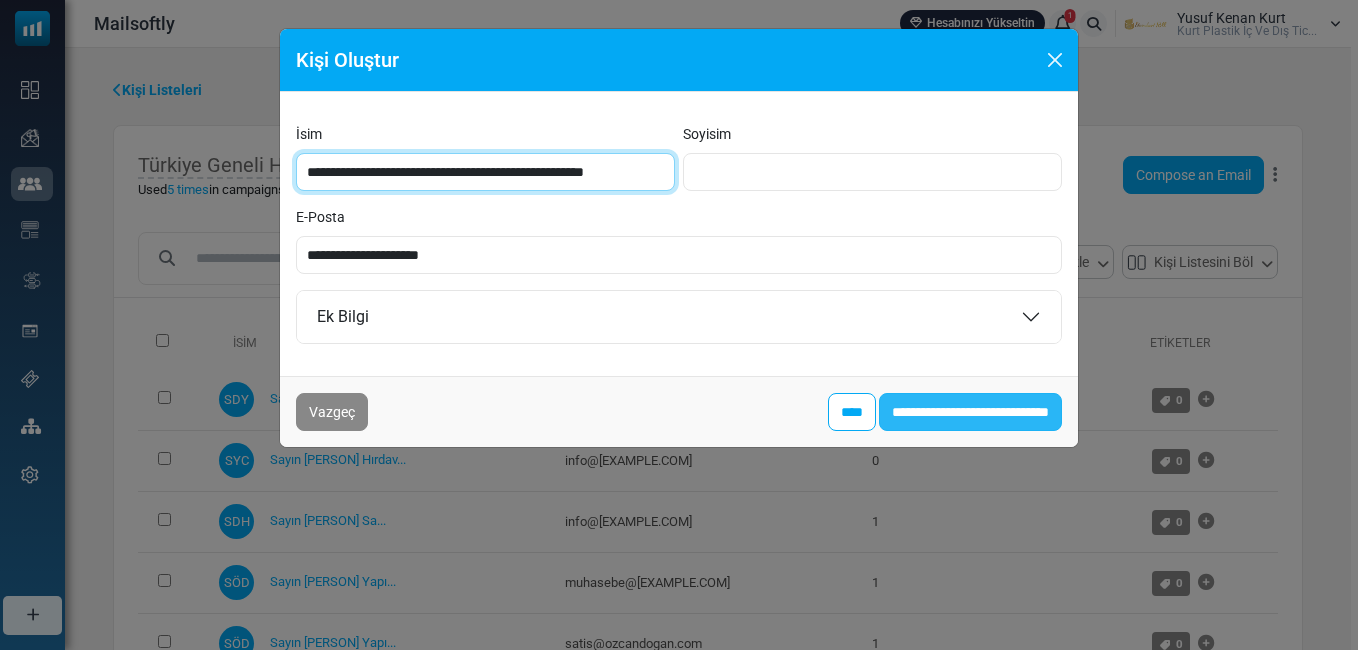 type on "**********" 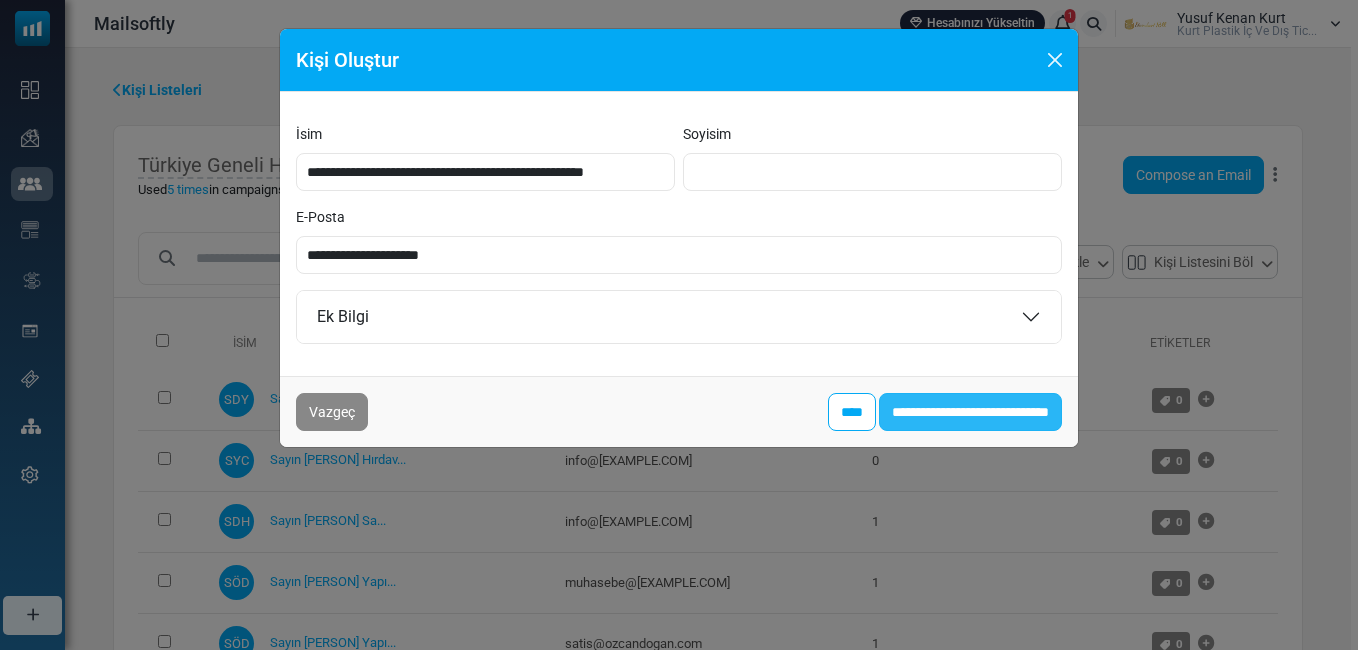 click on "**********" at bounding box center [970, 412] 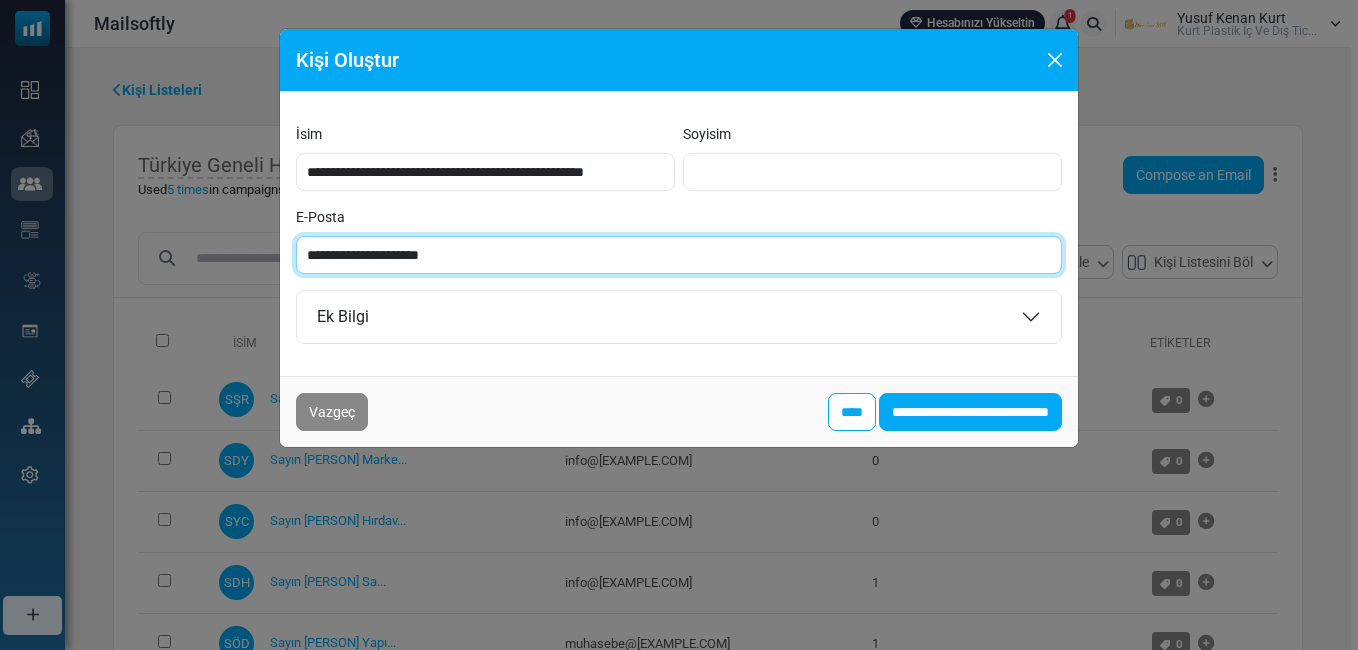 paste 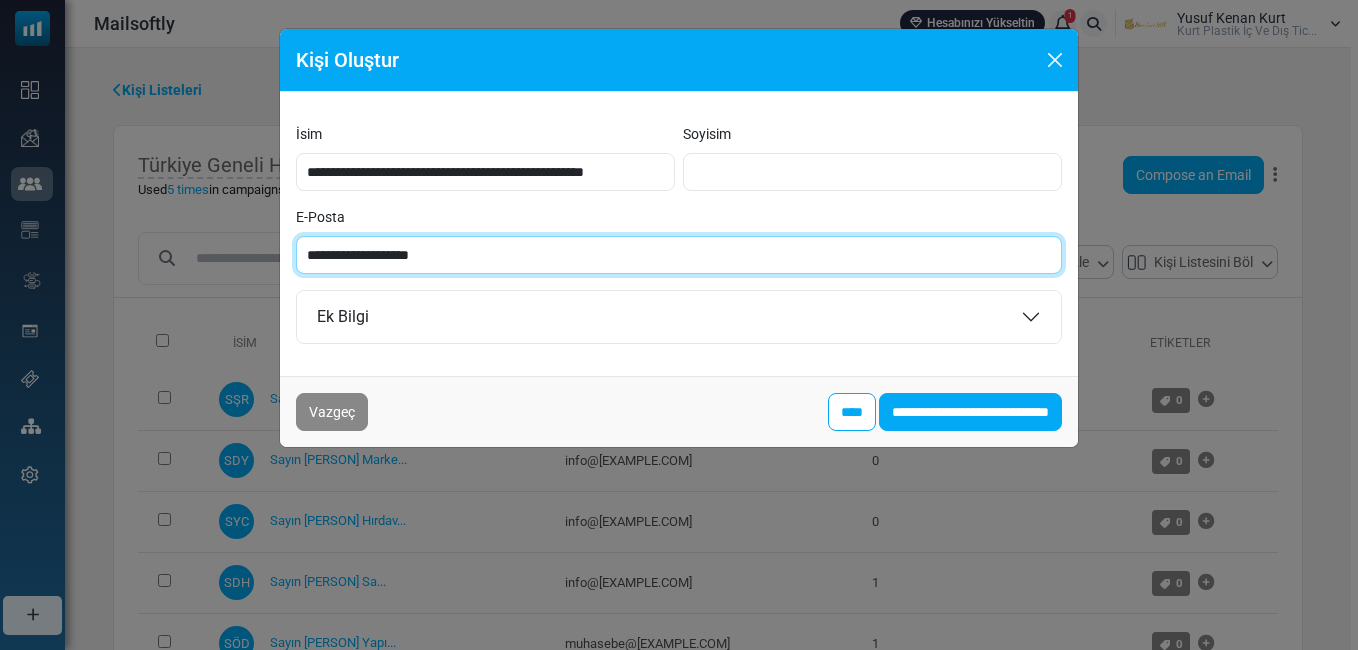 click on "**********" at bounding box center [679, 255] 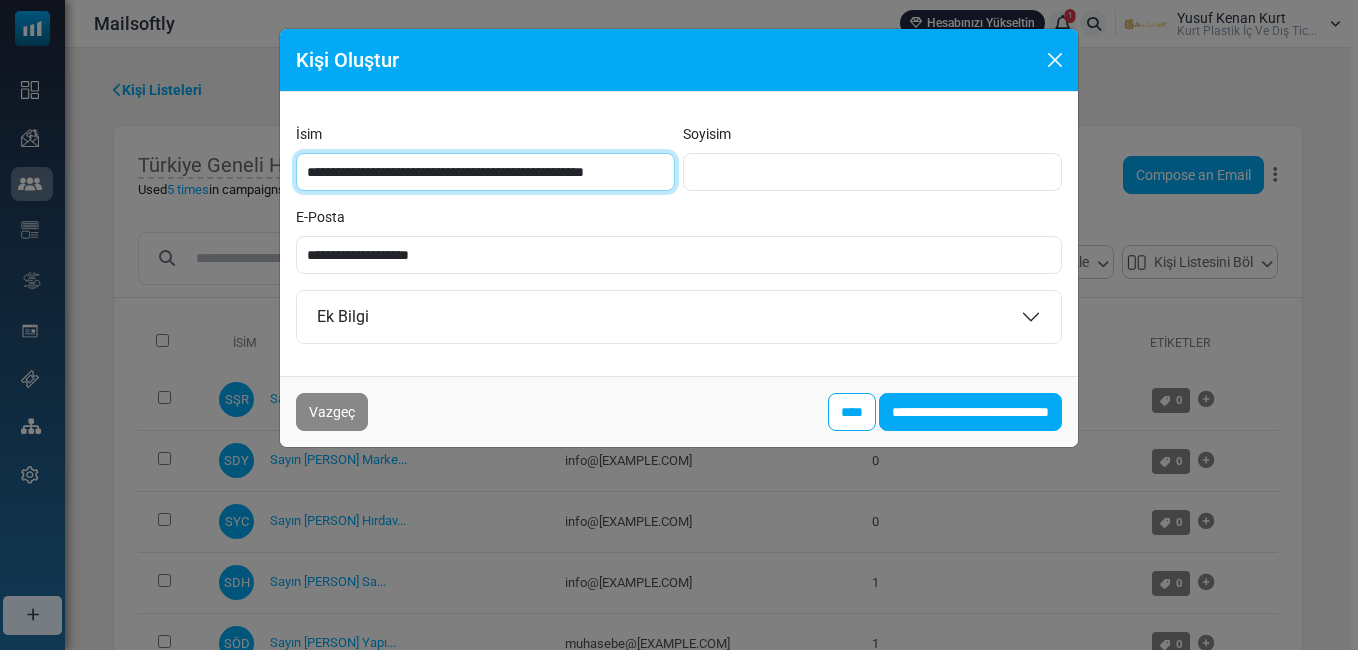 click on "**********" at bounding box center (485, 172) 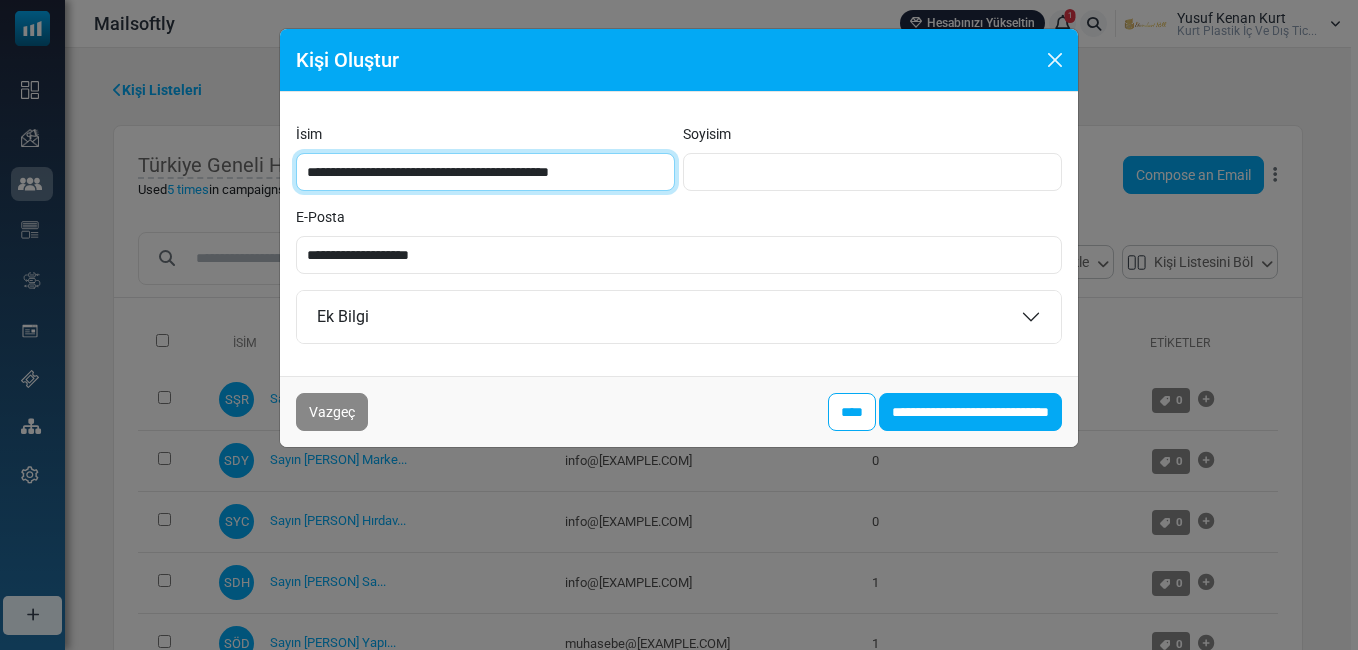 click on "**********" at bounding box center [485, 172] 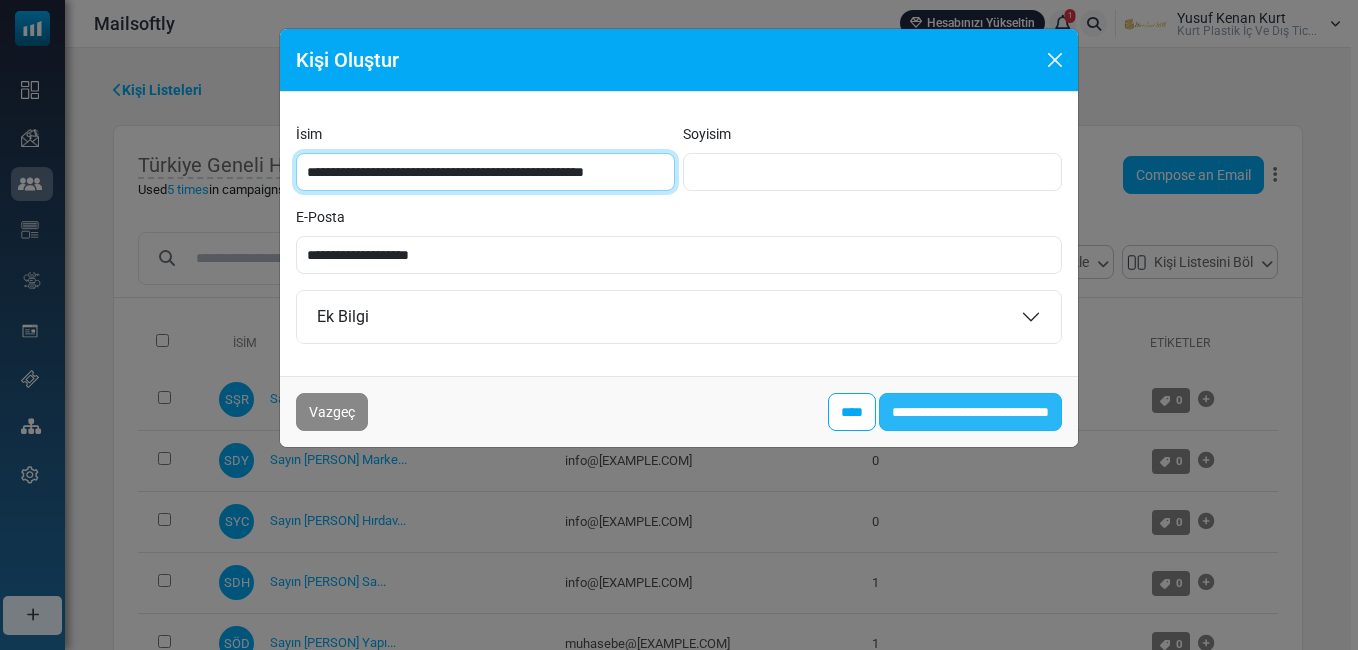 type on "**********" 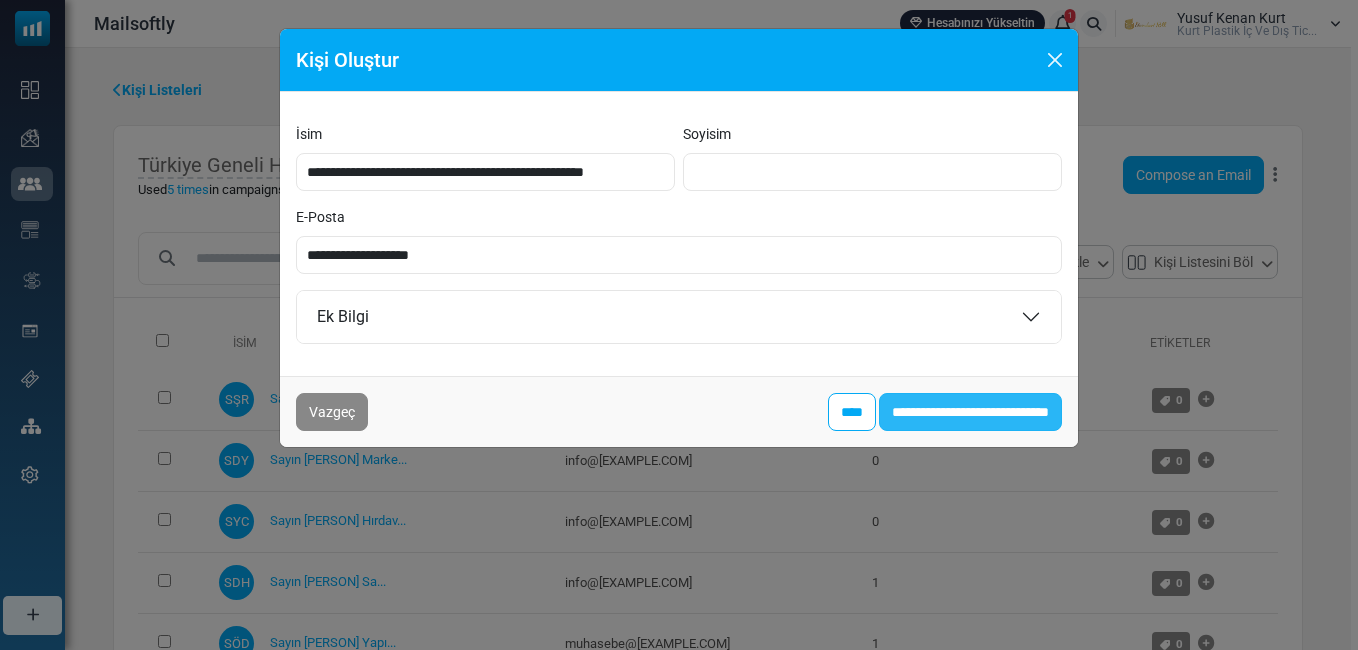 click on "**********" at bounding box center (970, 412) 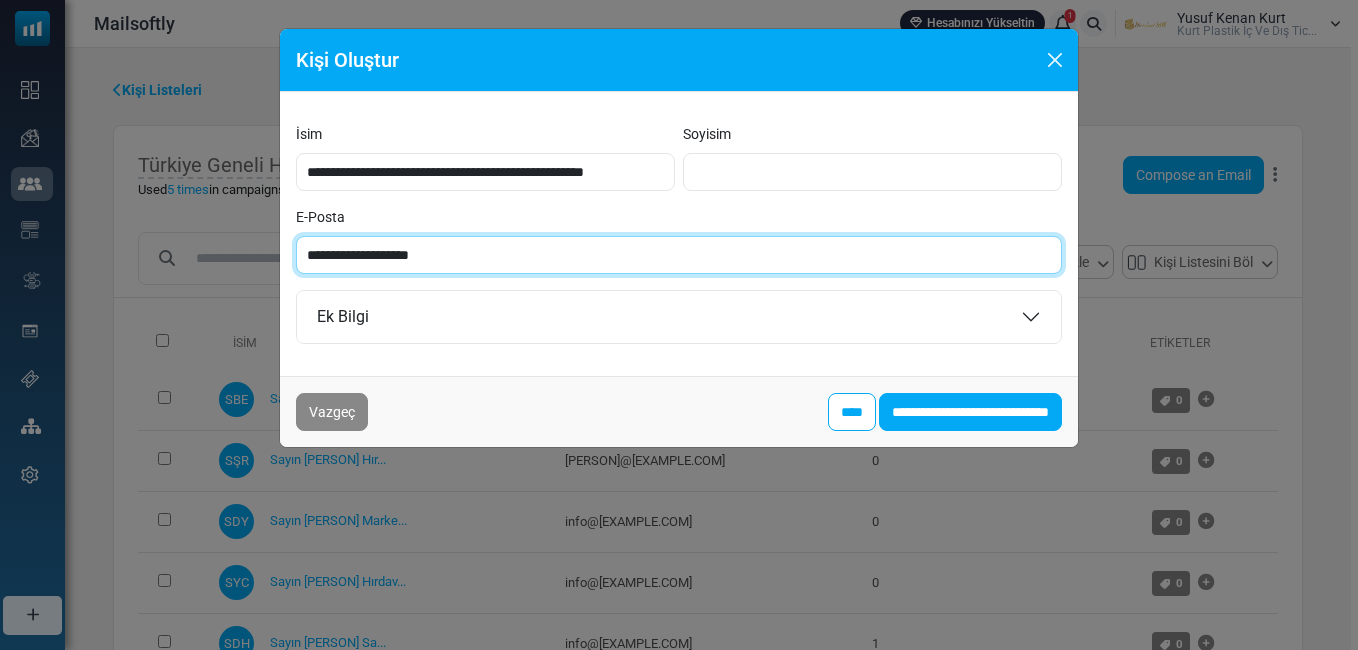 paste on "***" 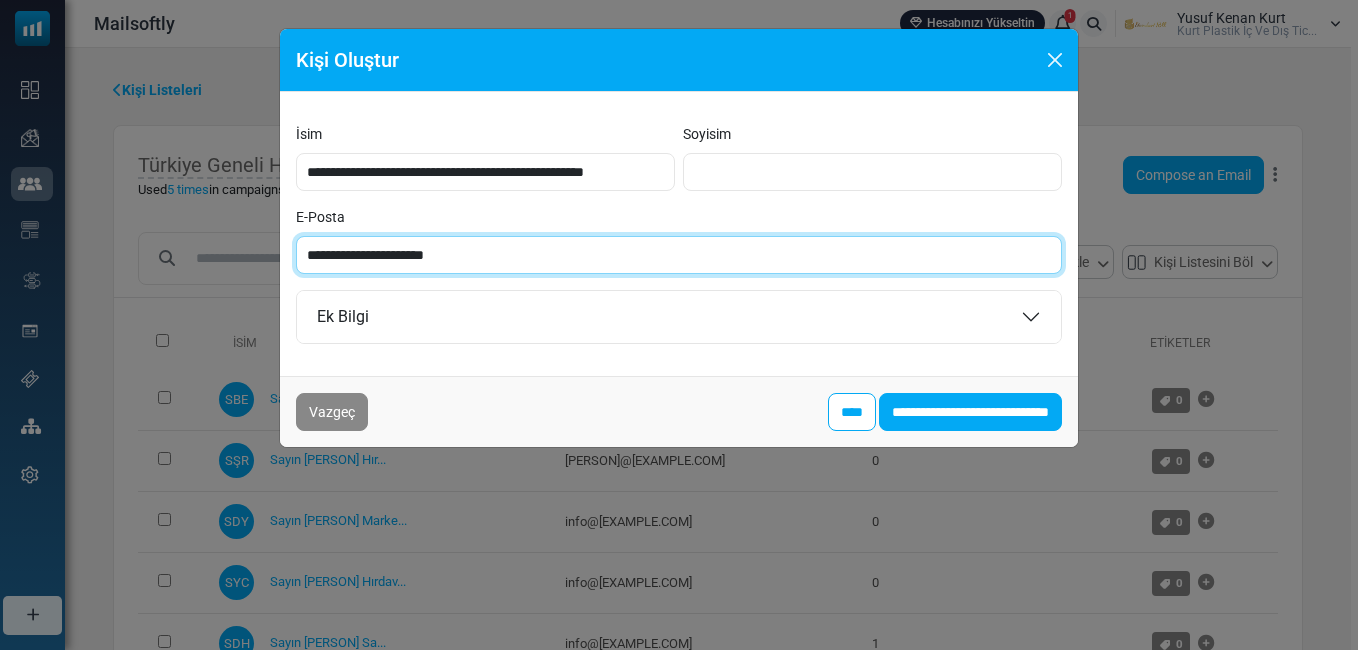 click on "**********" at bounding box center (679, 255) 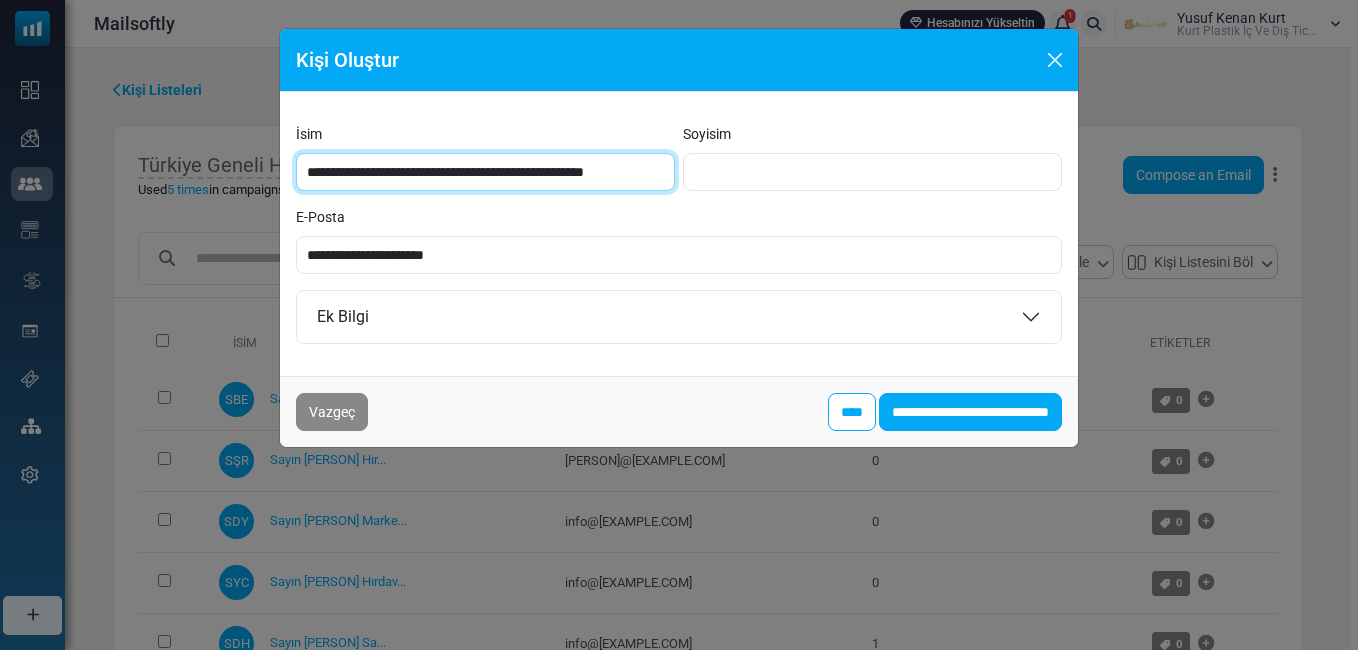 click on "**********" at bounding box center (485, 172) 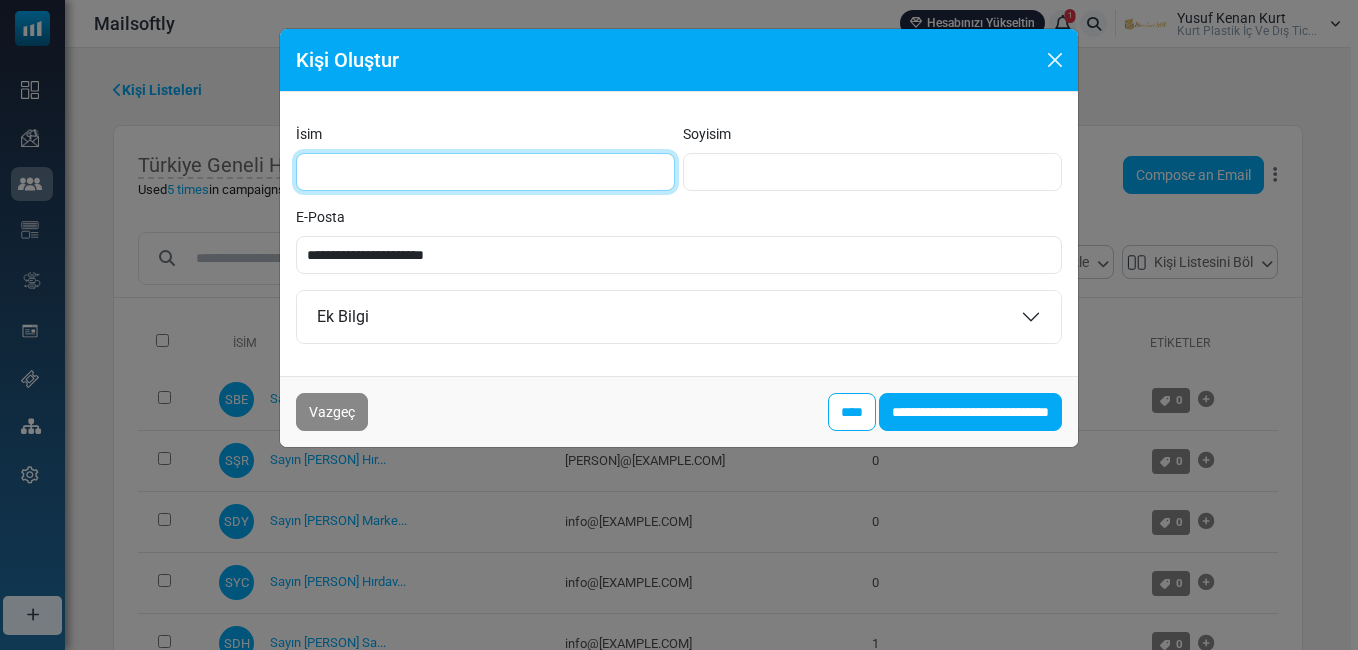 type on "**********" 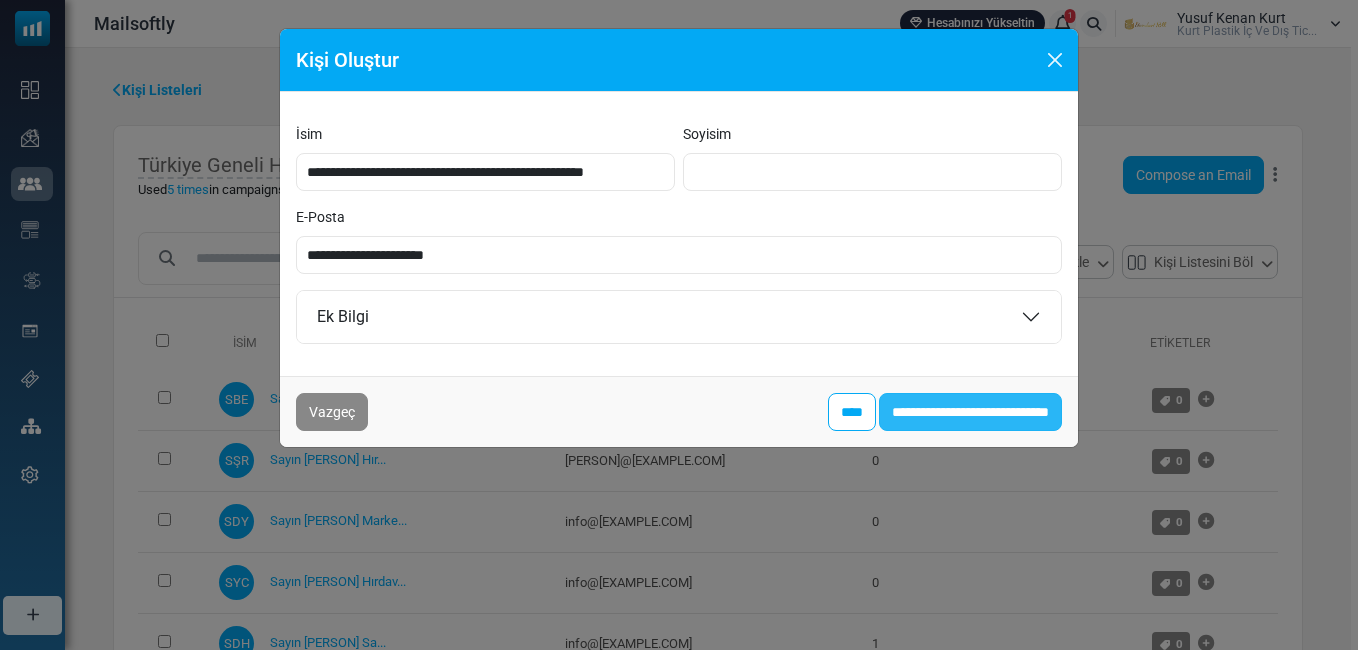 click on "**********" at bounding box center [970, 412] 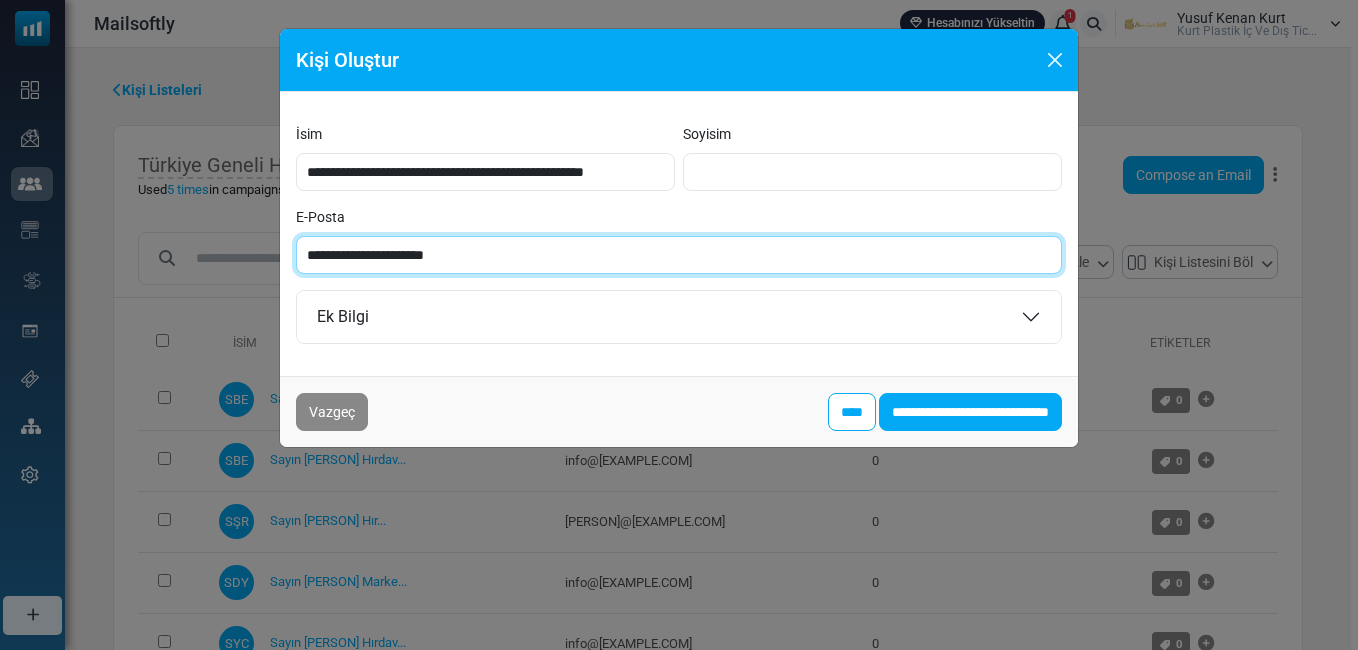 paste 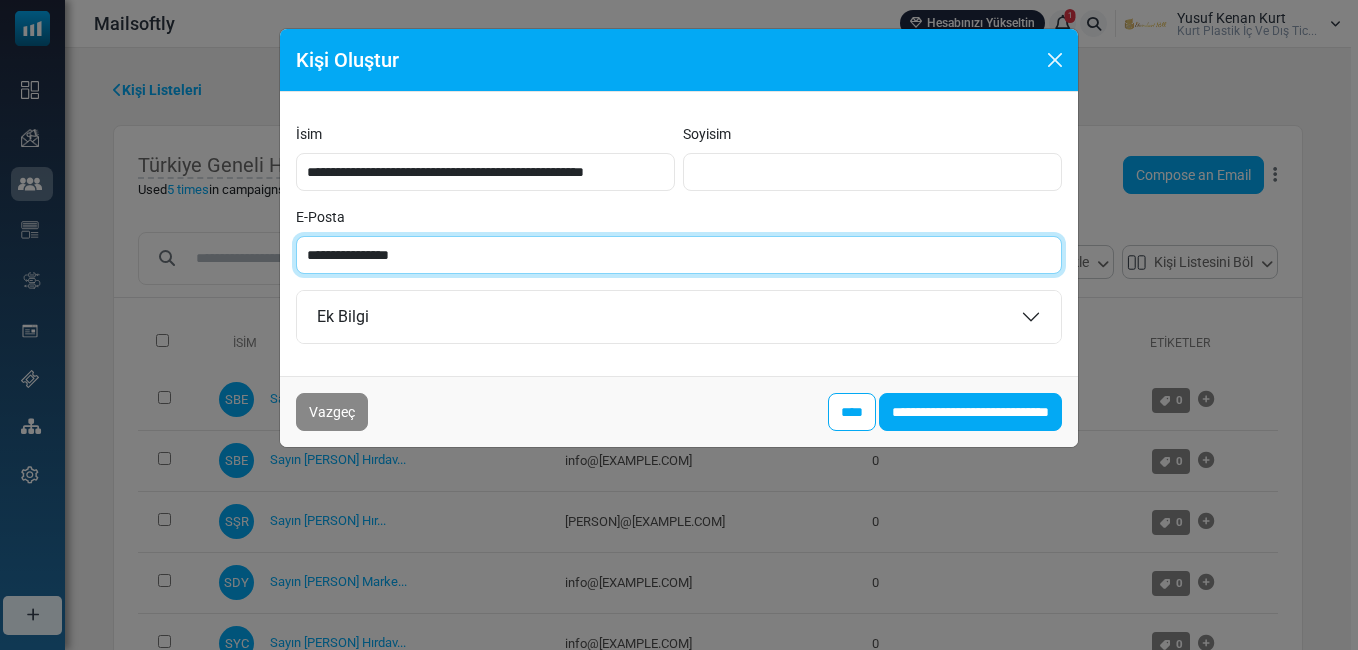 click on "**********" at bounding box center (679, 255) 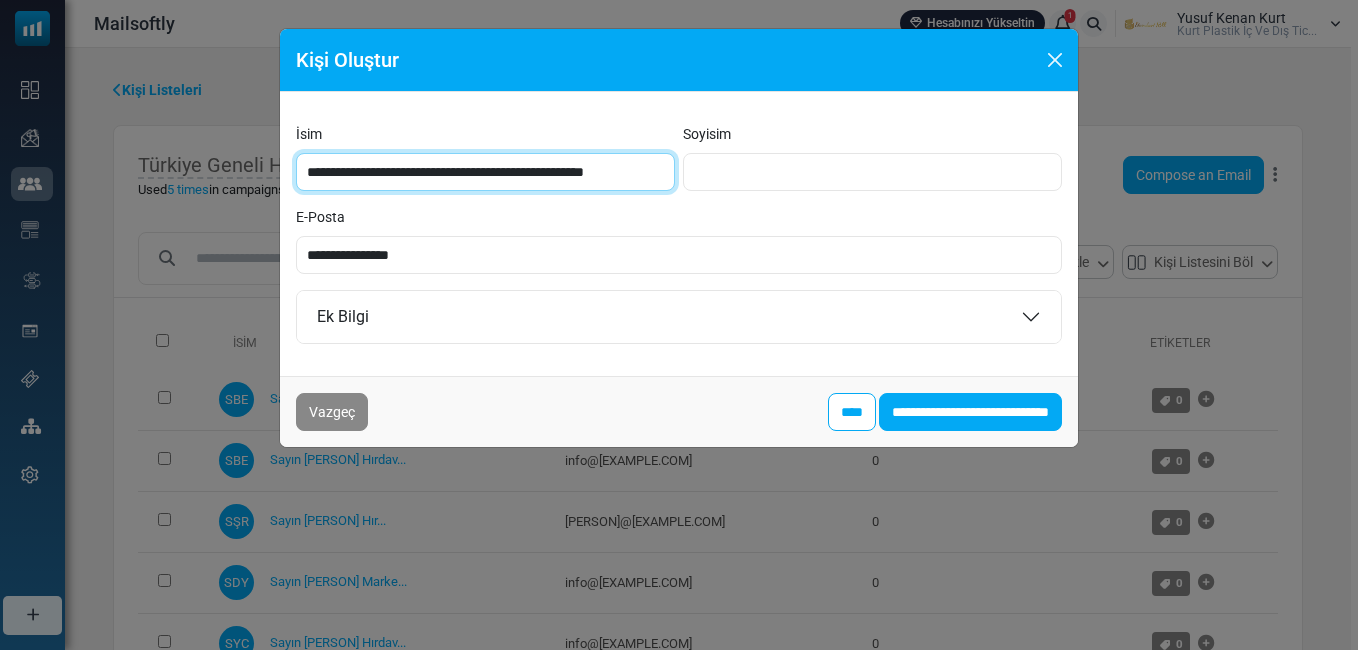 click on "**********" at bounding box center [485, 172] 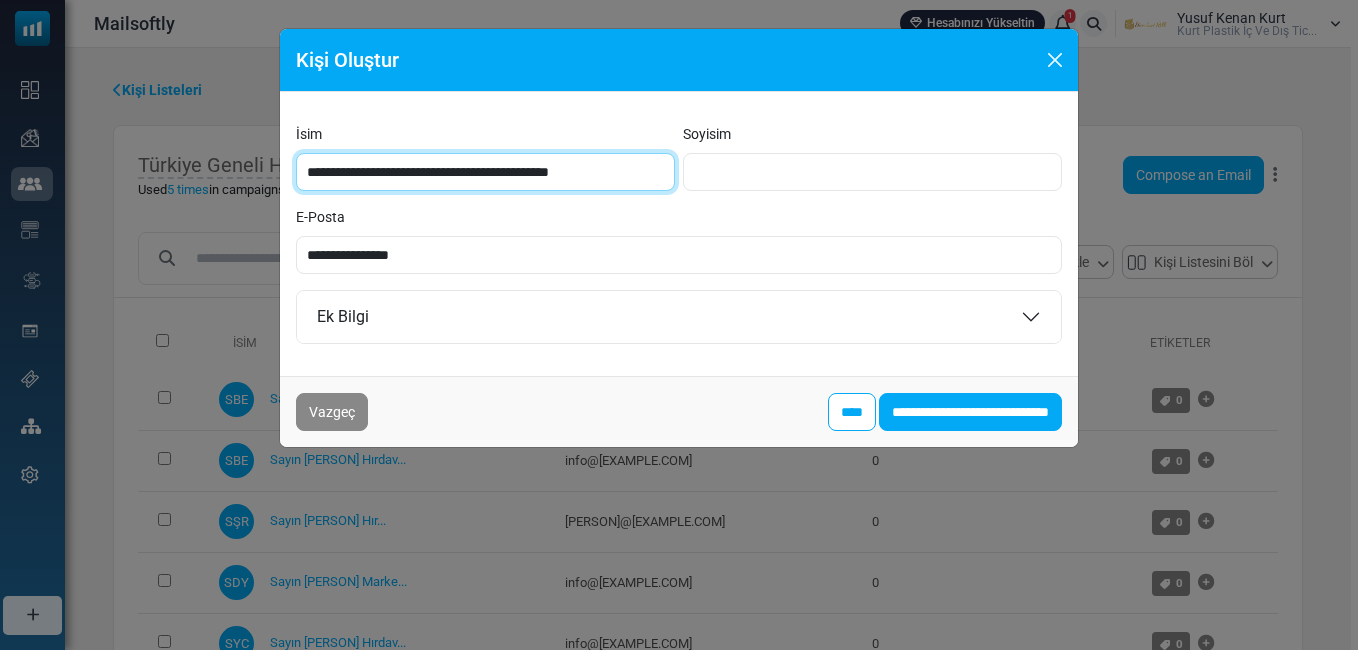 click on "**********" at bounding box center [485, 172] 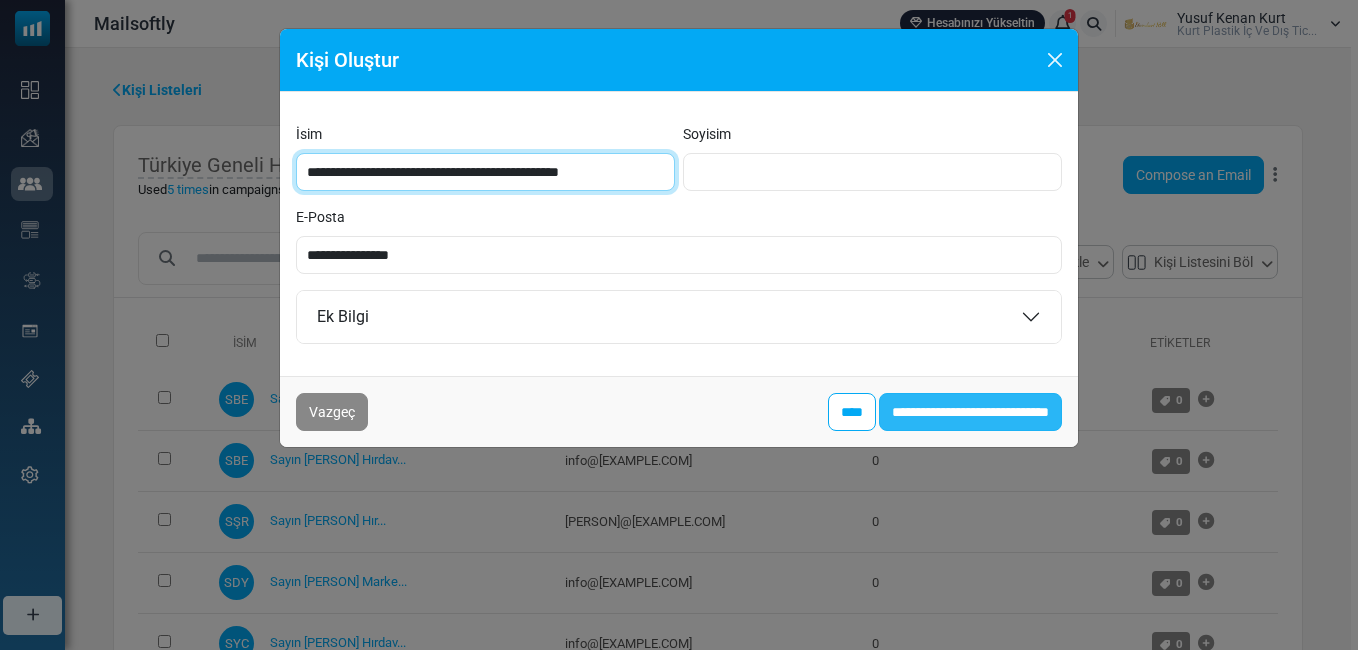 type on "**********" 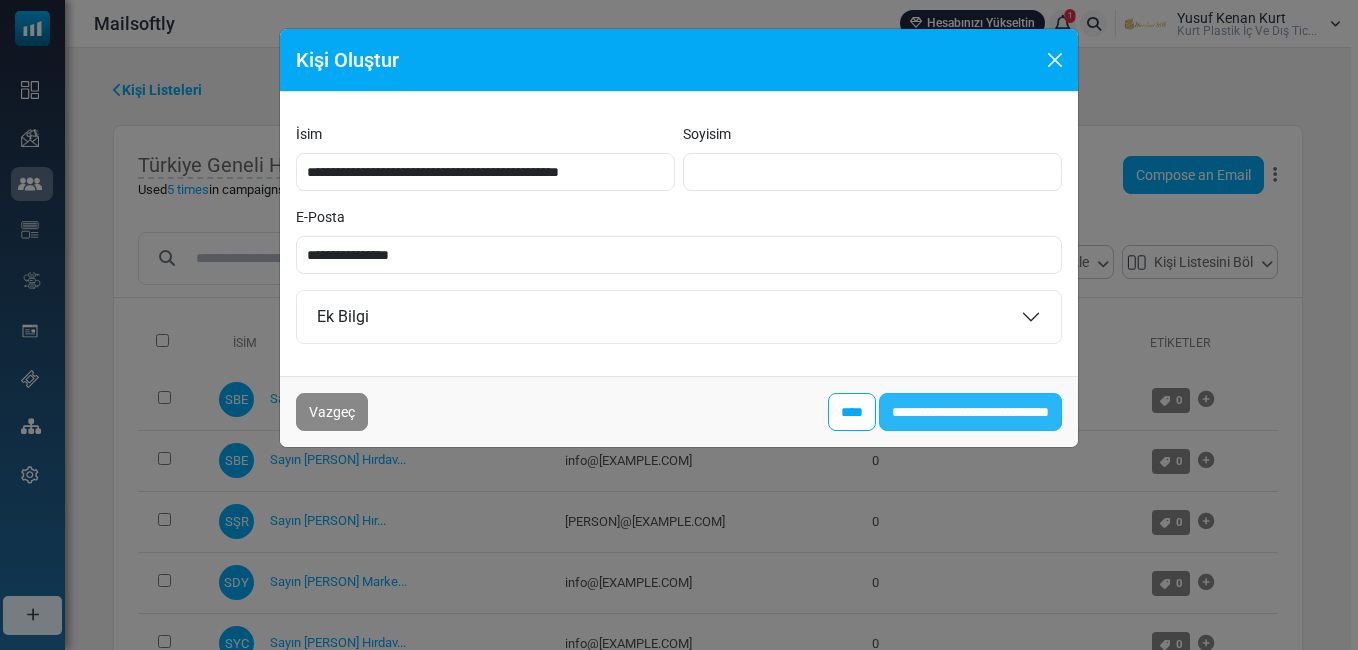 click on "**********" at bounding box center (970, 412) 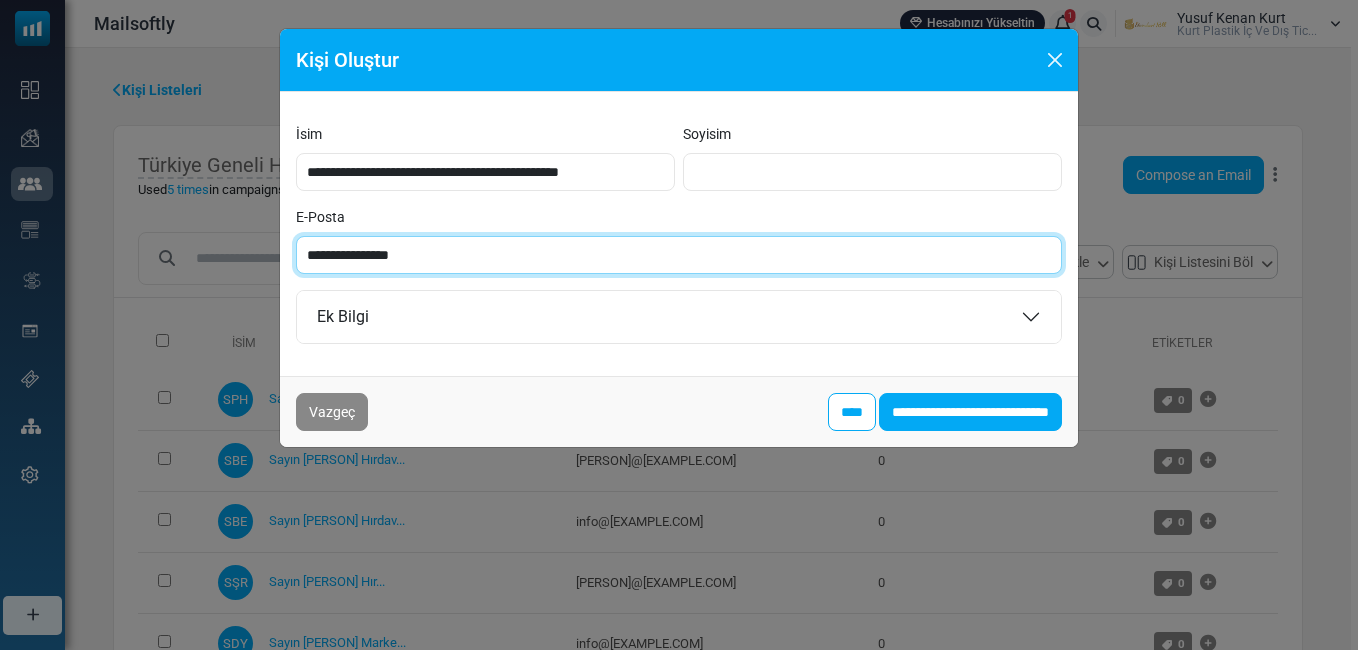 paste on "**********" 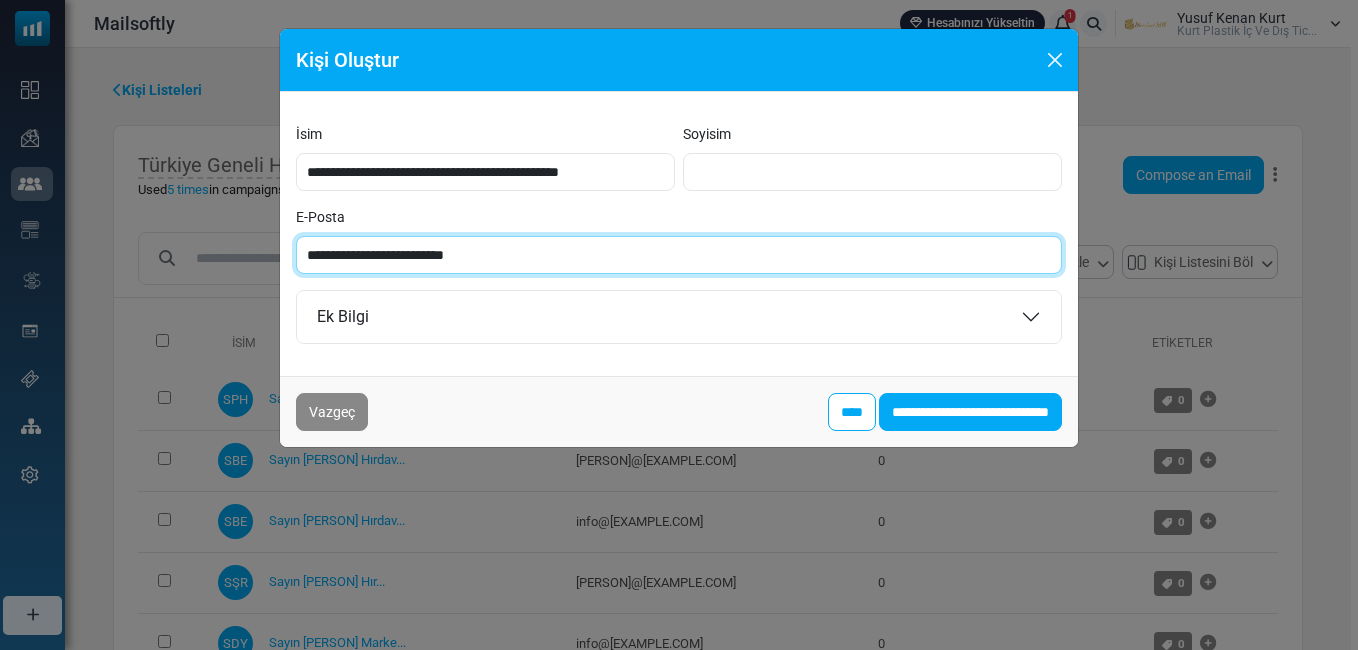 click on "**********" at bounding box center [679, 255] 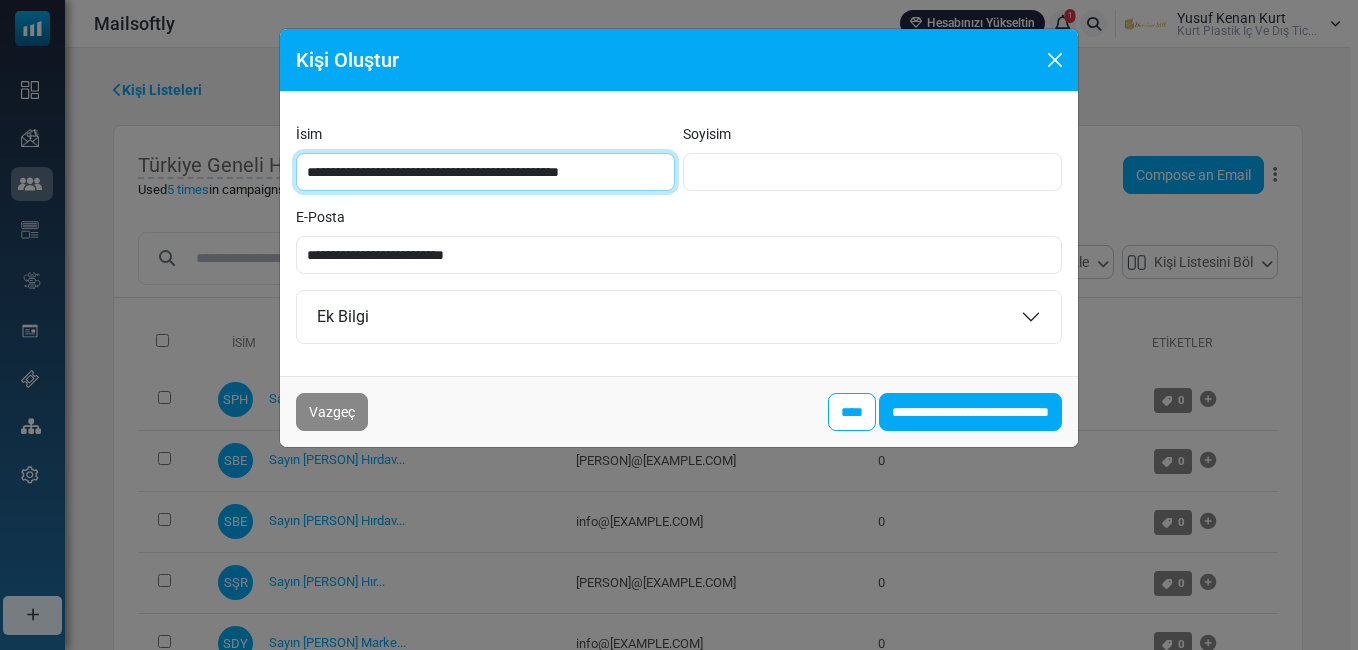 click on "**********" at bounding box center (485, 172) 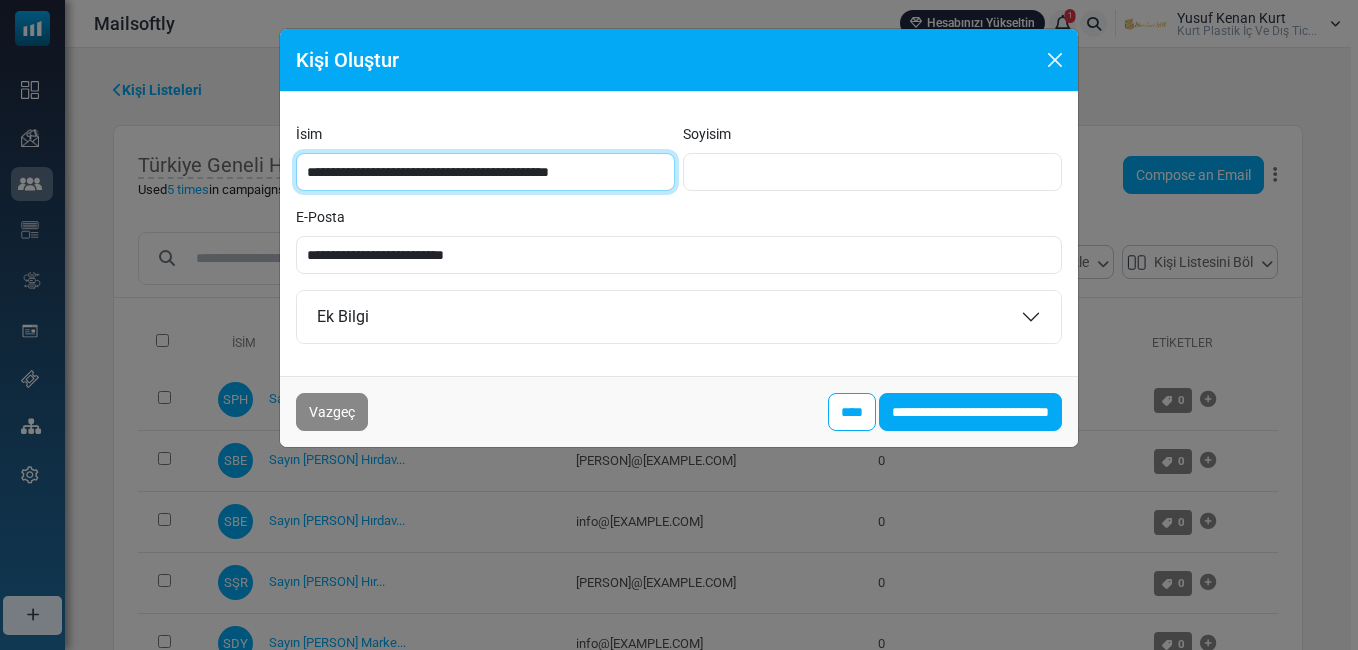 click on "**********" at bounding box center (485, 172) 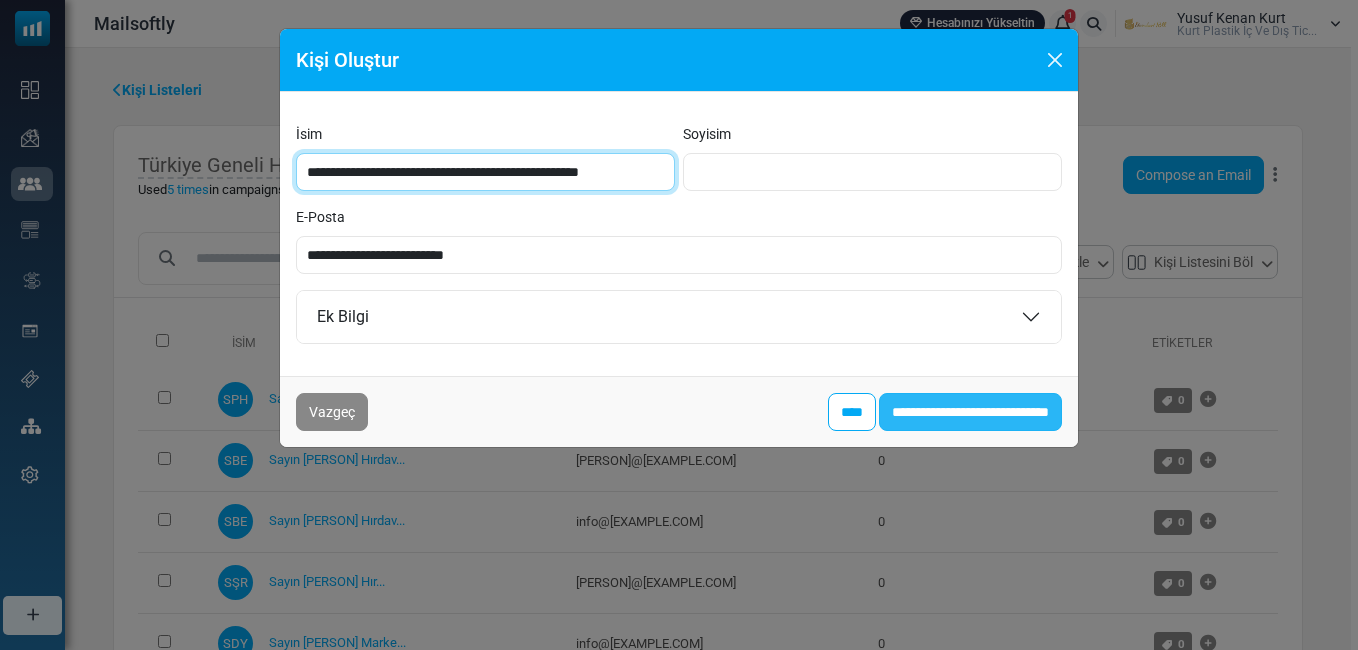 type on "**********" 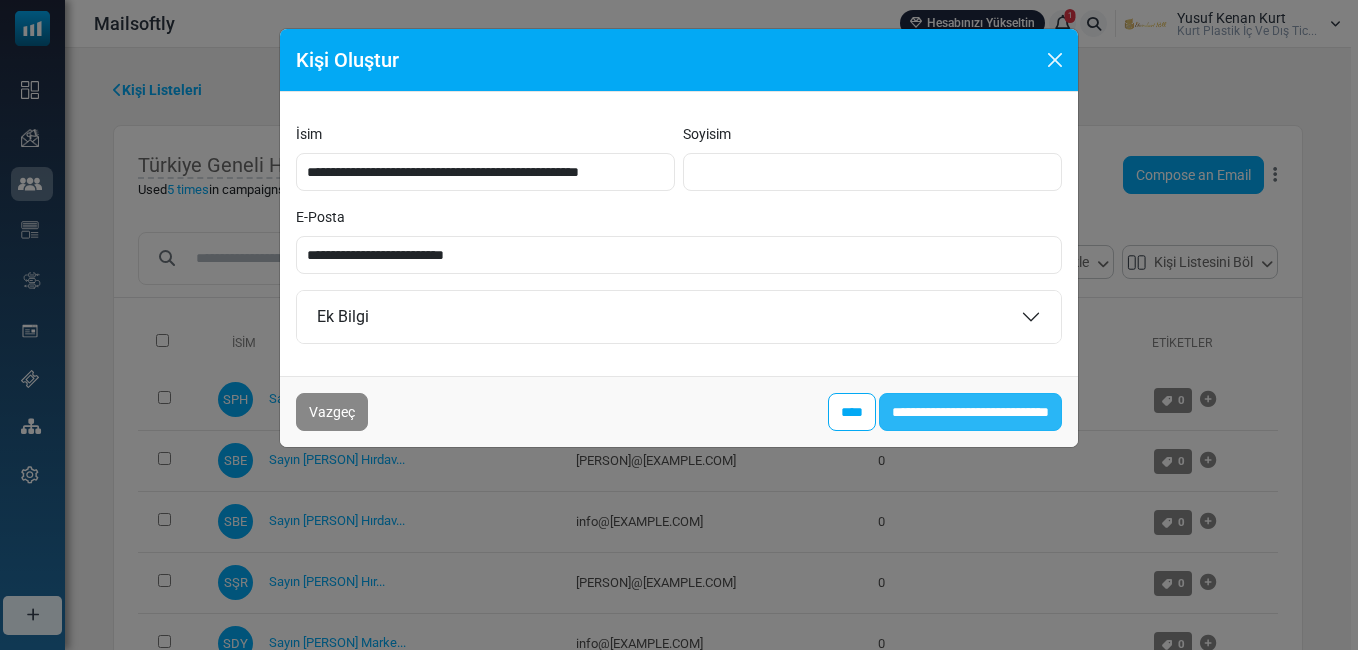 click on "**********" at bounding box center [970, 412] 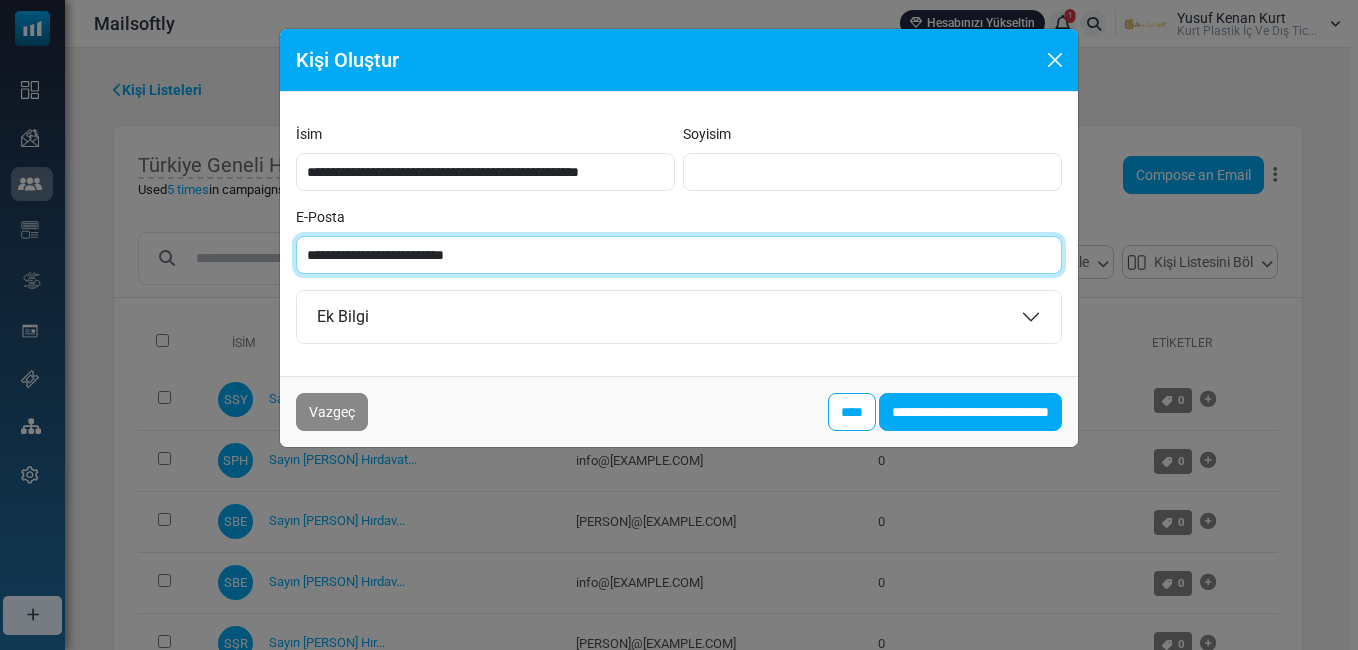 click on "**********" at bounding box center (679, 255) 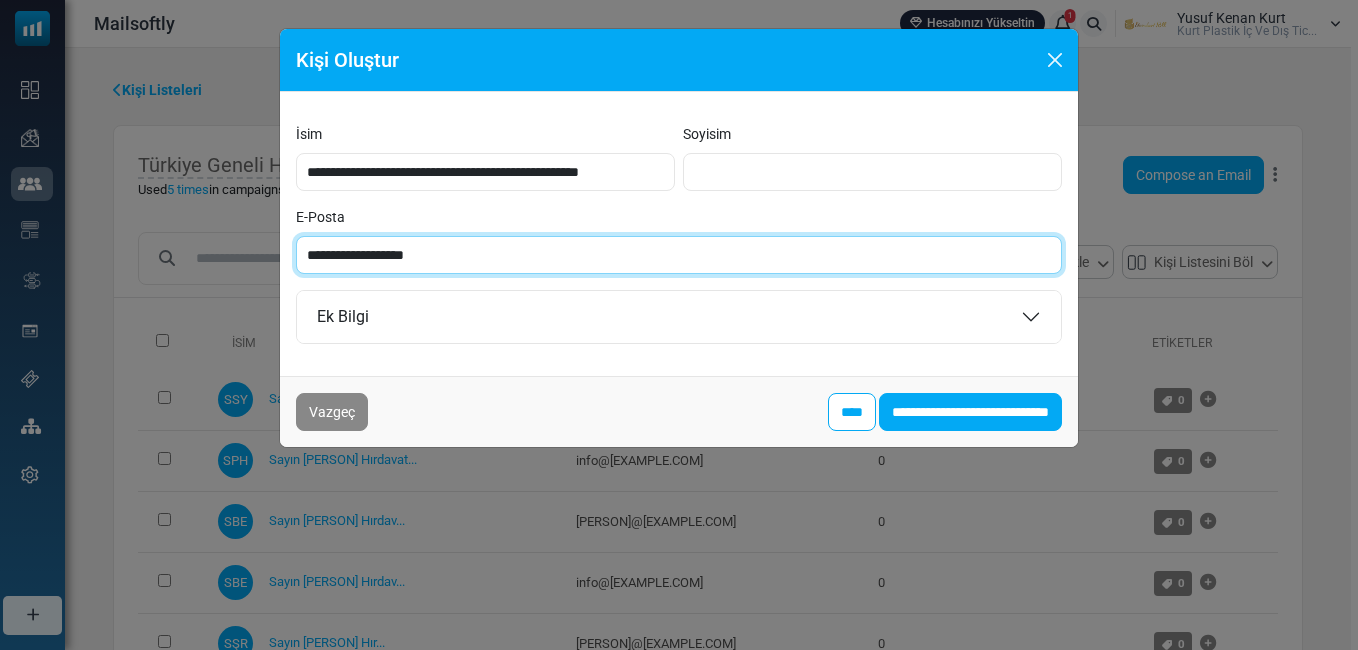 click on "**********" at bounding box center [679, 255] 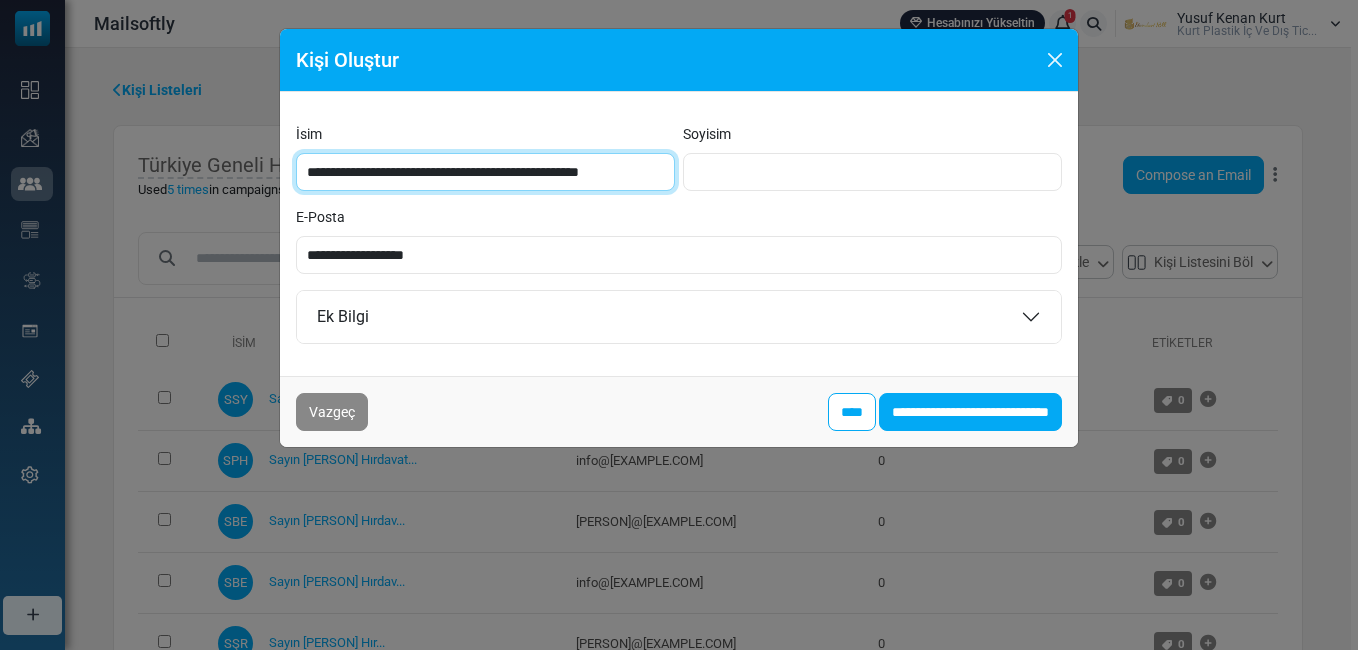 click on "**********" at bounding box center (485, 172) 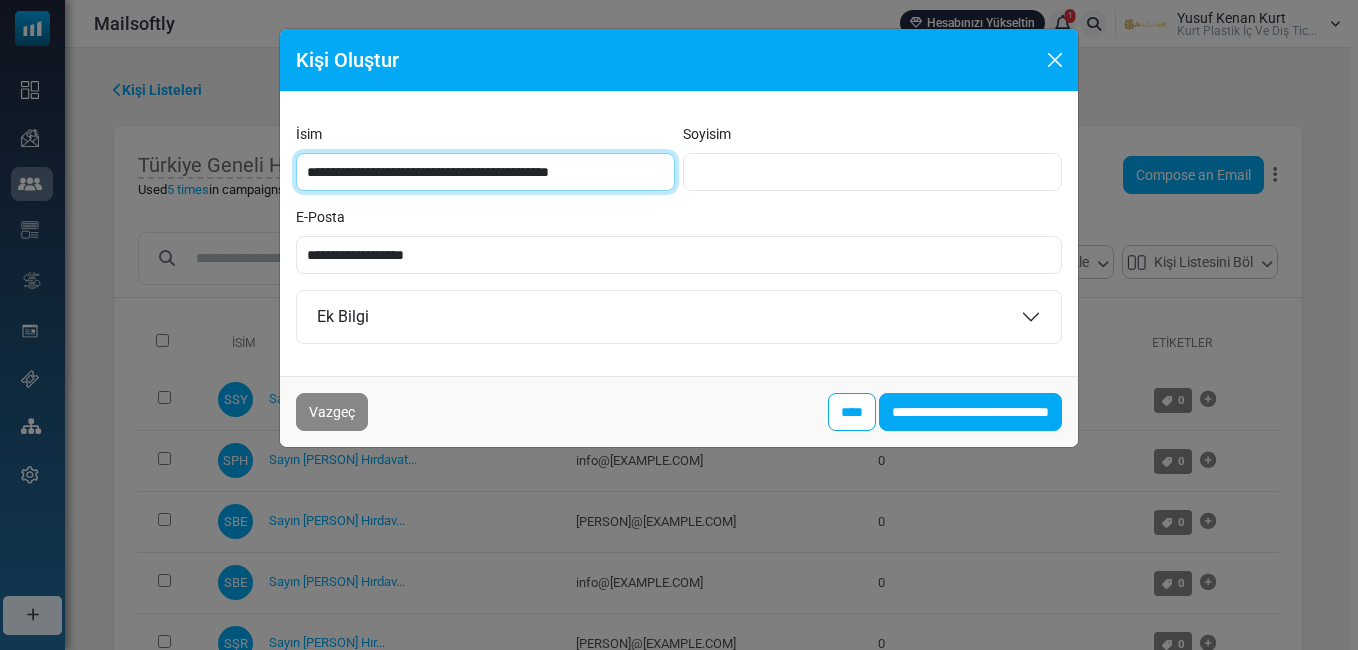 click on "**********" at bounding box center [485, 172] 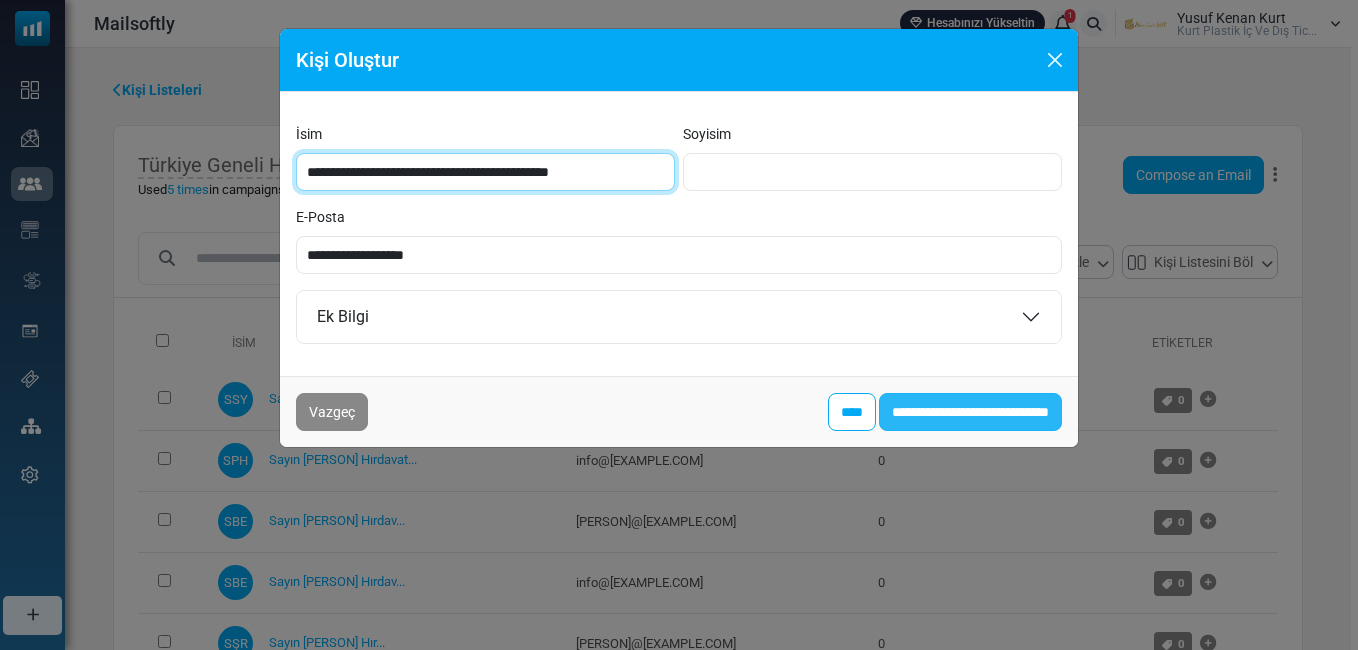 type on "**********" 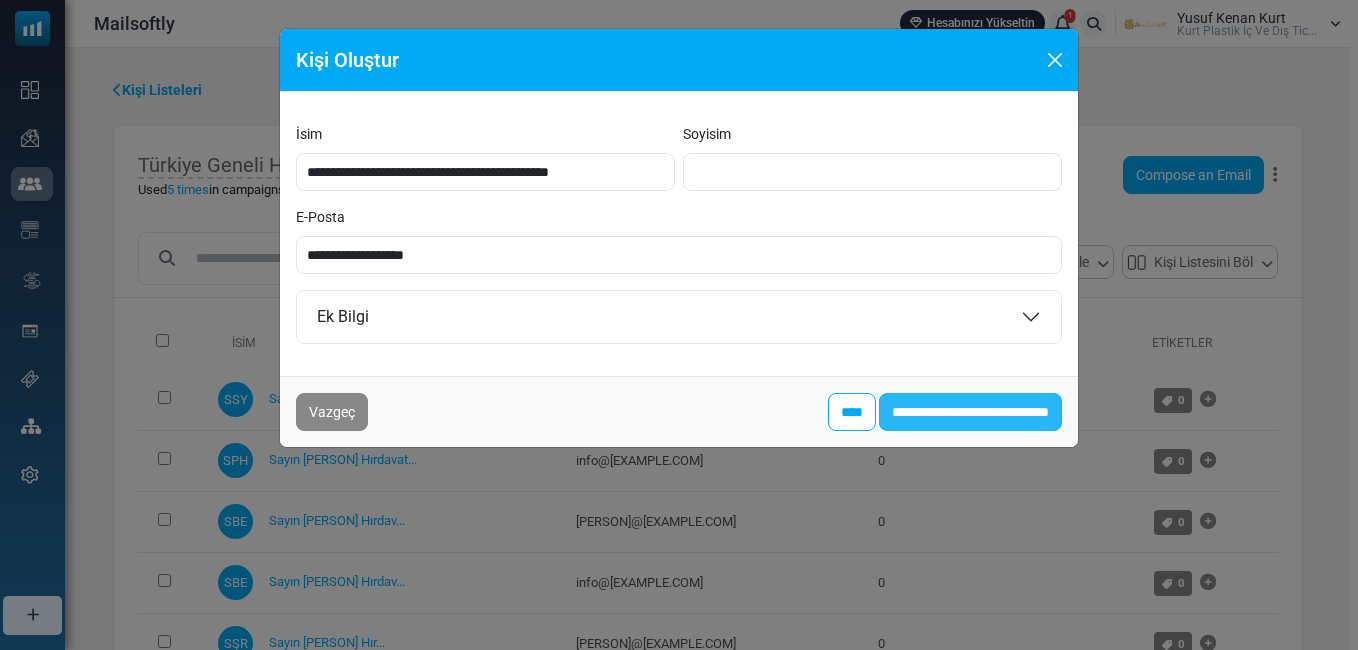 click on "**********" at bounding box center (970, 412) 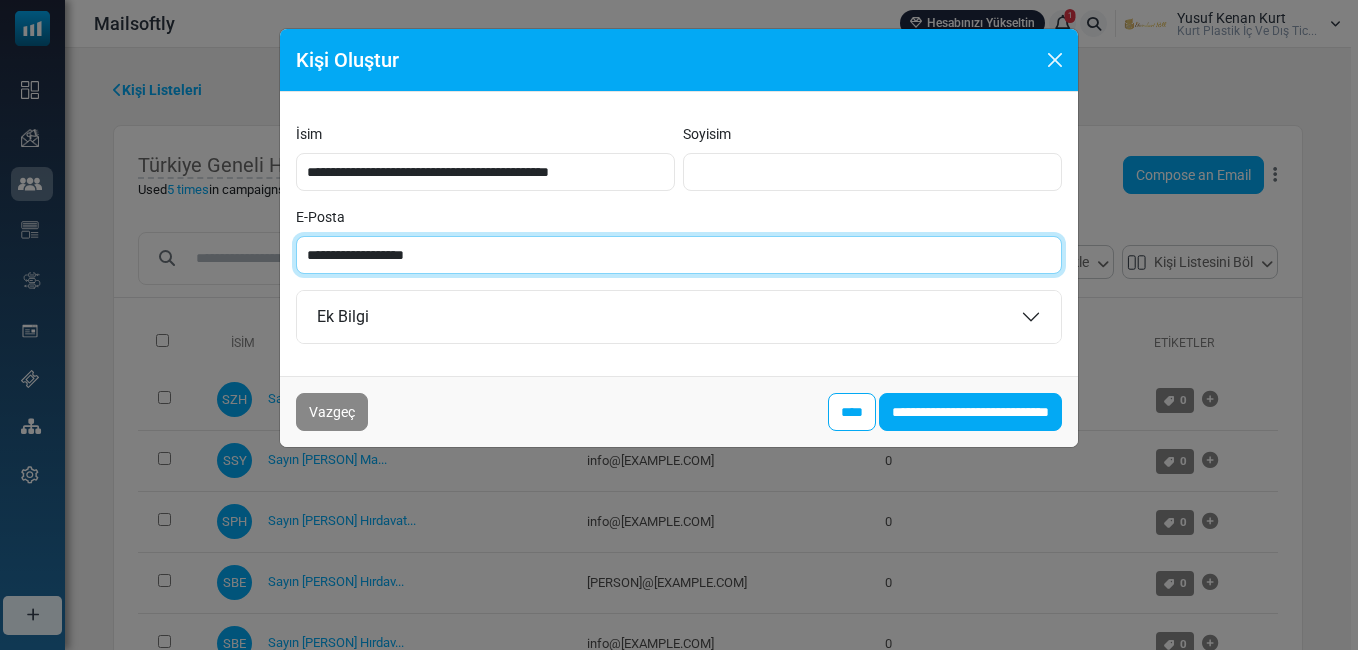 paste on "*" 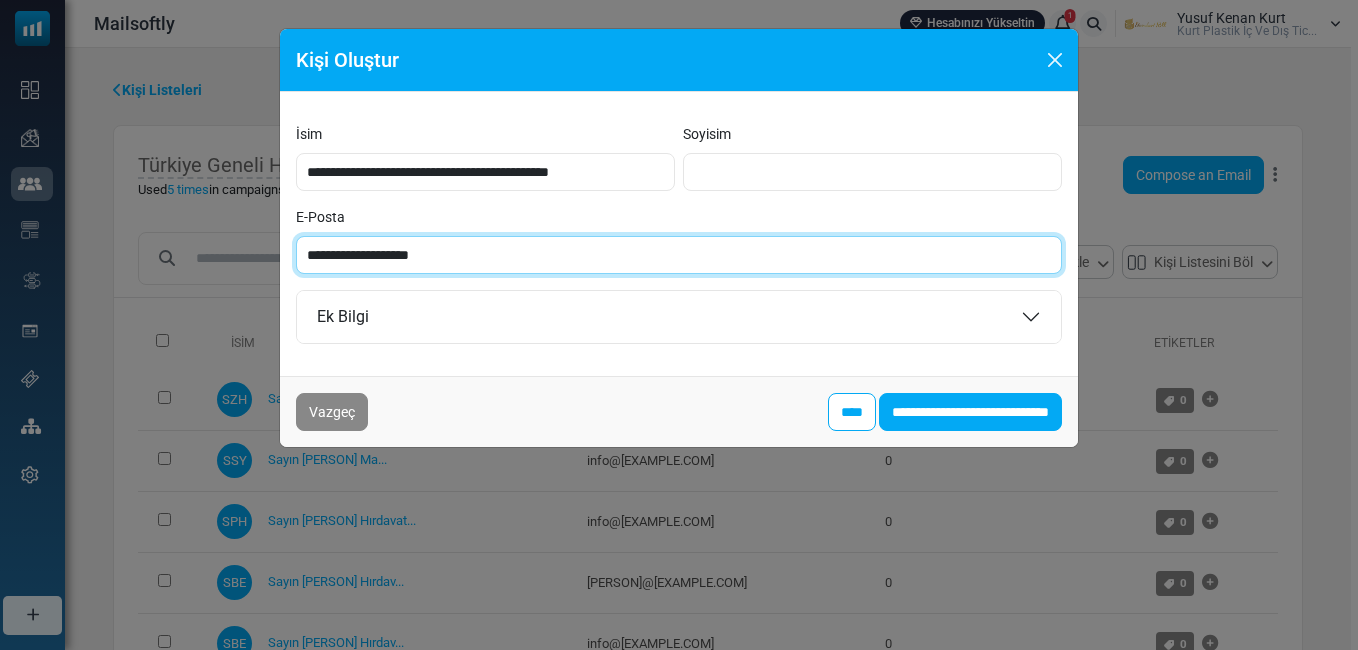 click on "**********" at bounding box center (679, 255) 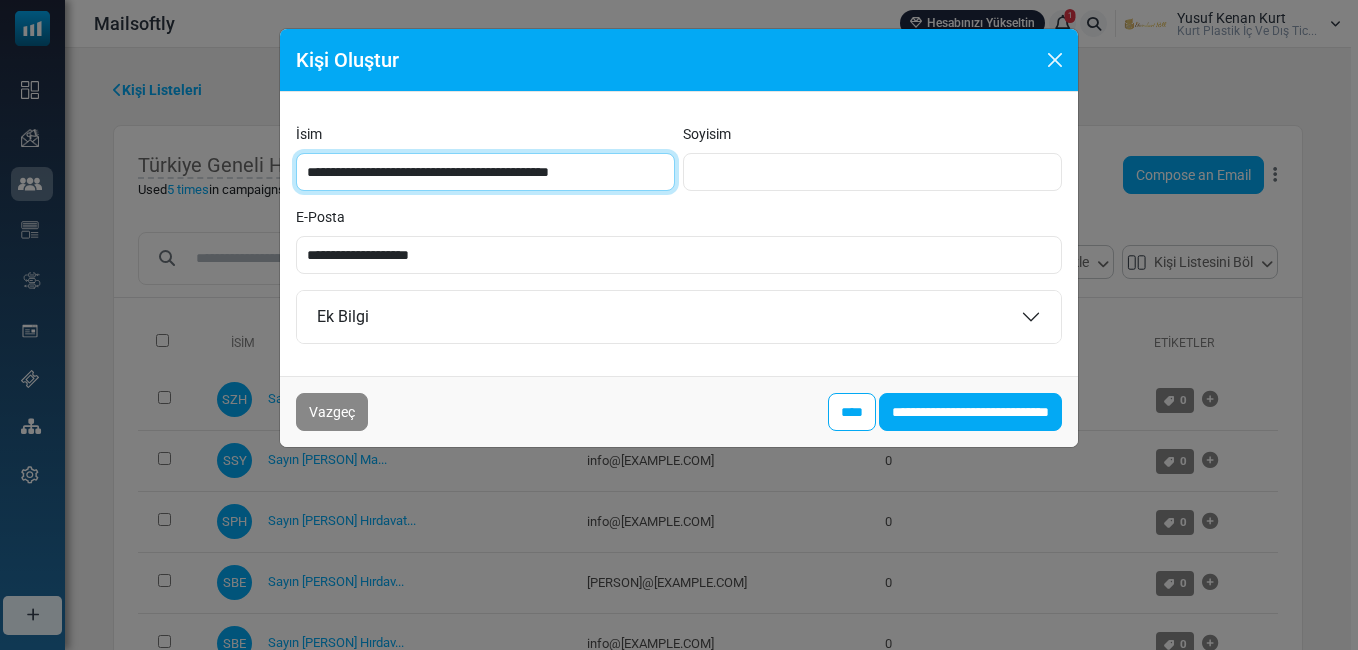 click on "**********" at bounding box center (485, 172) 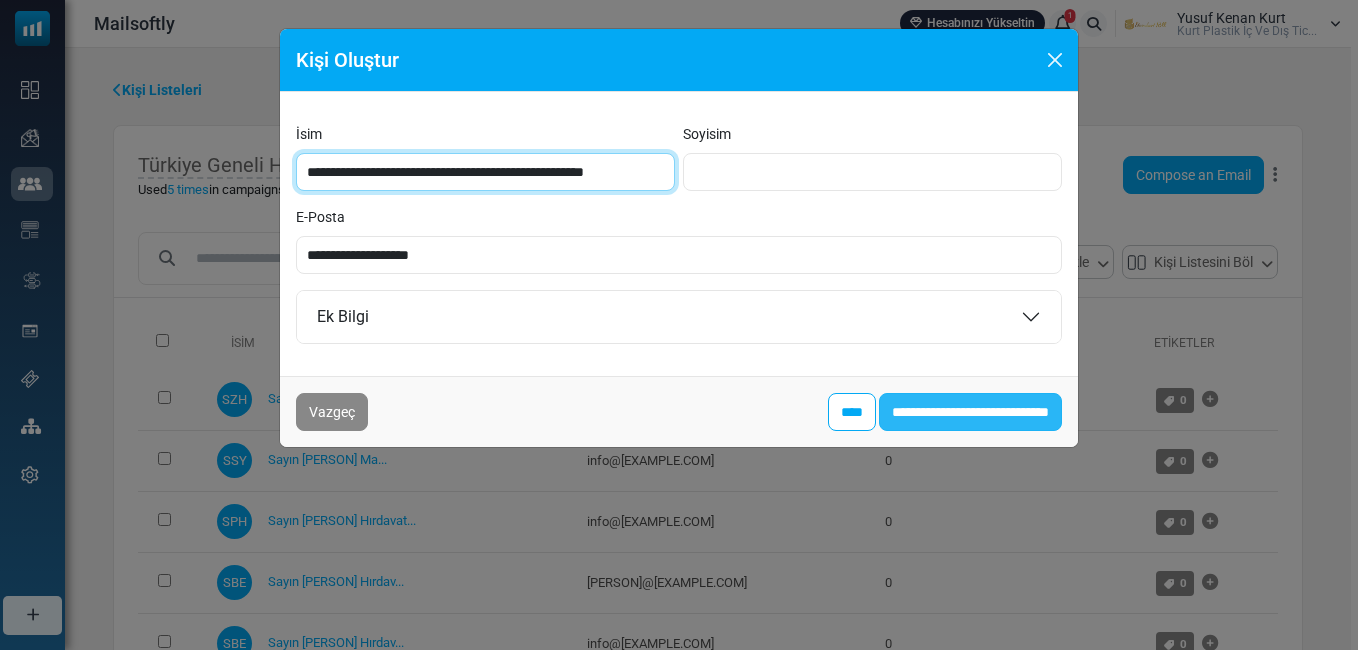 type on "**********" 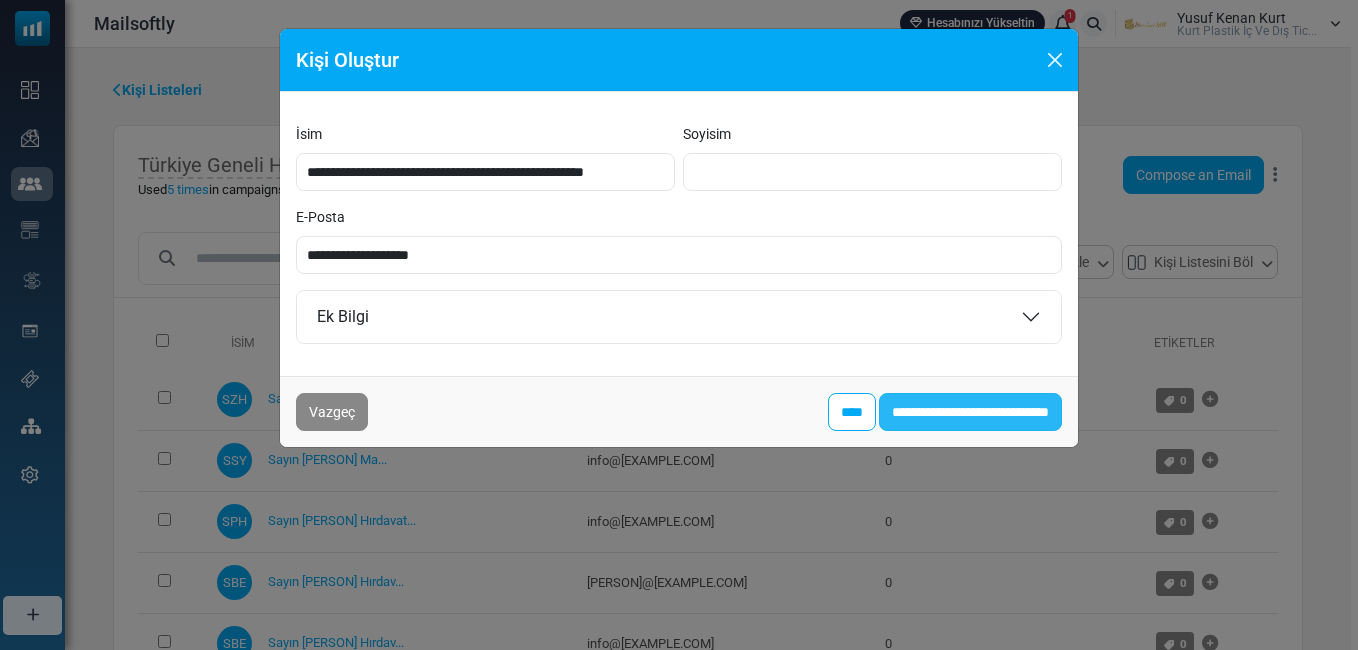 click on "**********" at bounding box center (970, 412) 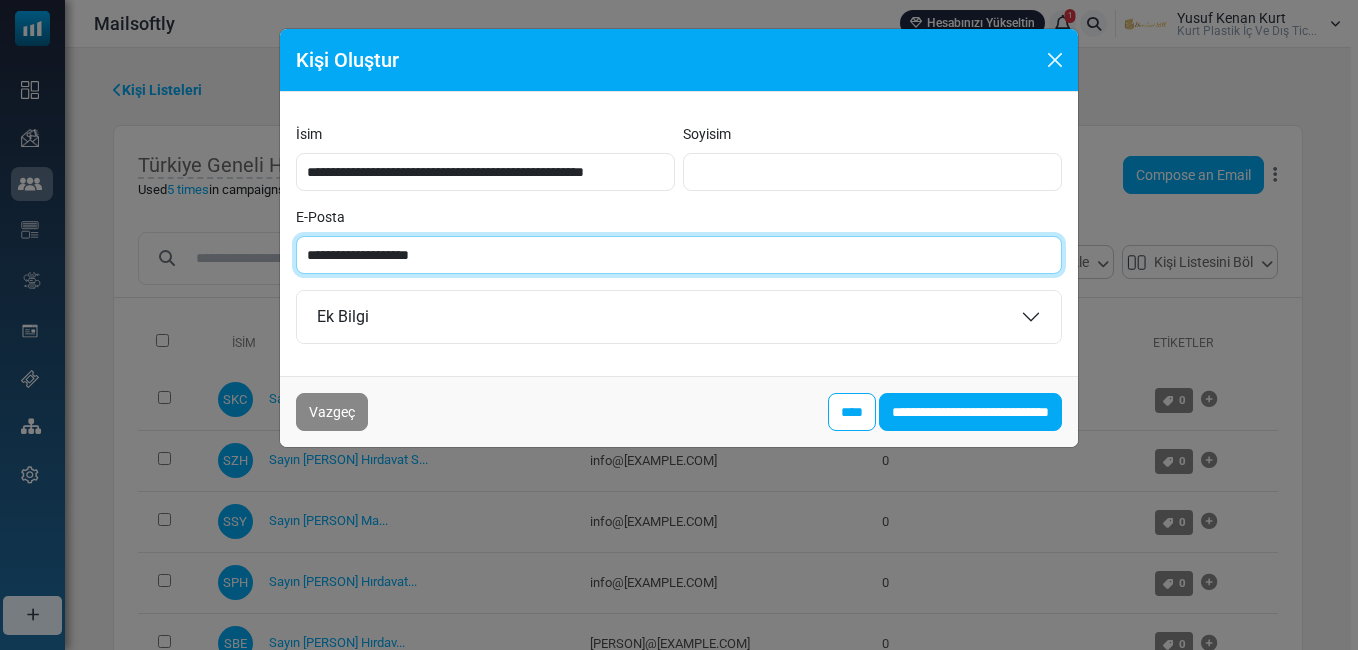 paste on "*" 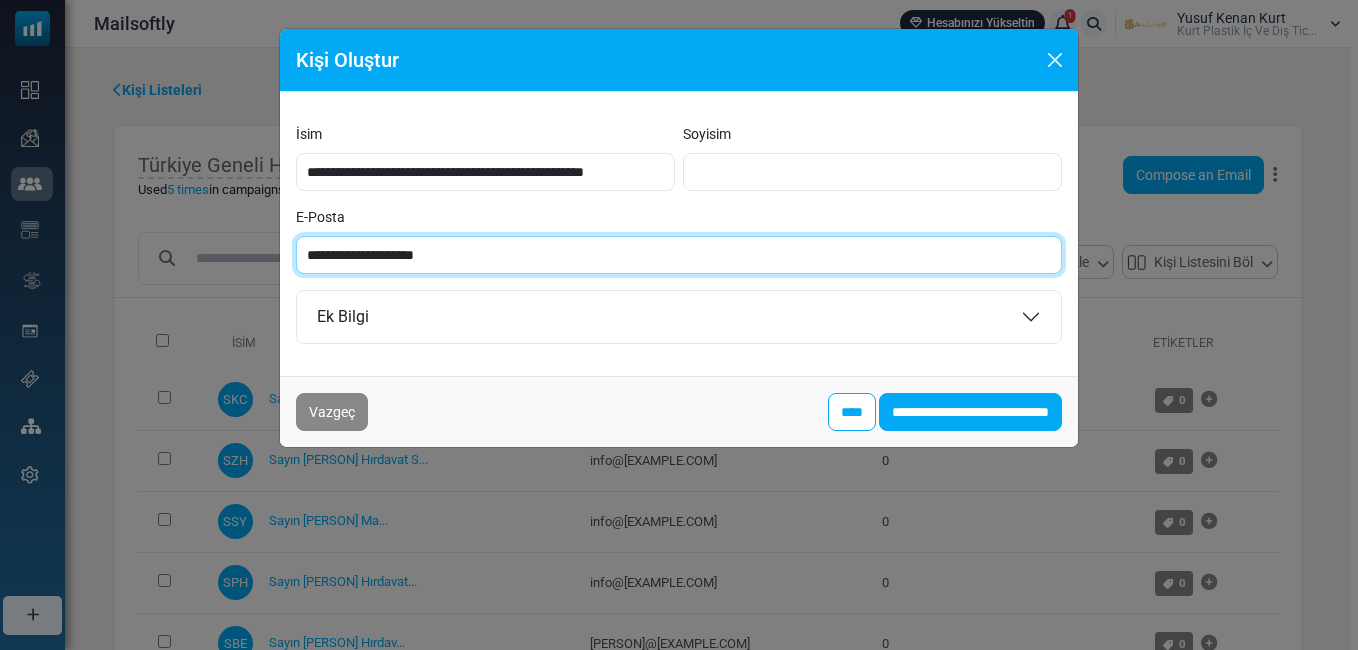 click on "**********" at bounding box center [679, 255] 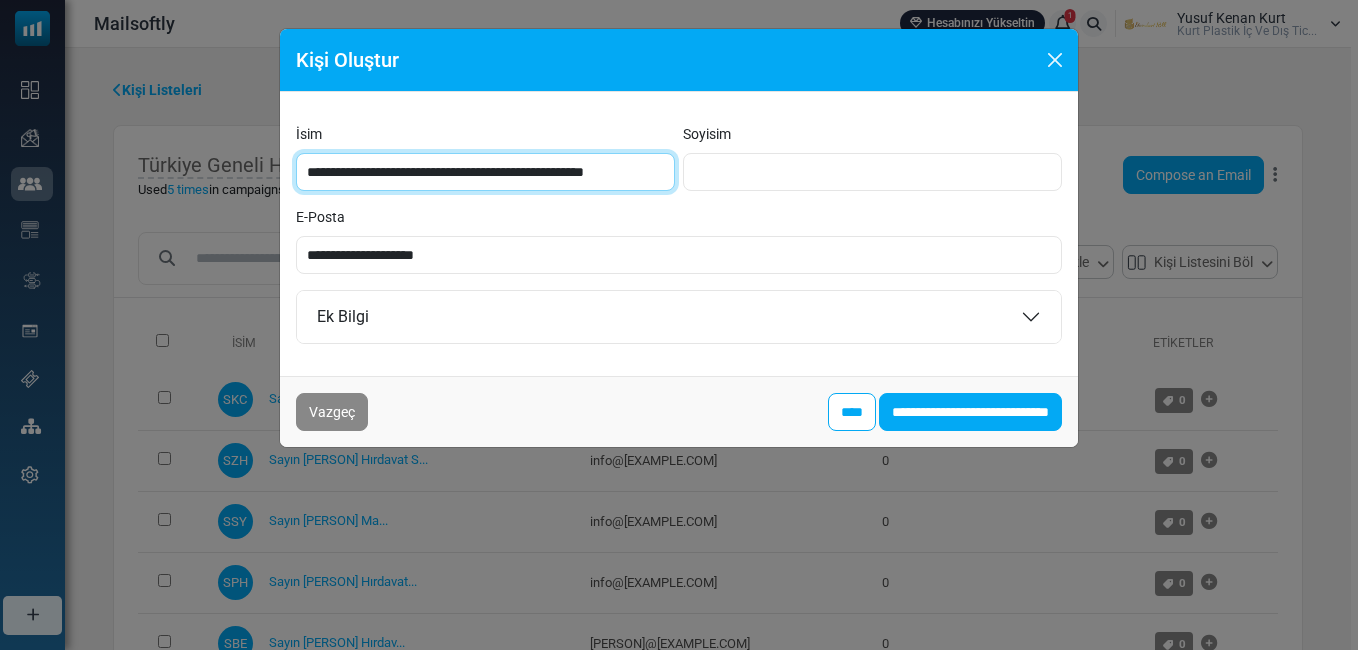 click on "**********" at bounding box center (485, 172) 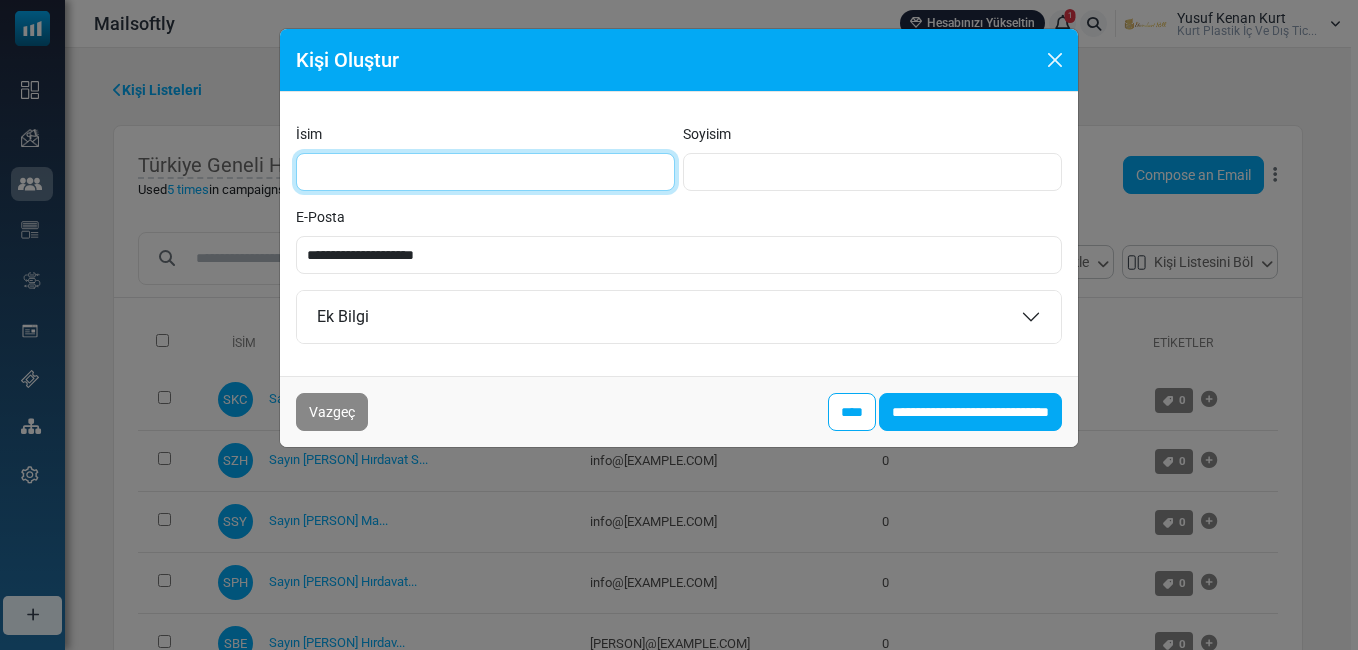 type on "**********" 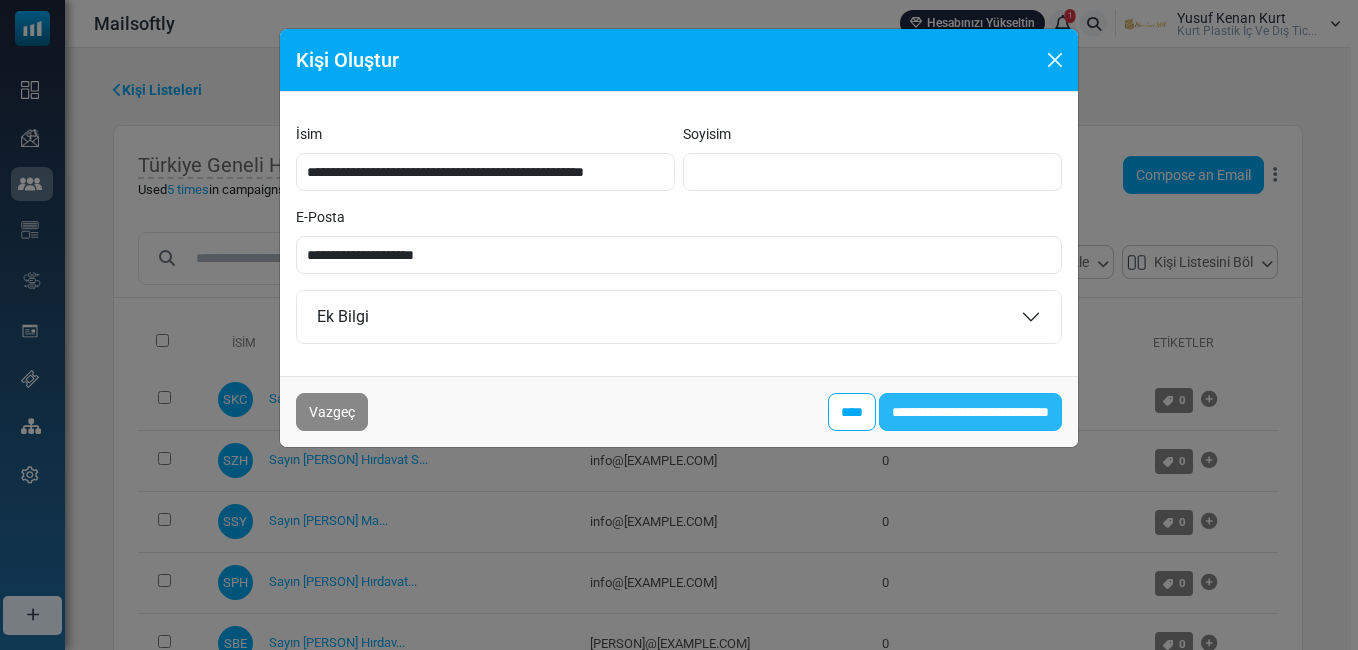 click on "**********" at bounding box center [970, 412] 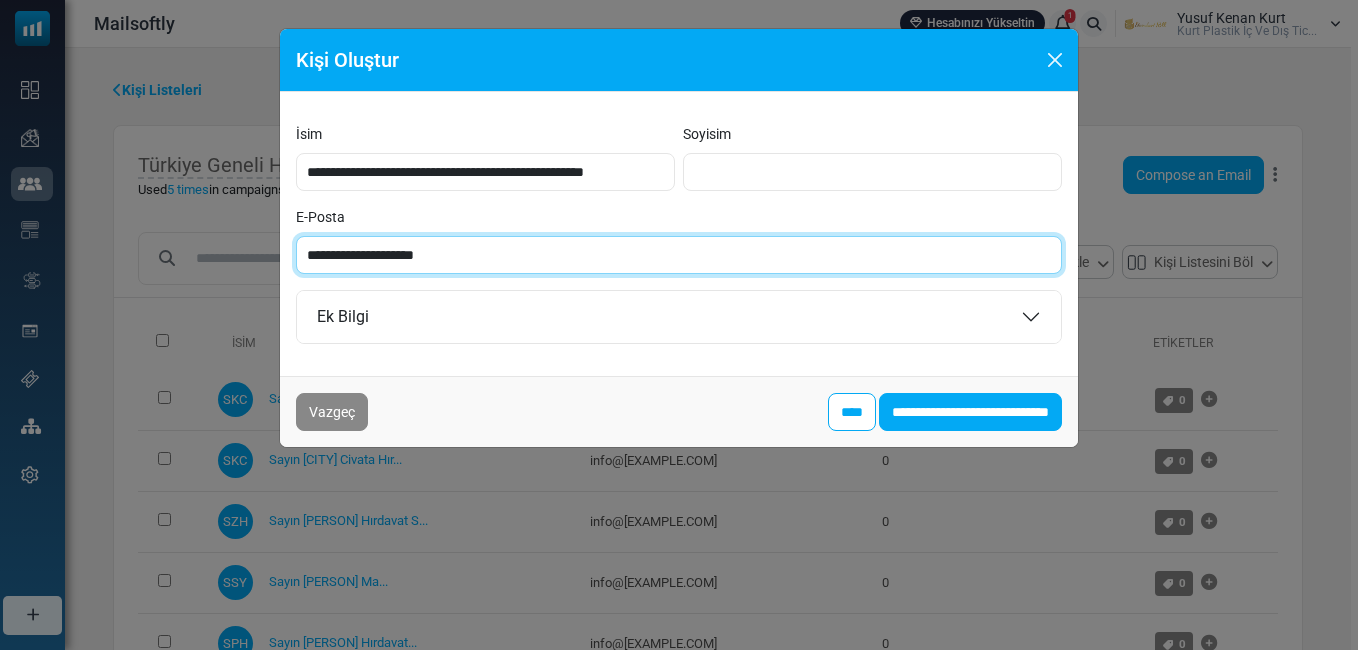 paste 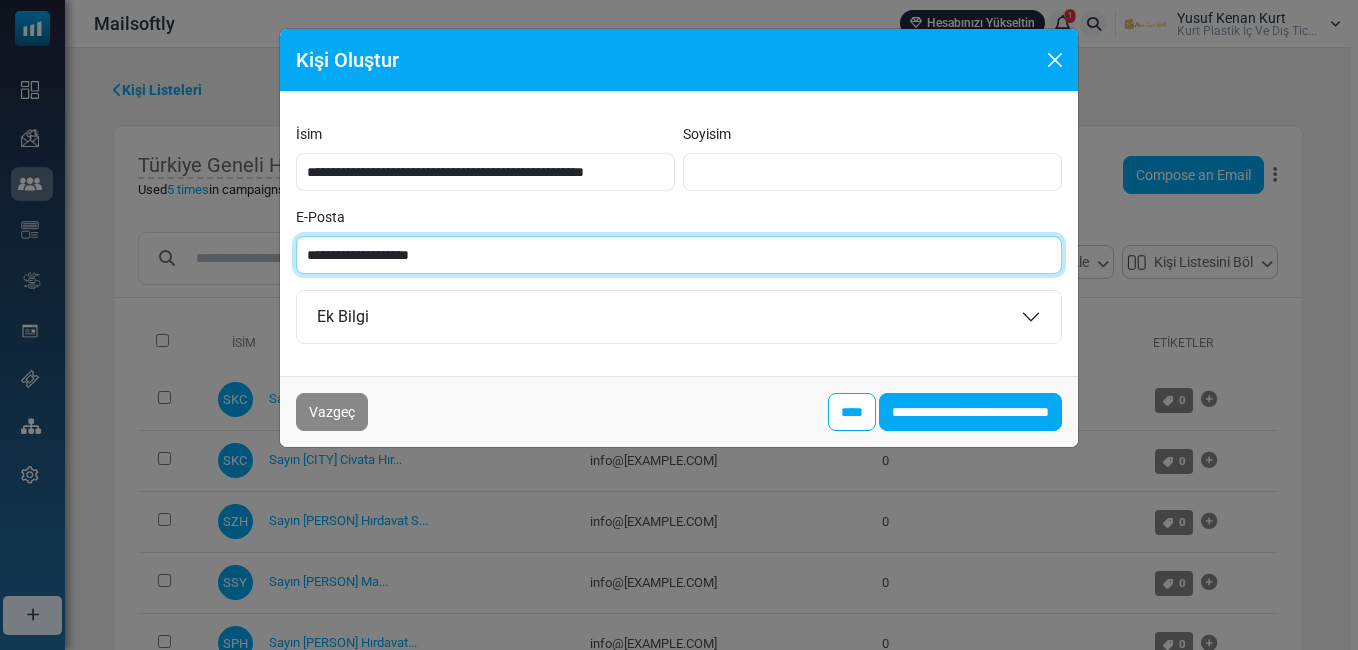 click on "**********" at bounding box center (679, 255) 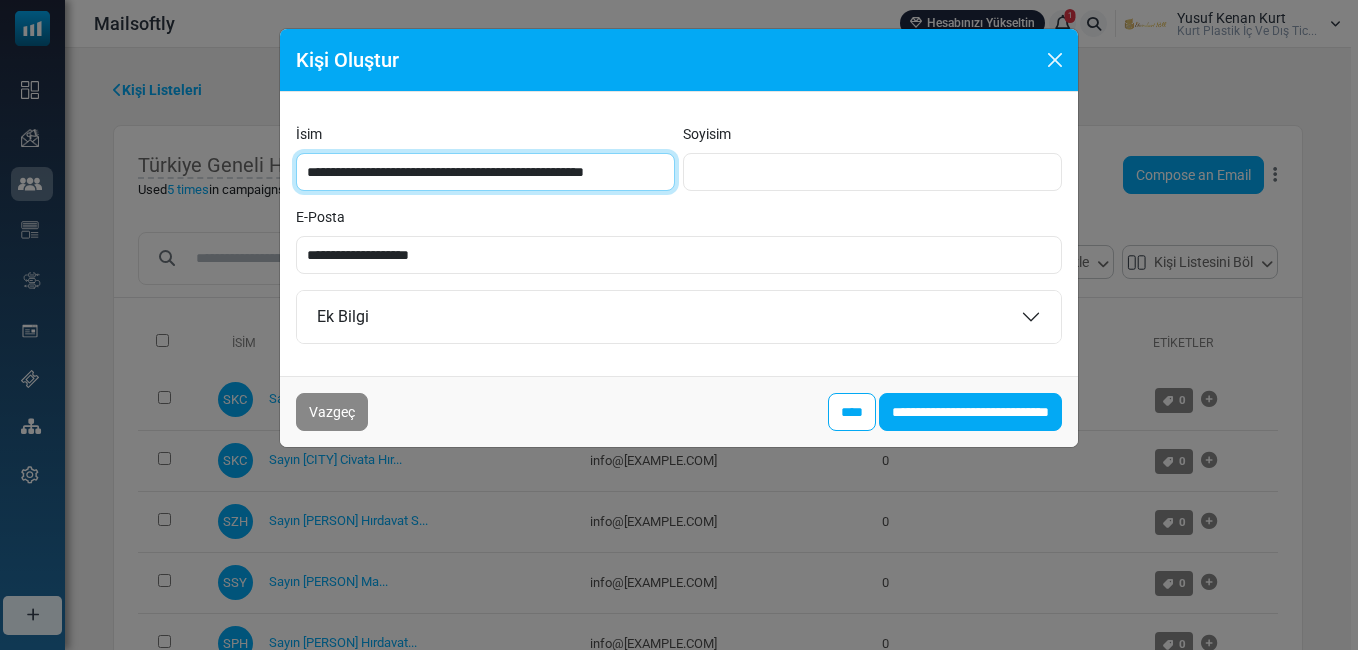 click on "**********" at bounding box center (485, 172) 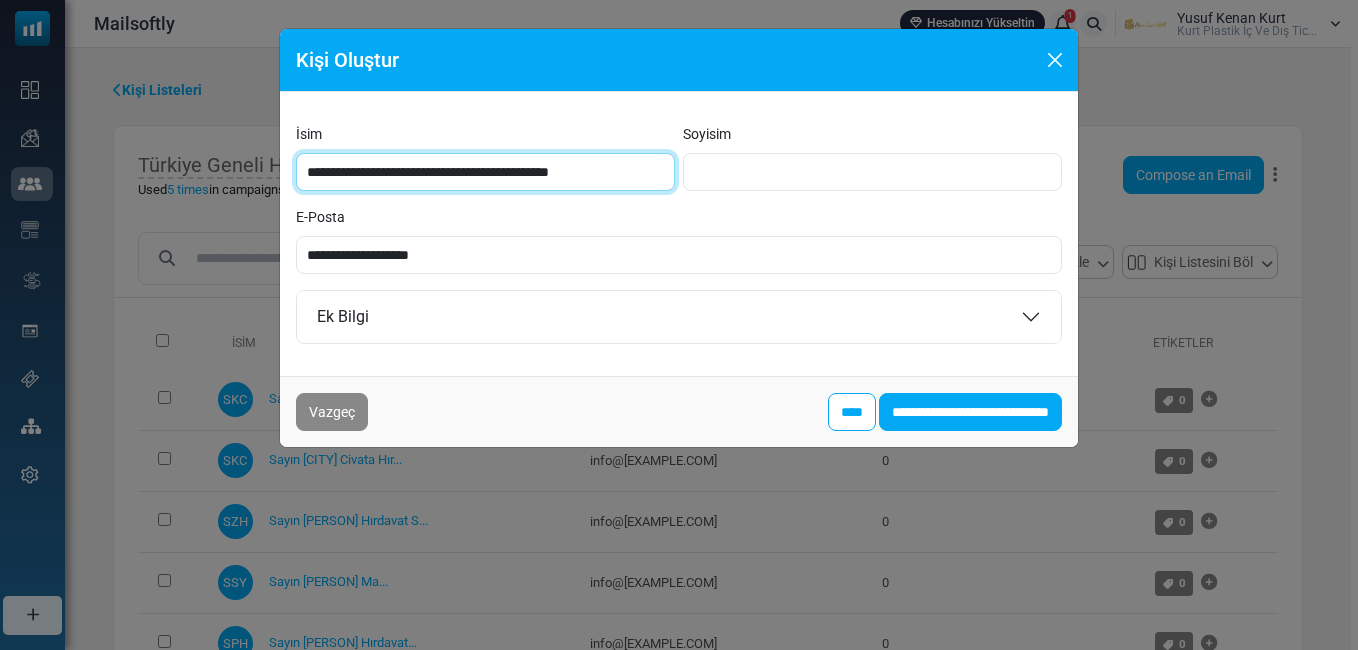 click on "**********" at bounding box center [485, 172] 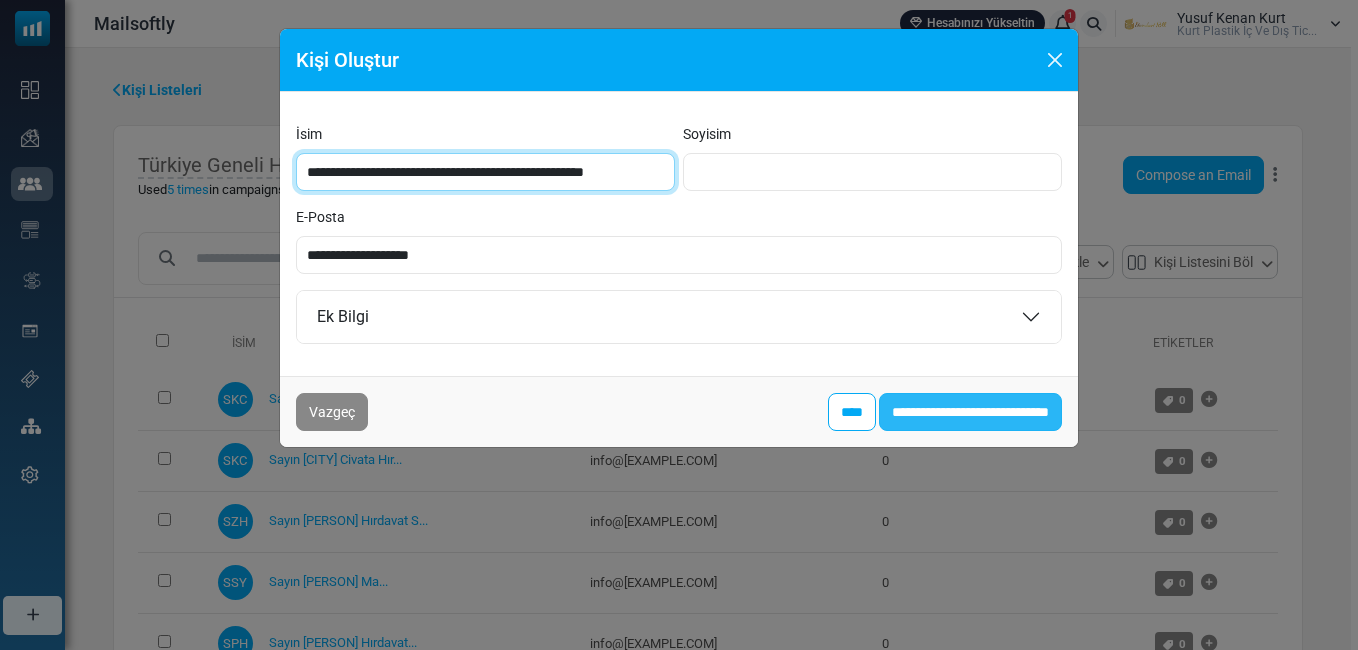type on "**********" 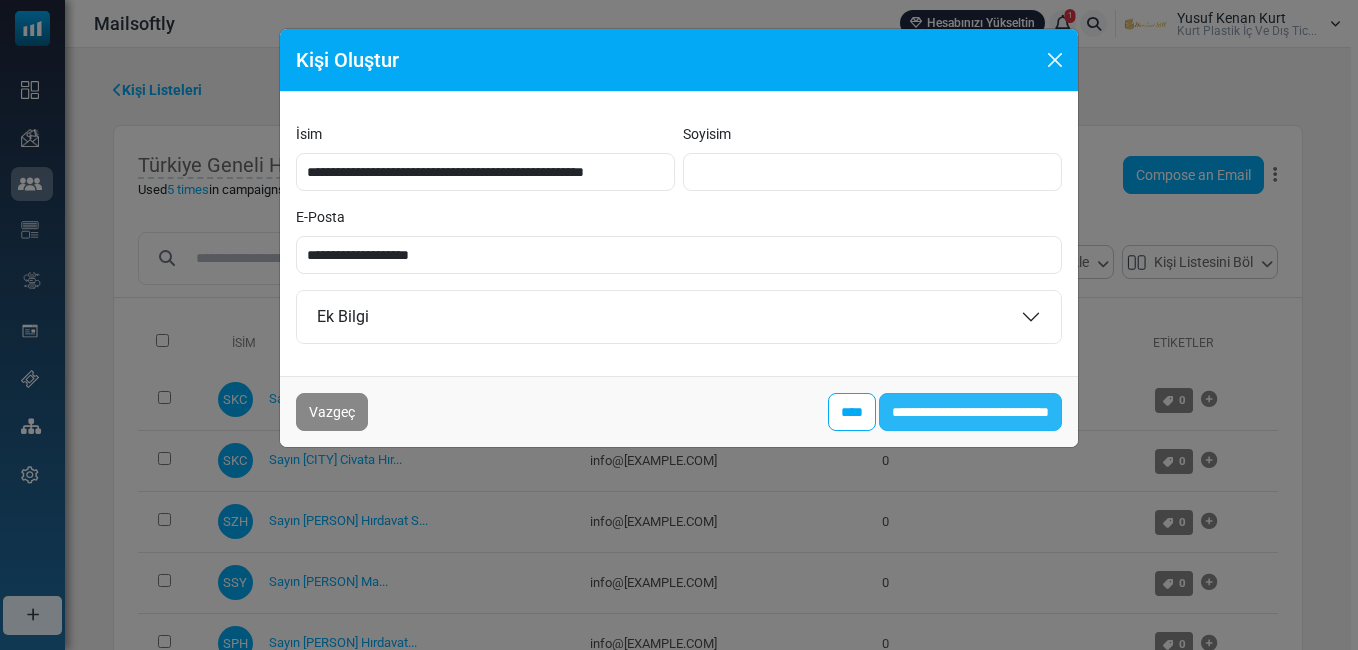 click on "**********" at bounding box center (970, 412) 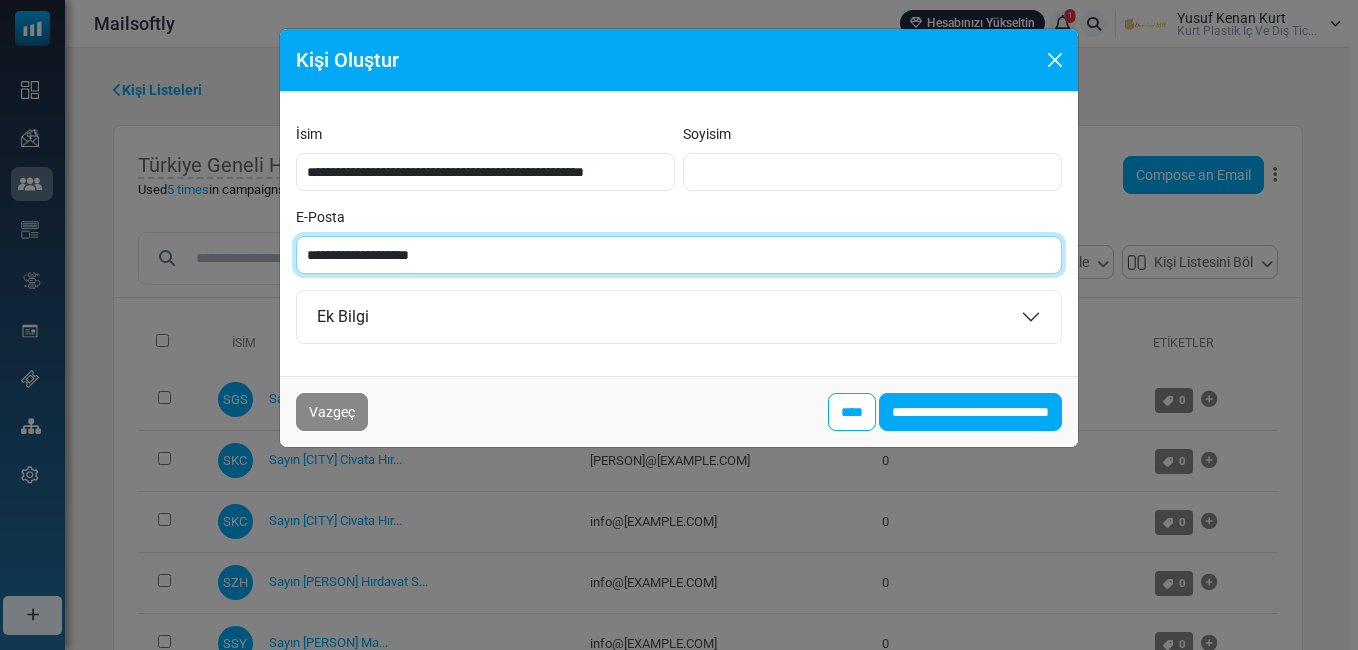 paste on "*" 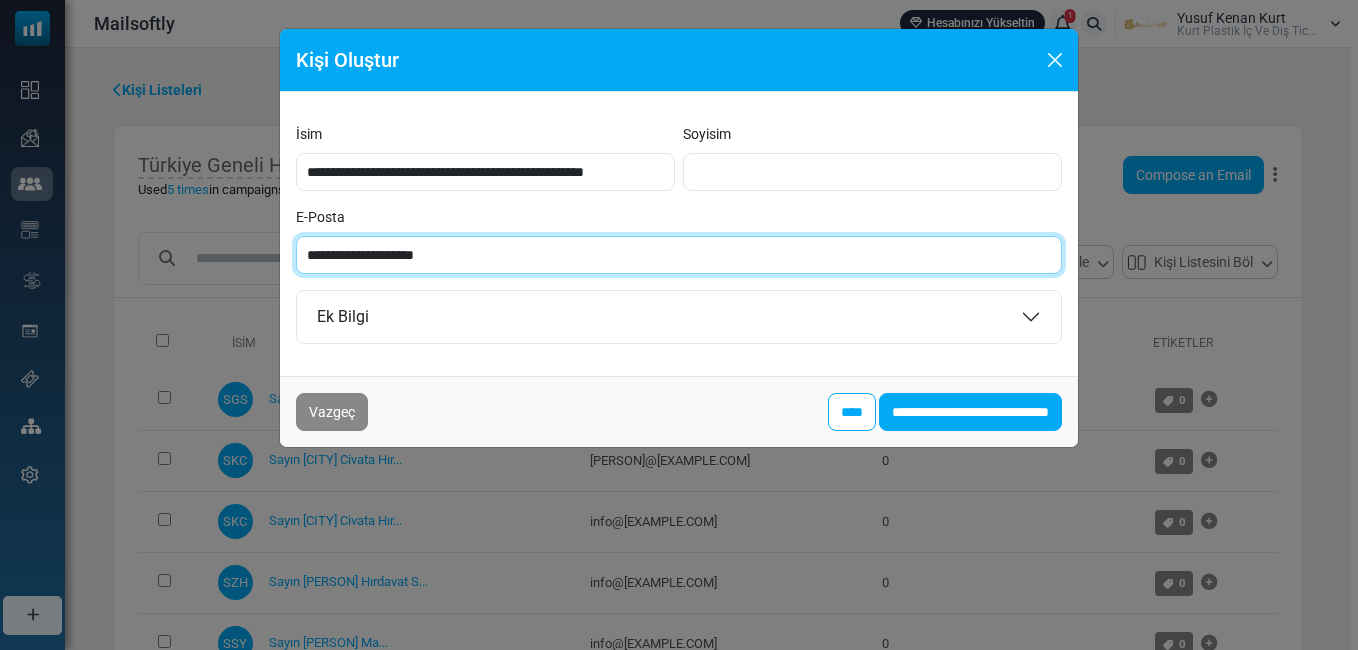 click on "**********" at bounding box center (679, 255) 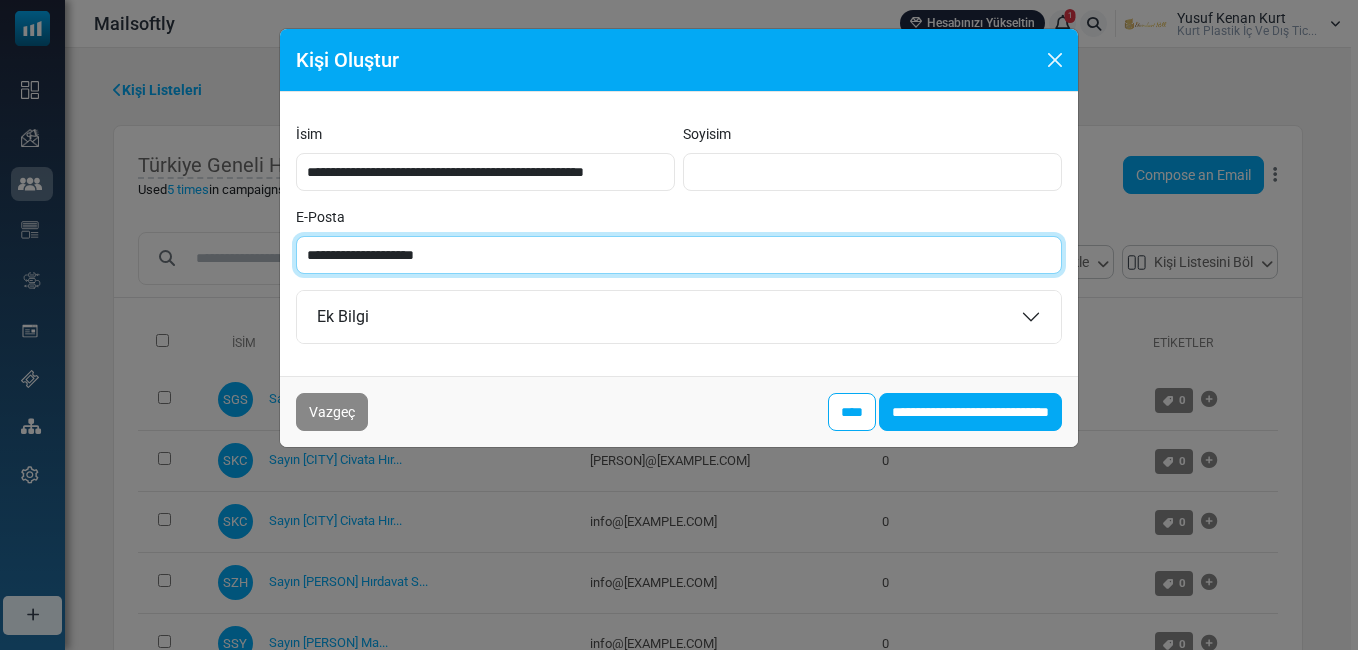 click on "**********" at bounding box center [679, 255] 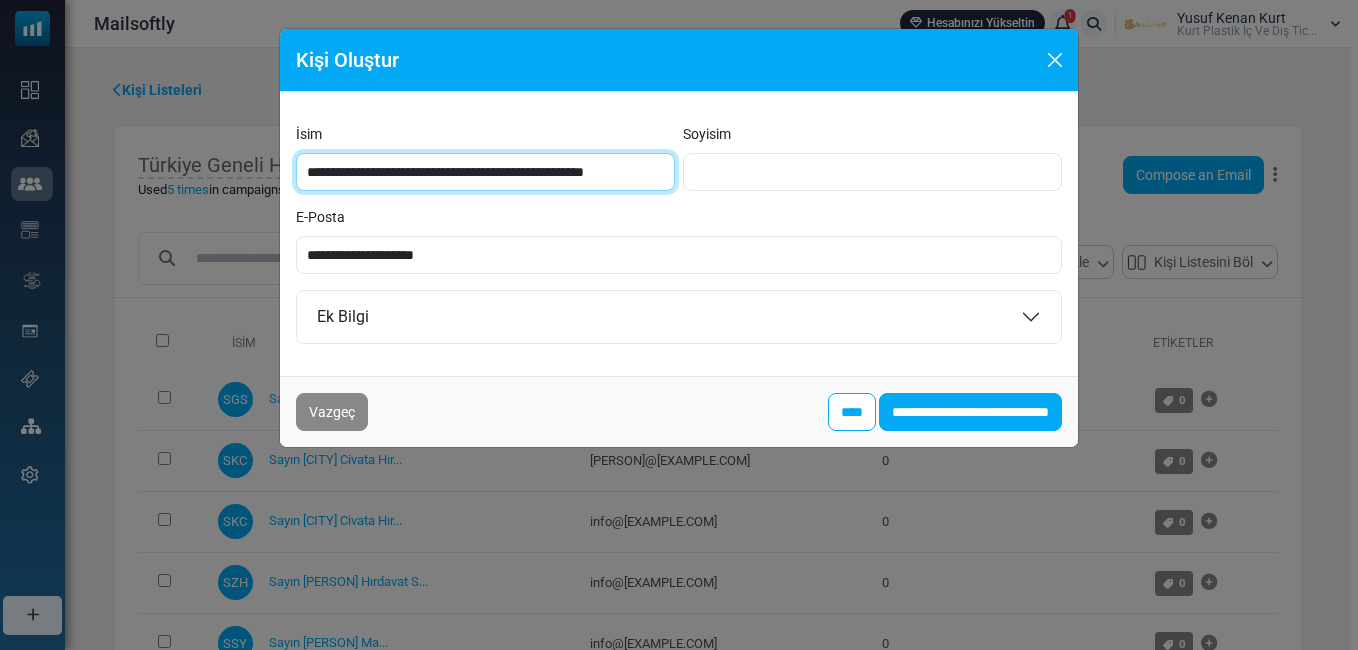 click on "**********" at bounding box center [485, 172] 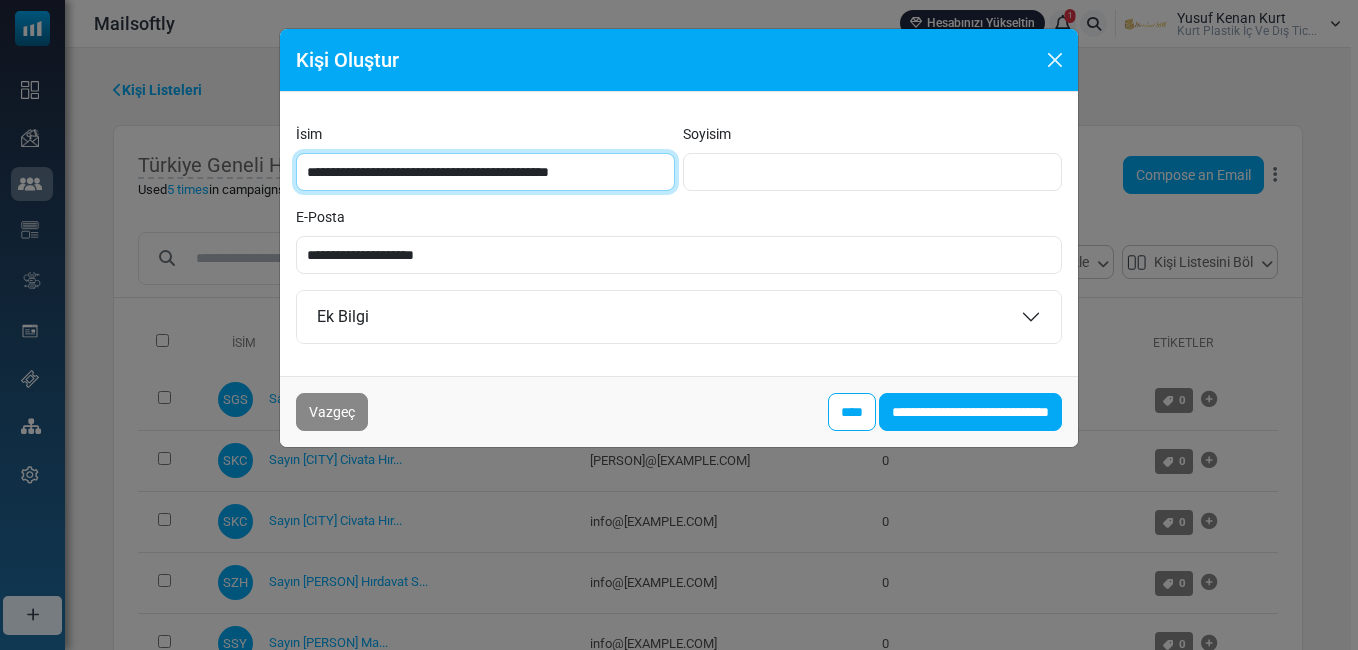 click on "**********" at bounding box center [485, 172] 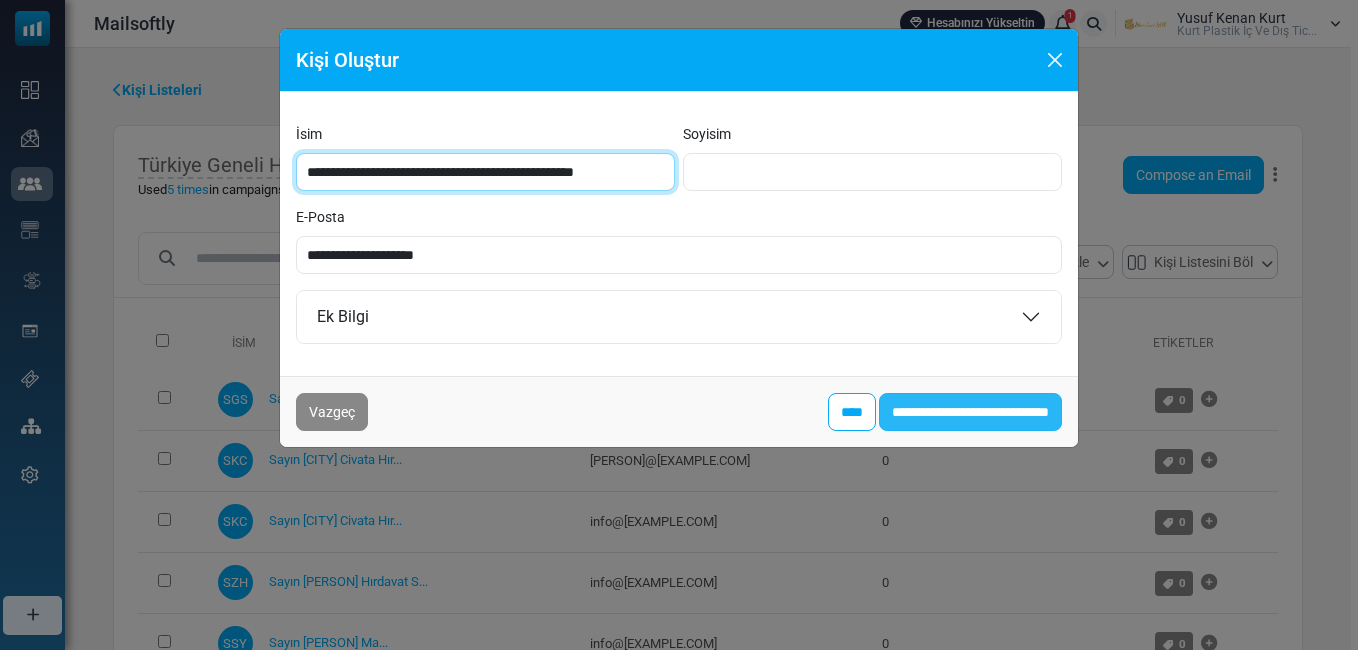 type on "**********" 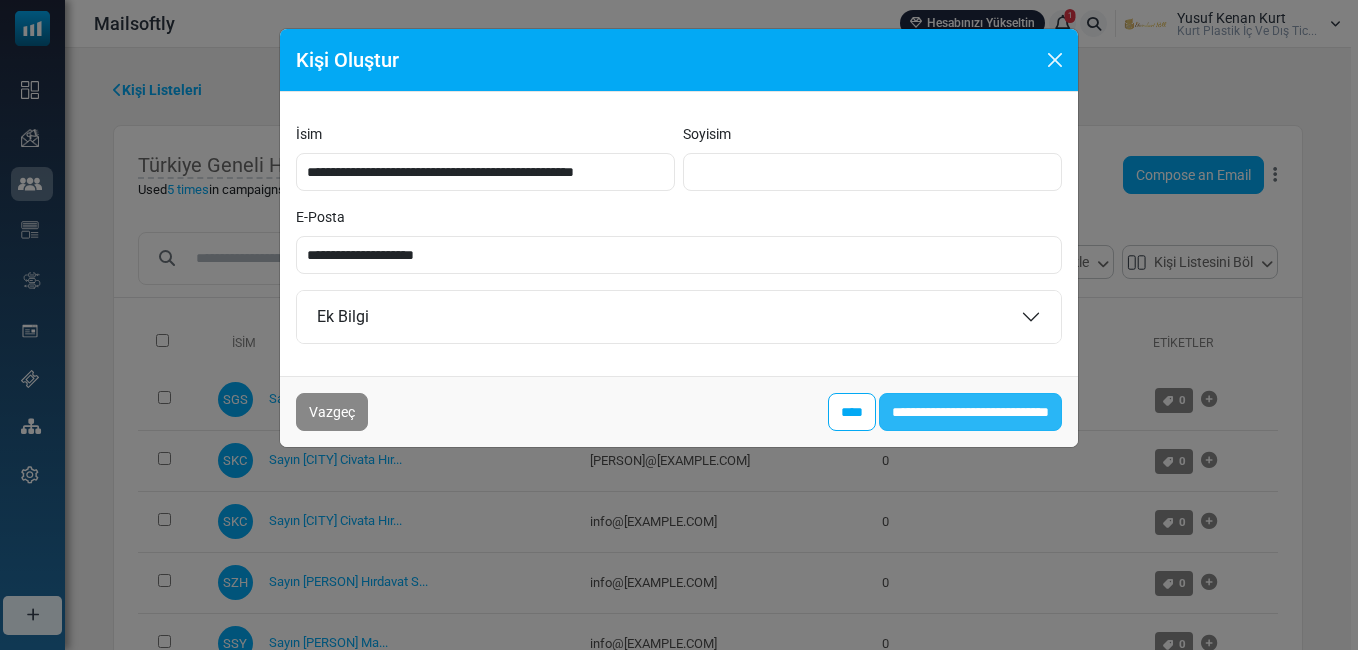 click on "**********" at bounding box center [970, 412] 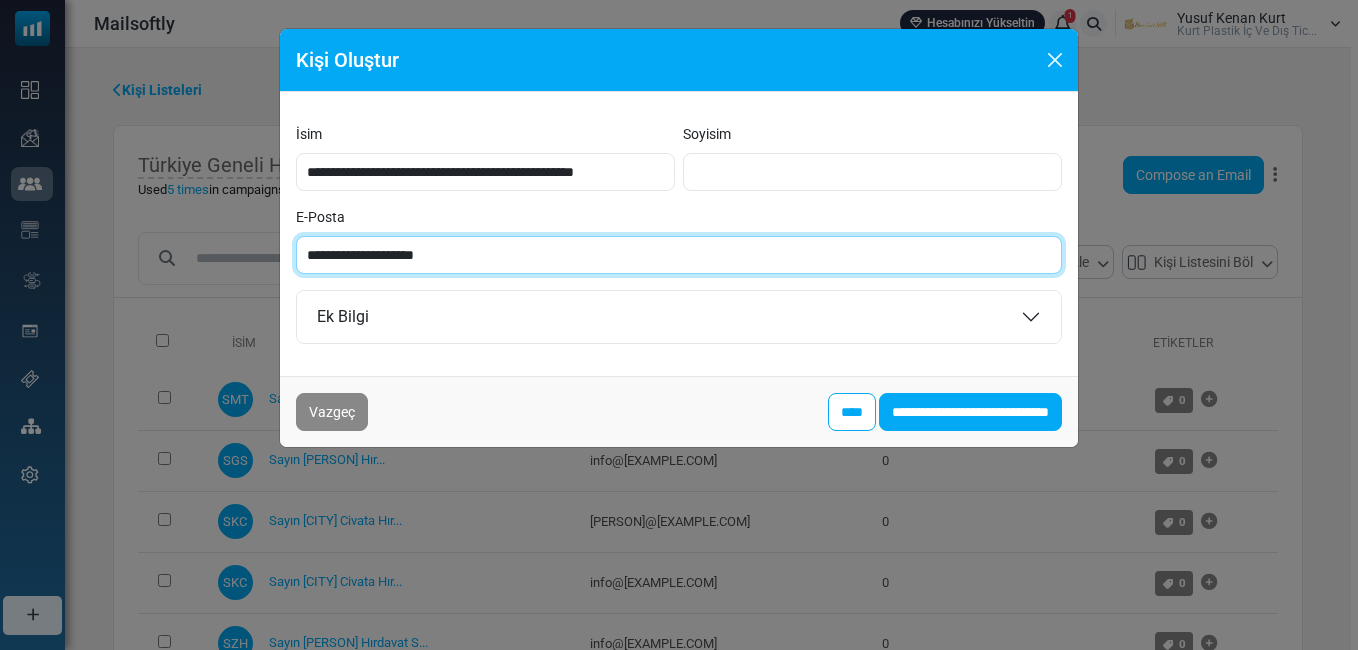 paste on "*****" 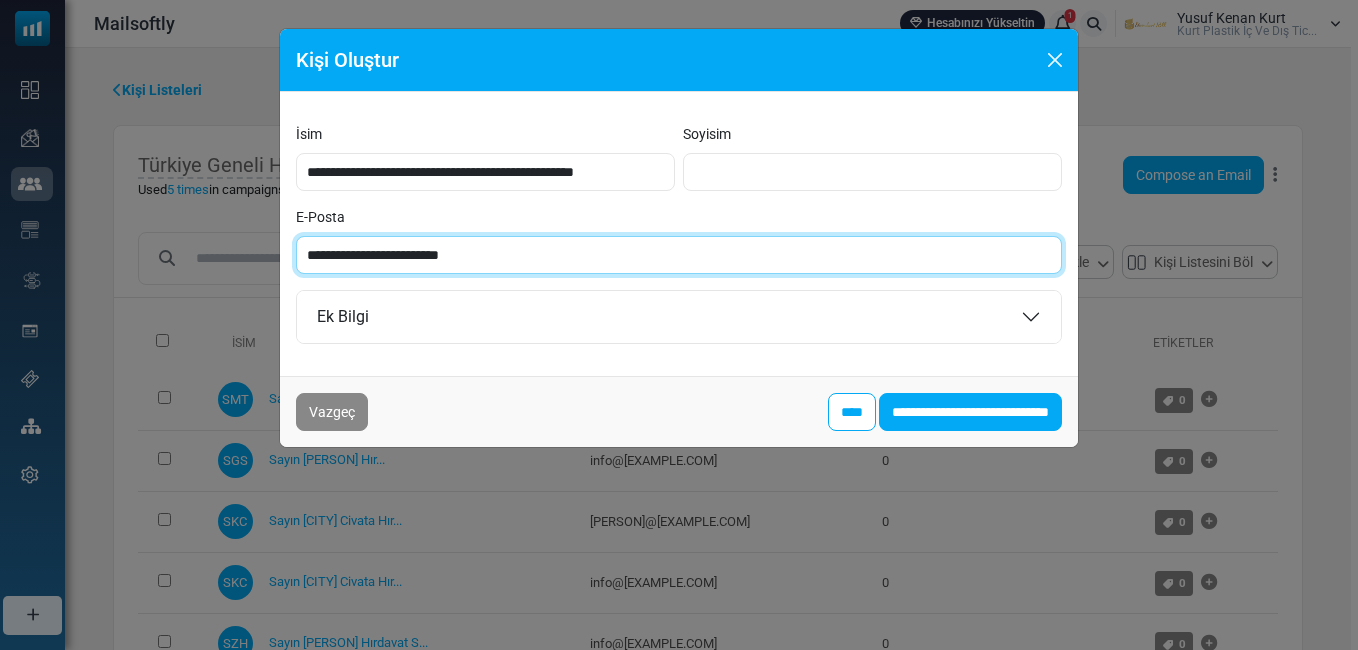 click on "**********" at bounding box center [679, 255] 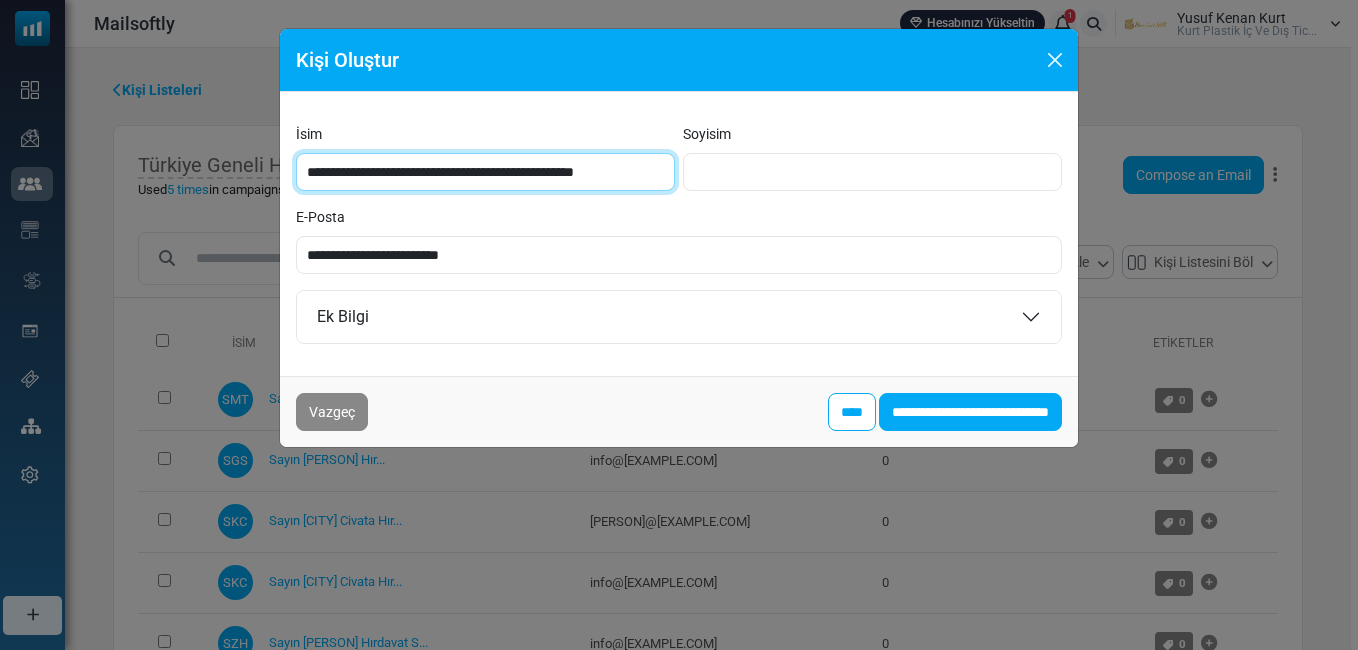 click on "**********" at bounding box center [485, 172] 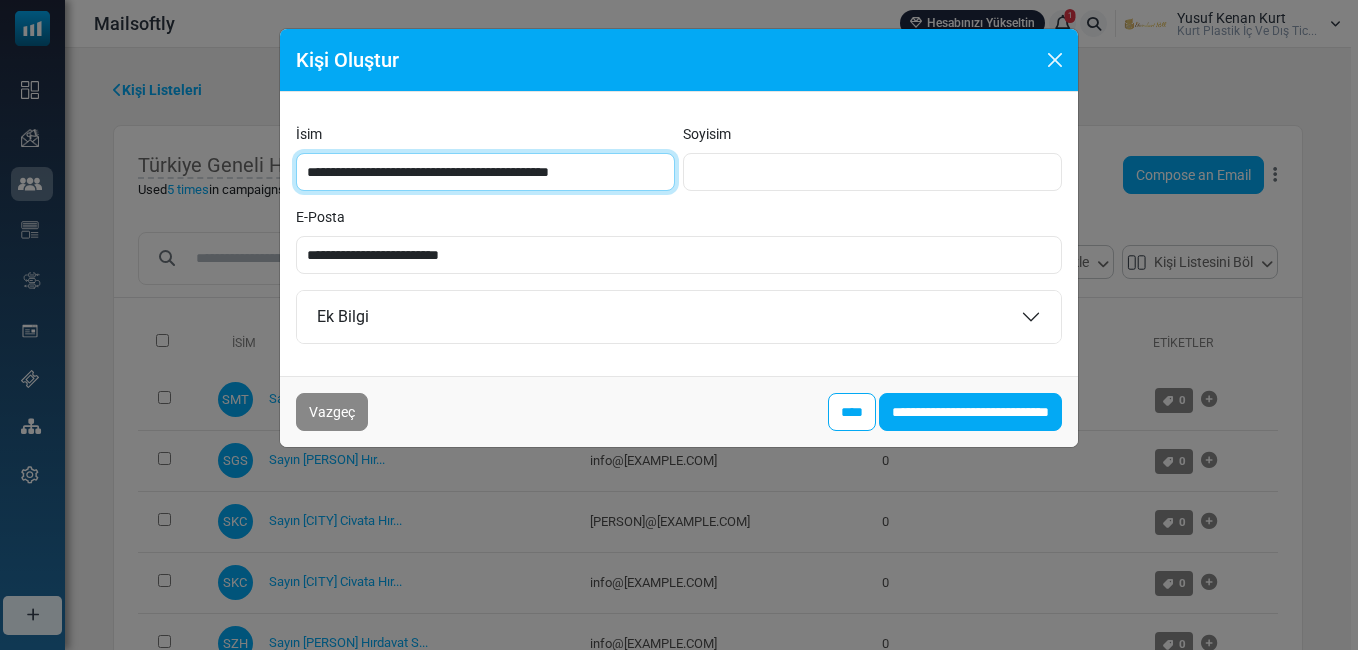 drag, startPoint x: 372, startPoint y: 170, endPoint x: 392, endPoint y: 175, distance: 20.615528 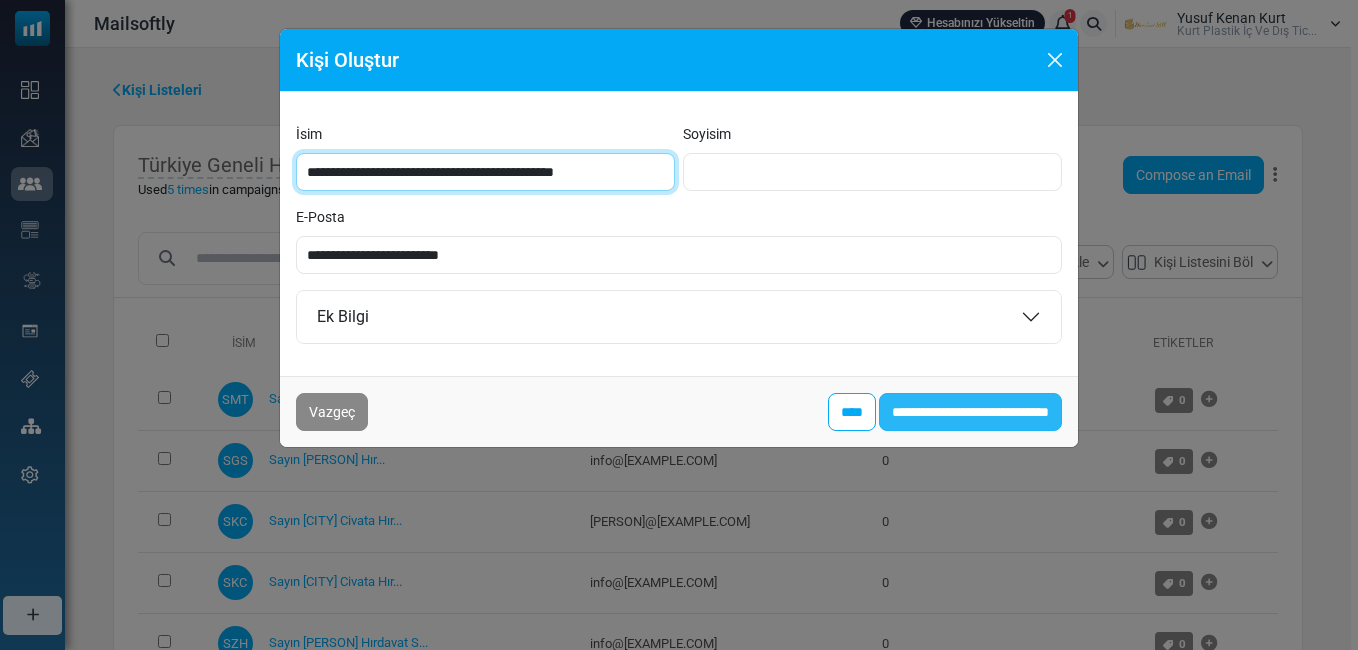 type on "**********" 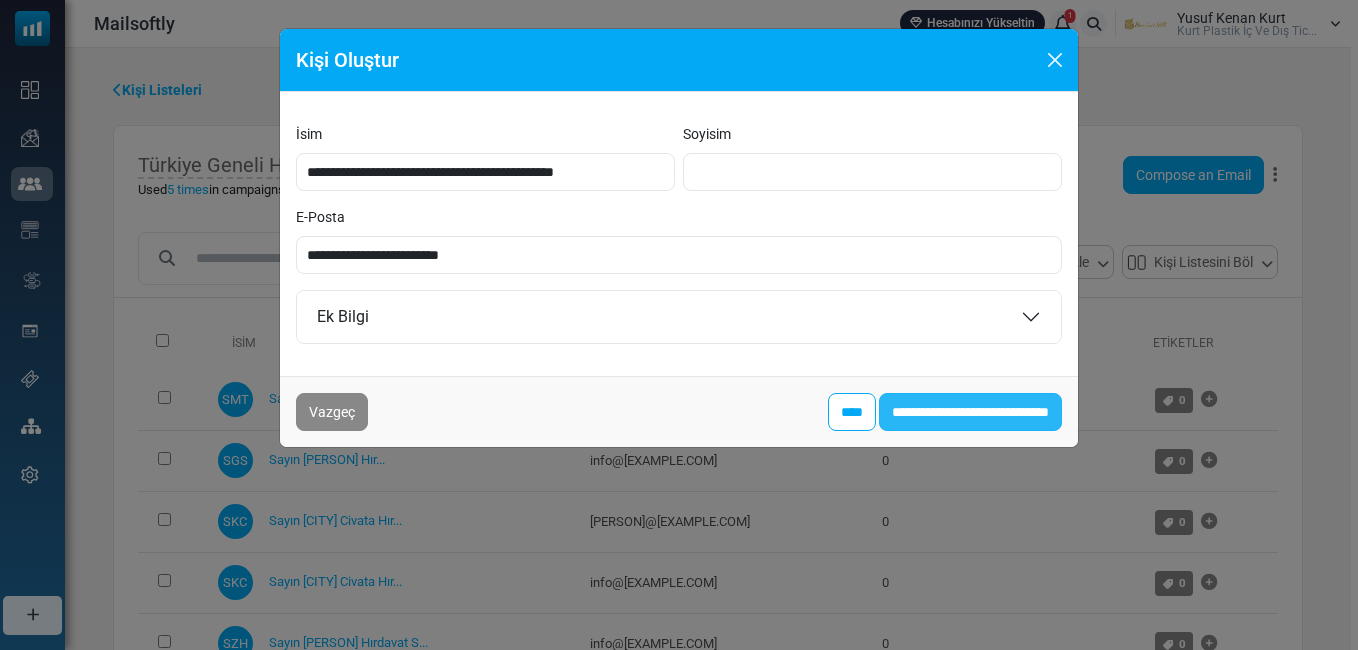 click on "**********" at bounding box center (970, 412) 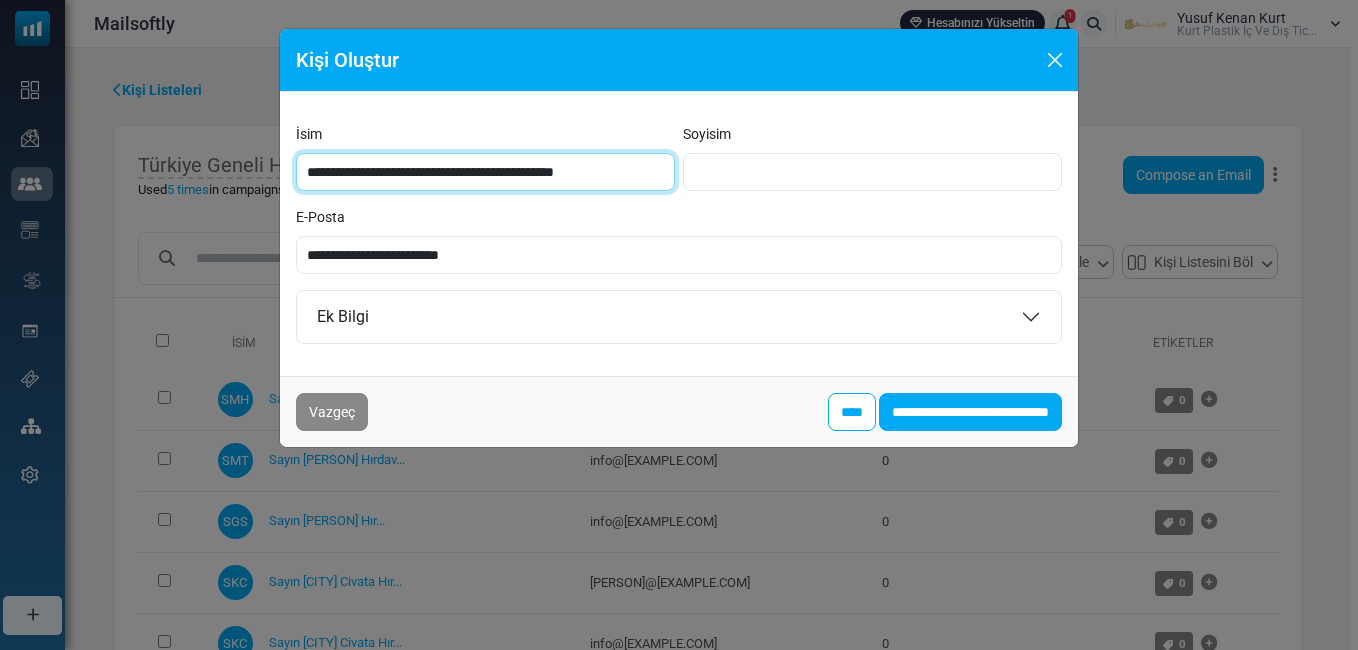 click on "**********" at bounding box center (485, 172) 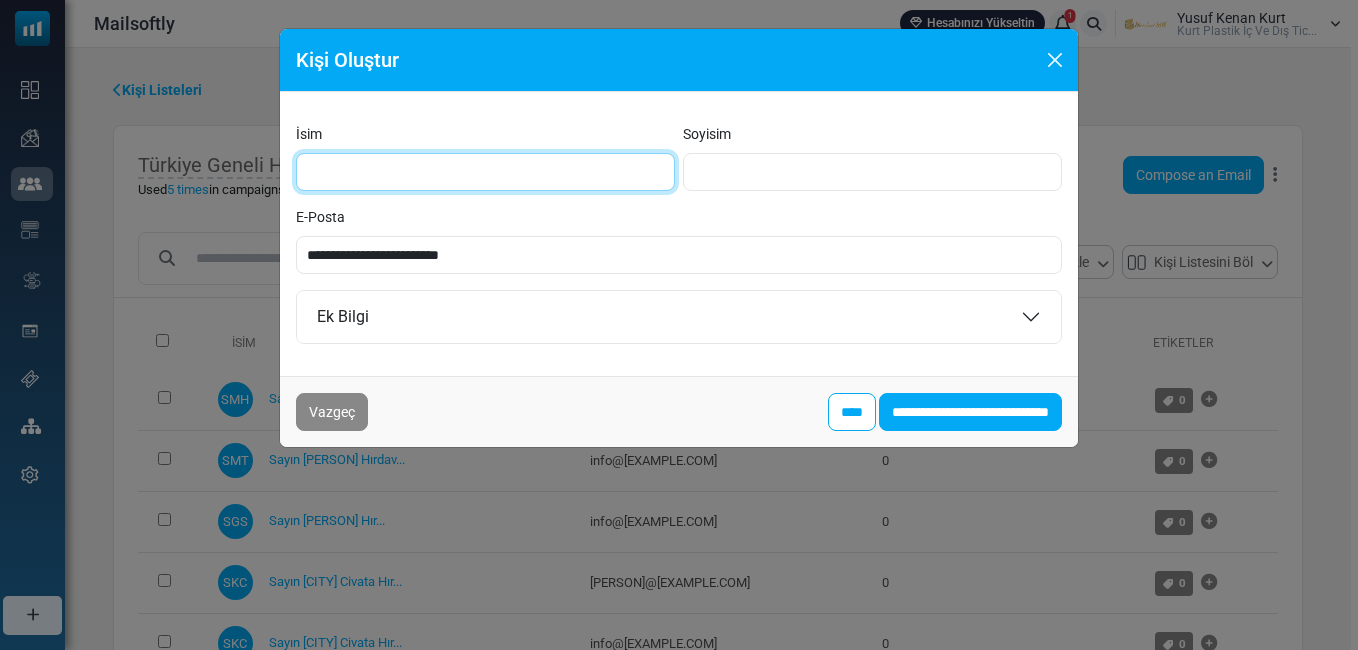 type on "**********" 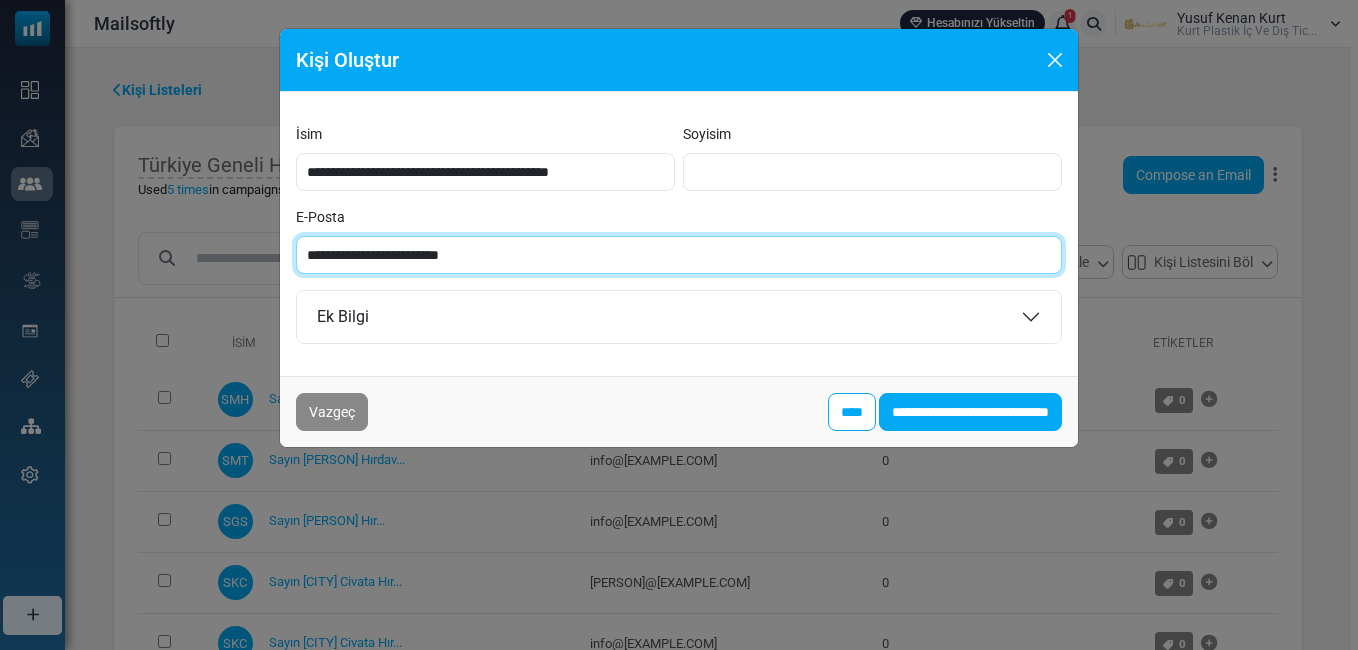 type on "**********" 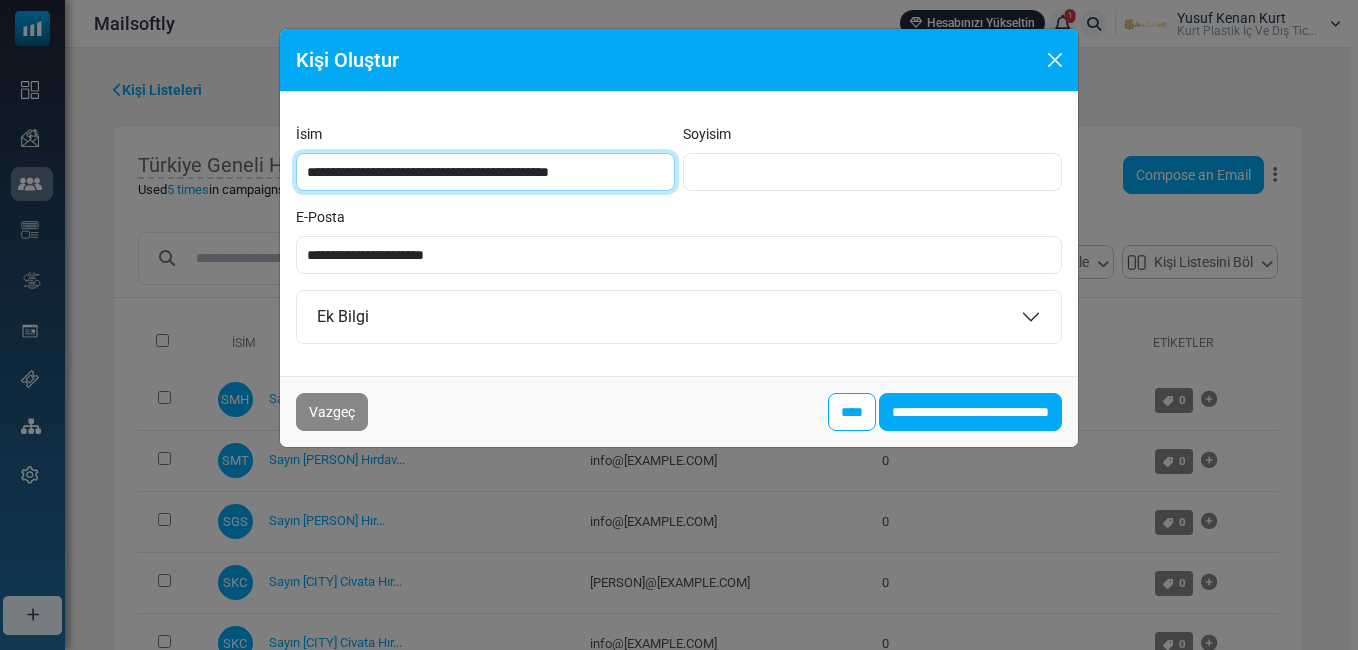 click on "**********" at bounding box center (485, 172) 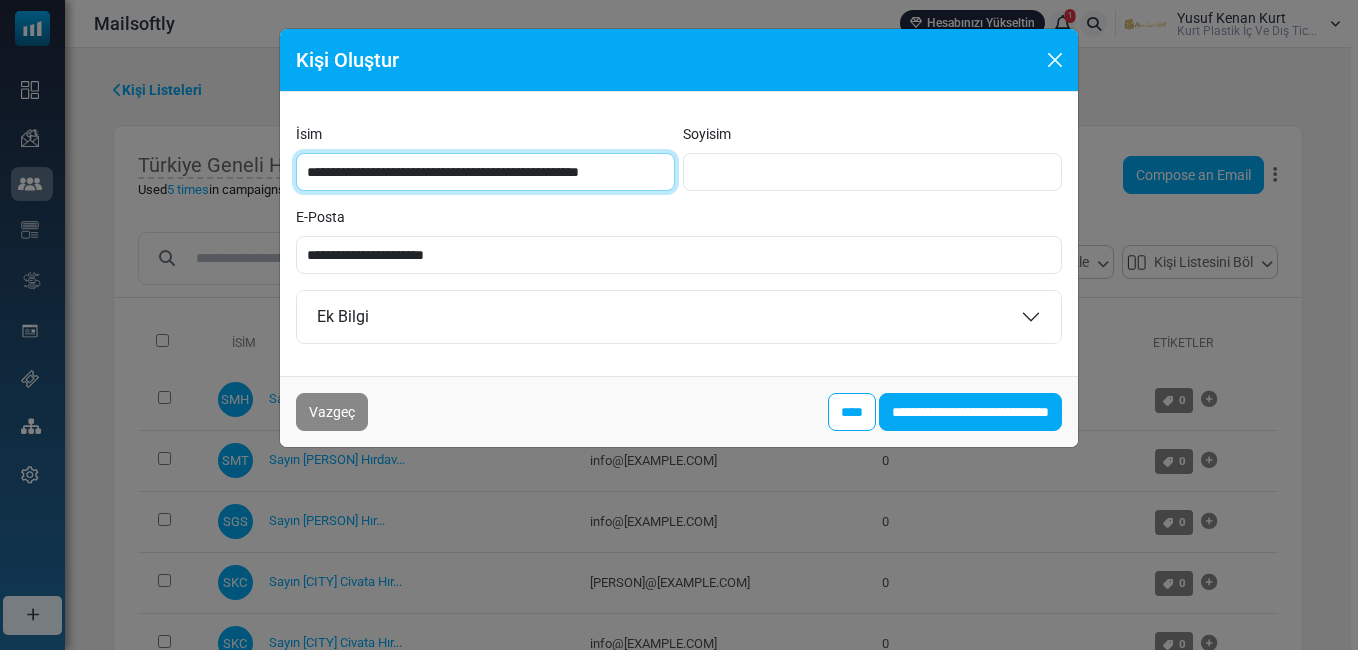 type on "**********" 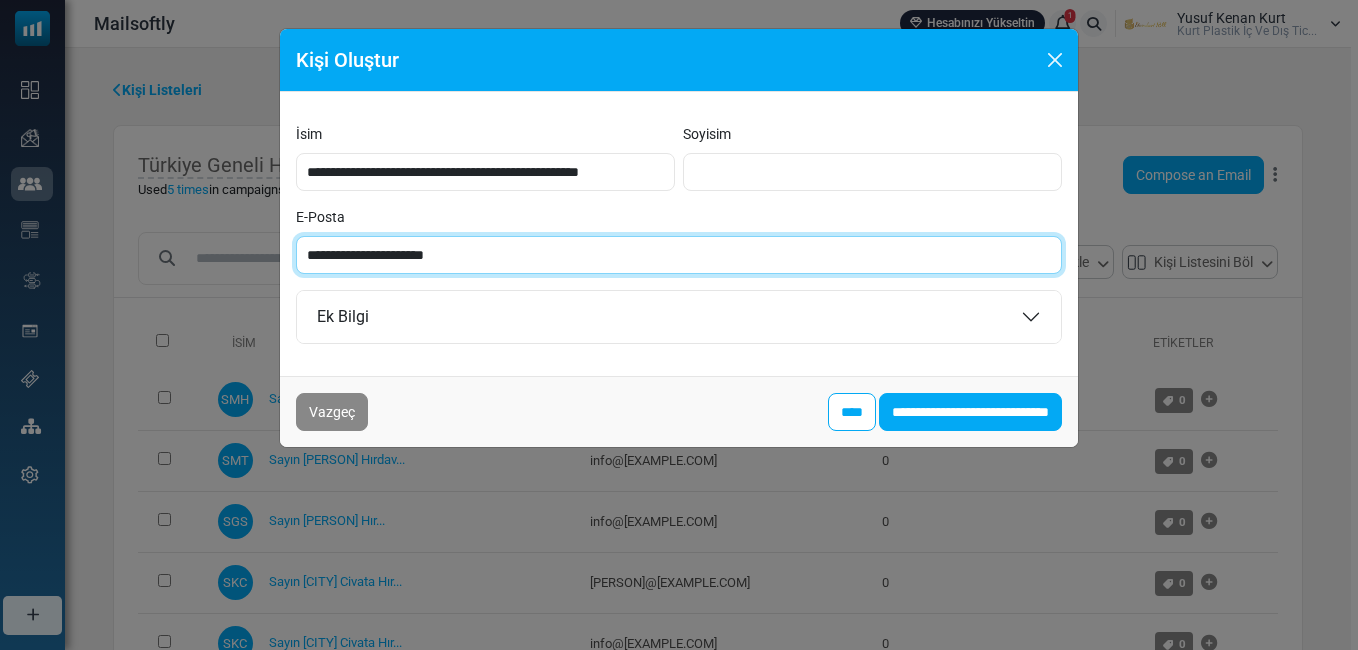 click on "**********" at bounding box center (679, 255) 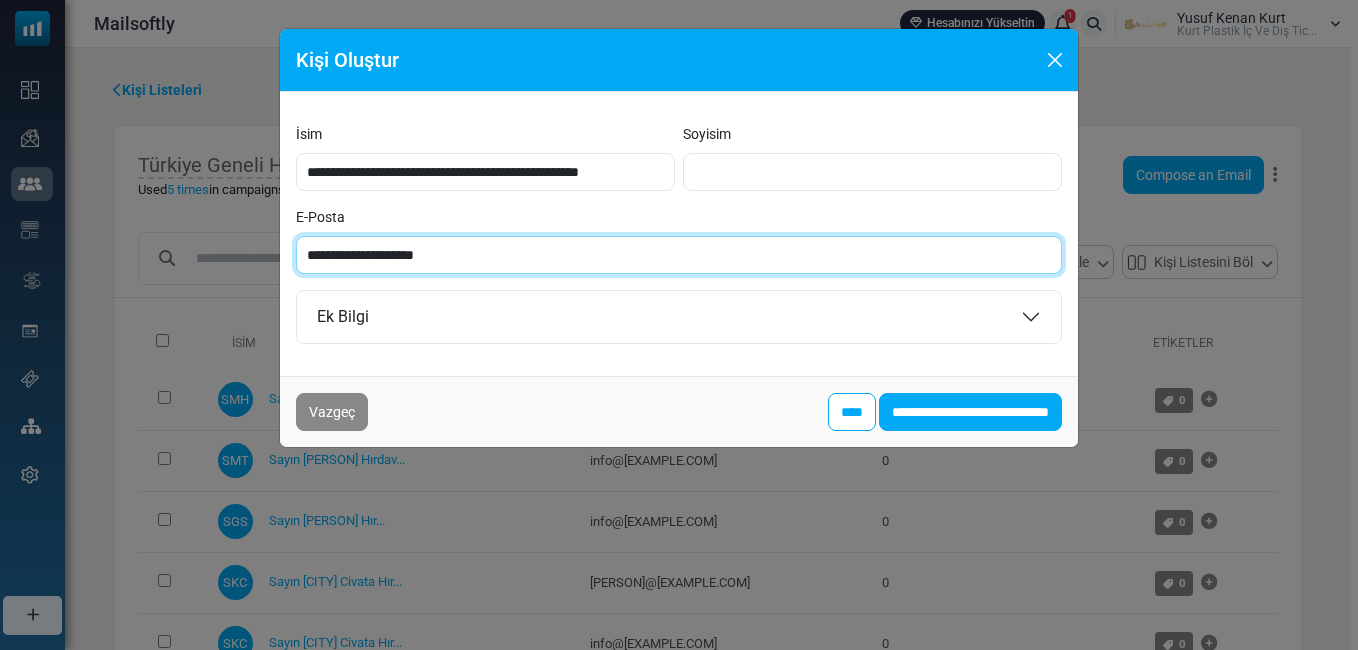 type on "**********" 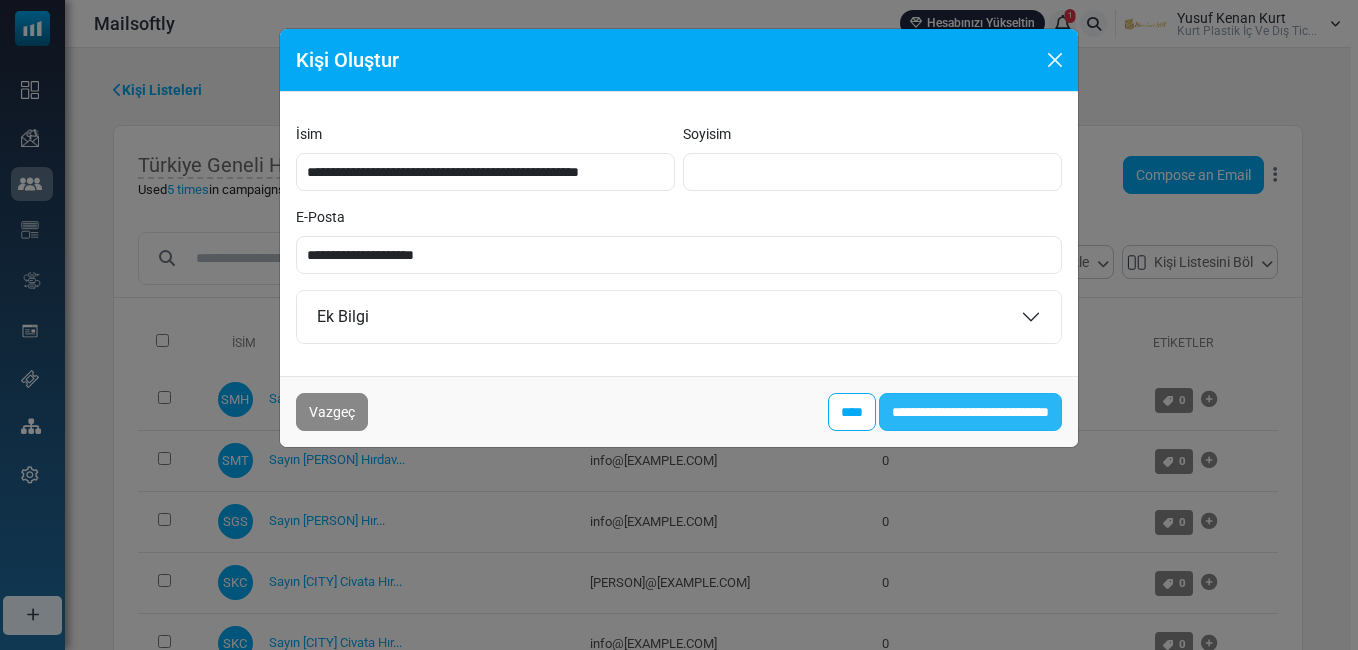 click on "**********" at bounding box center (970, 412) 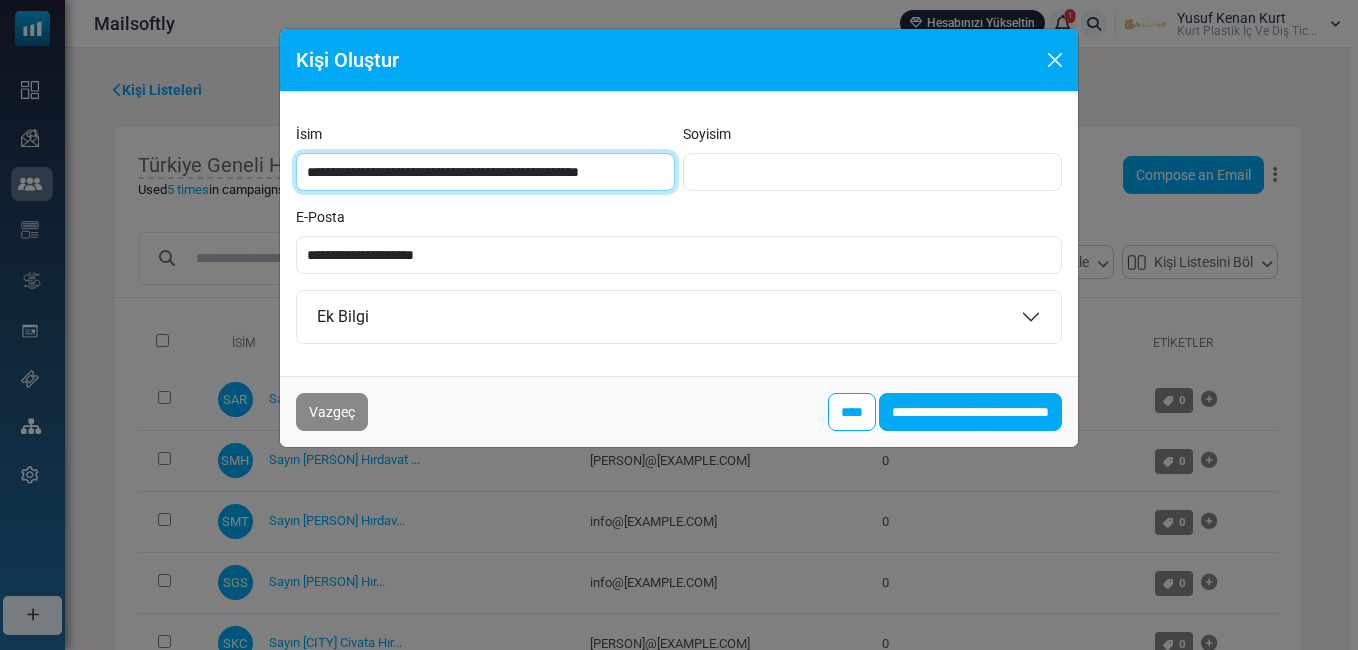 click on "**********" at bounding box center (485, 172) 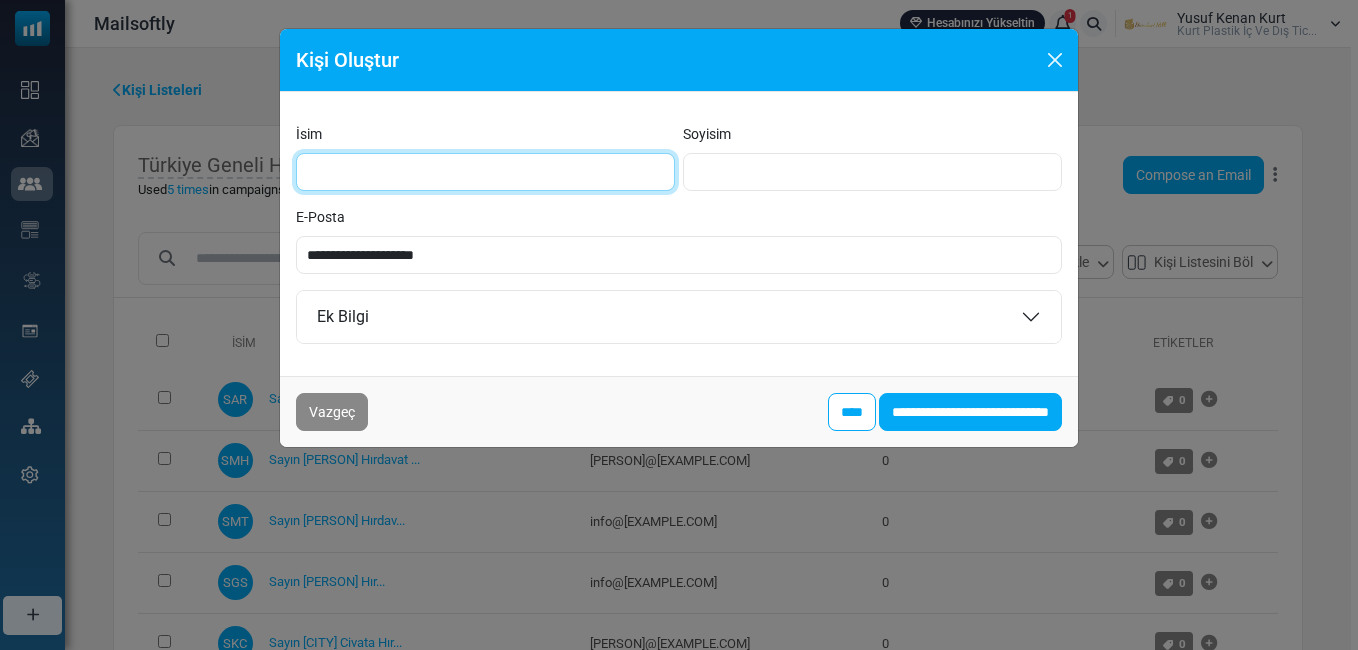 type on "**********" 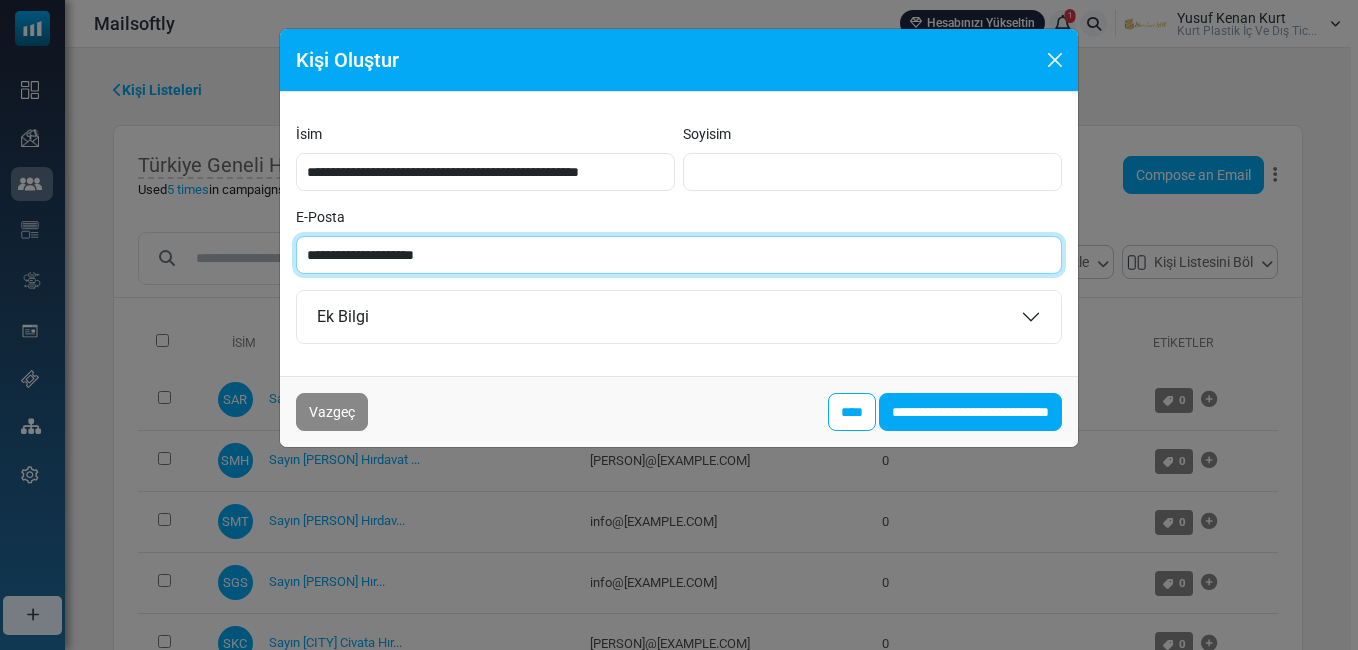 click on "**********" at bounding box center (679, 255) 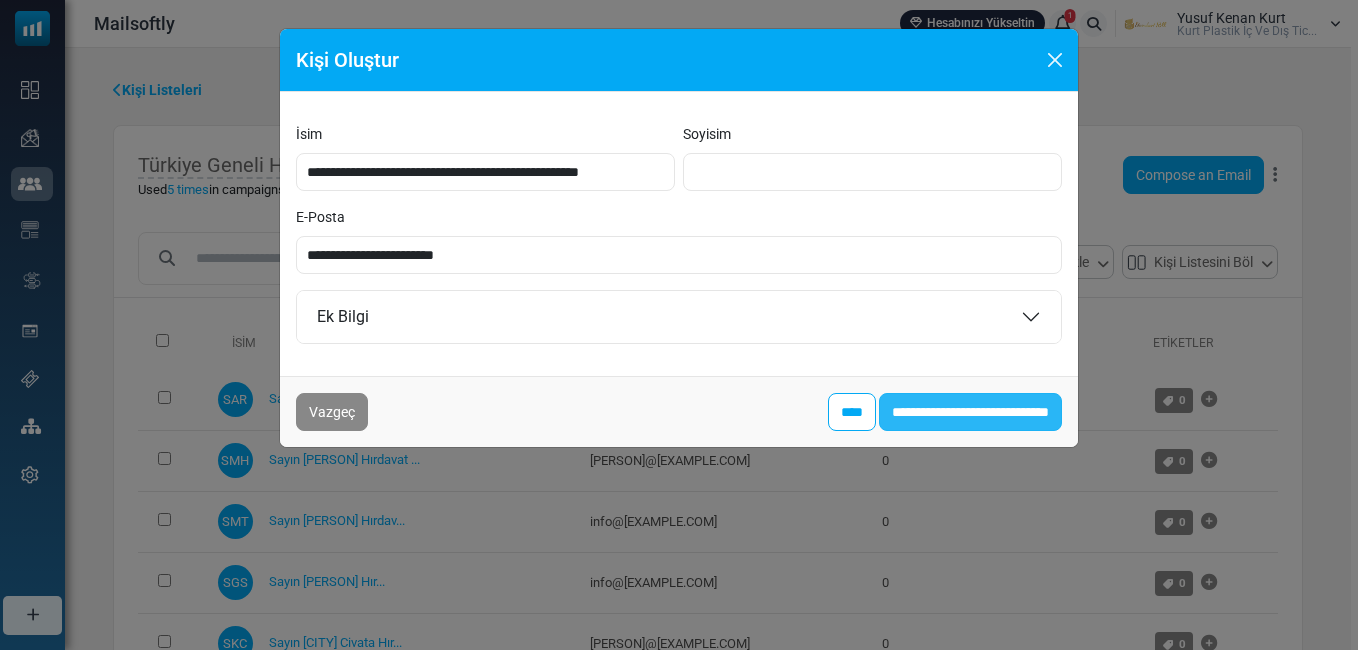 click on "**********" at bounding box center [970, 412] 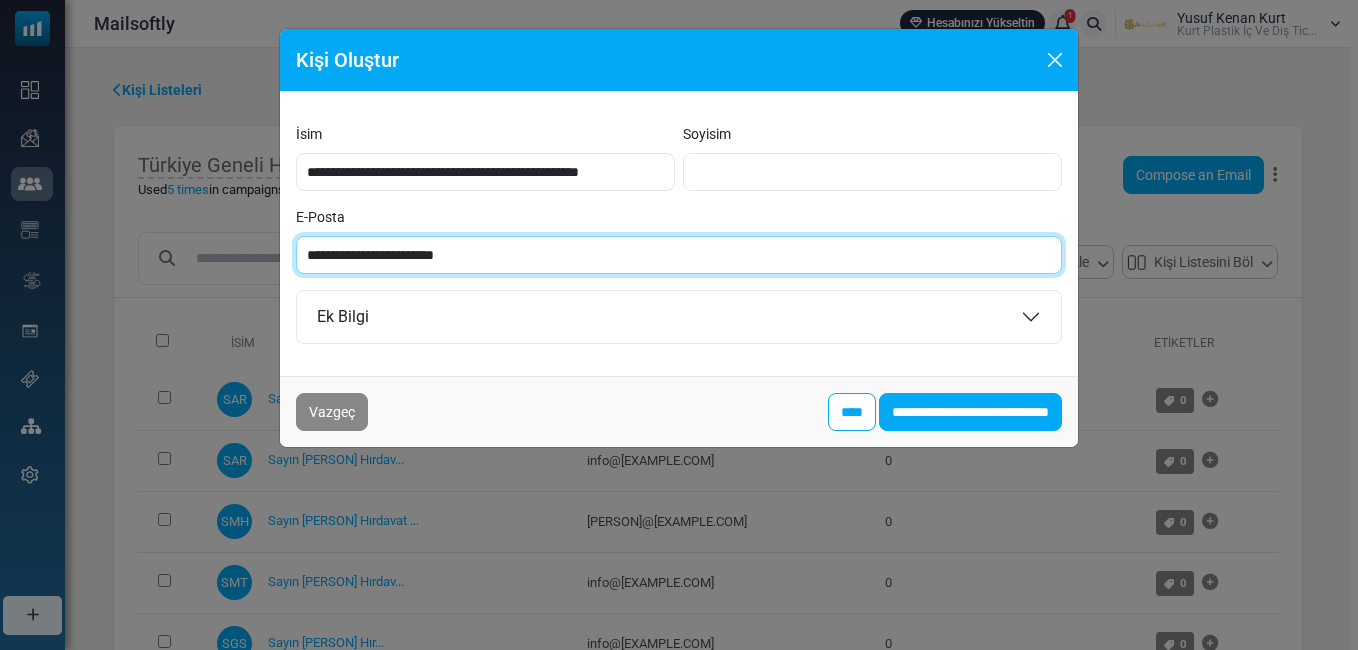 click on "**********" at bounding box center (679, 255) 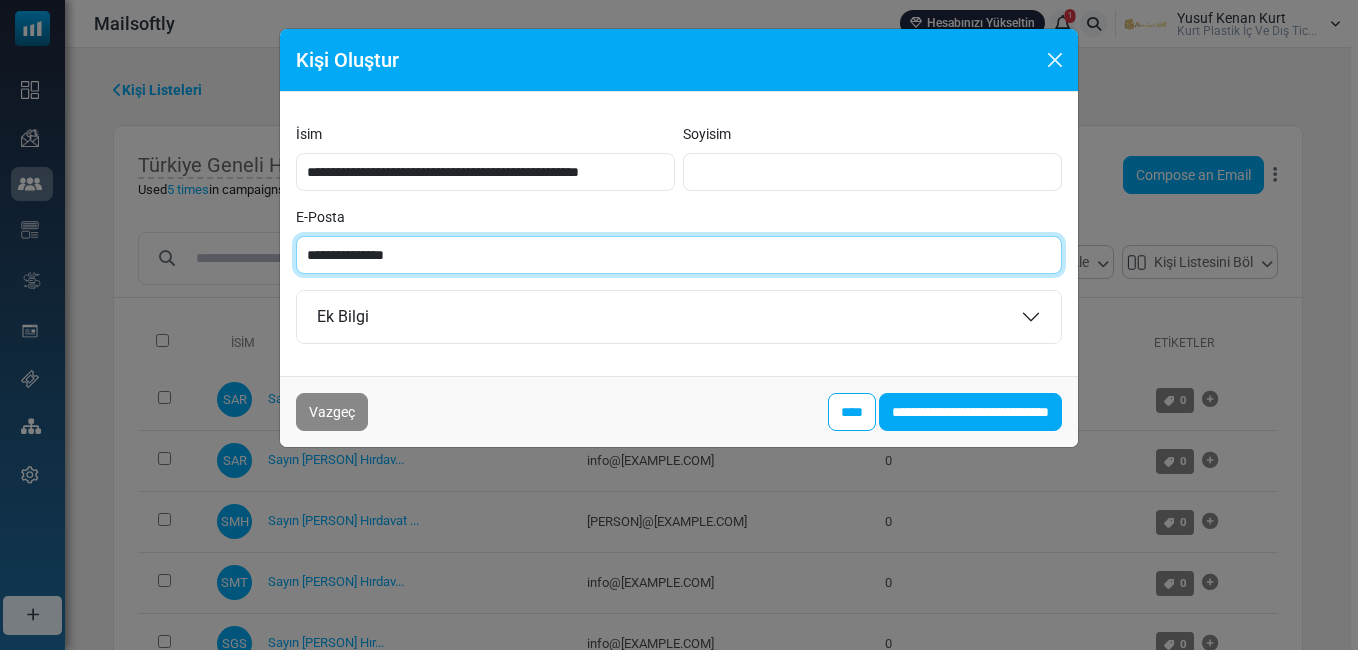 click on "**********" at bounding box center [679, 255] 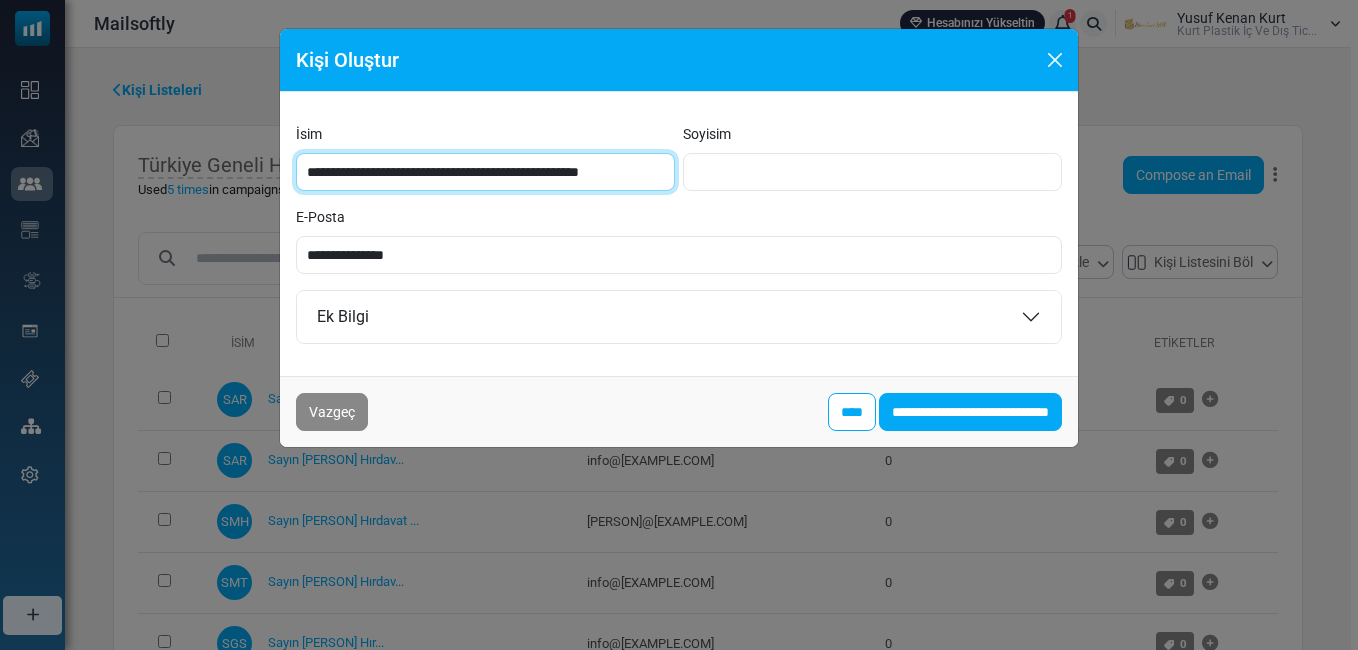 click on "**********" at bounding box center [485, 172] 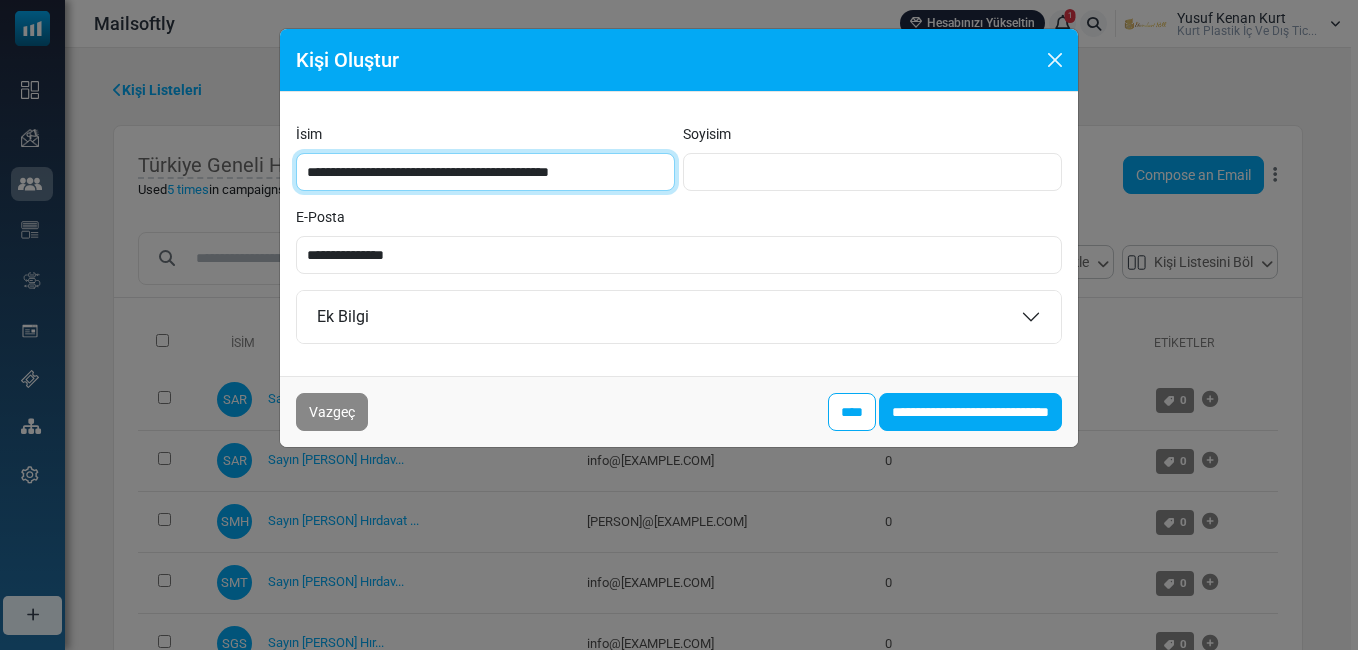 click on "**********" at bounding box center [485, 172] 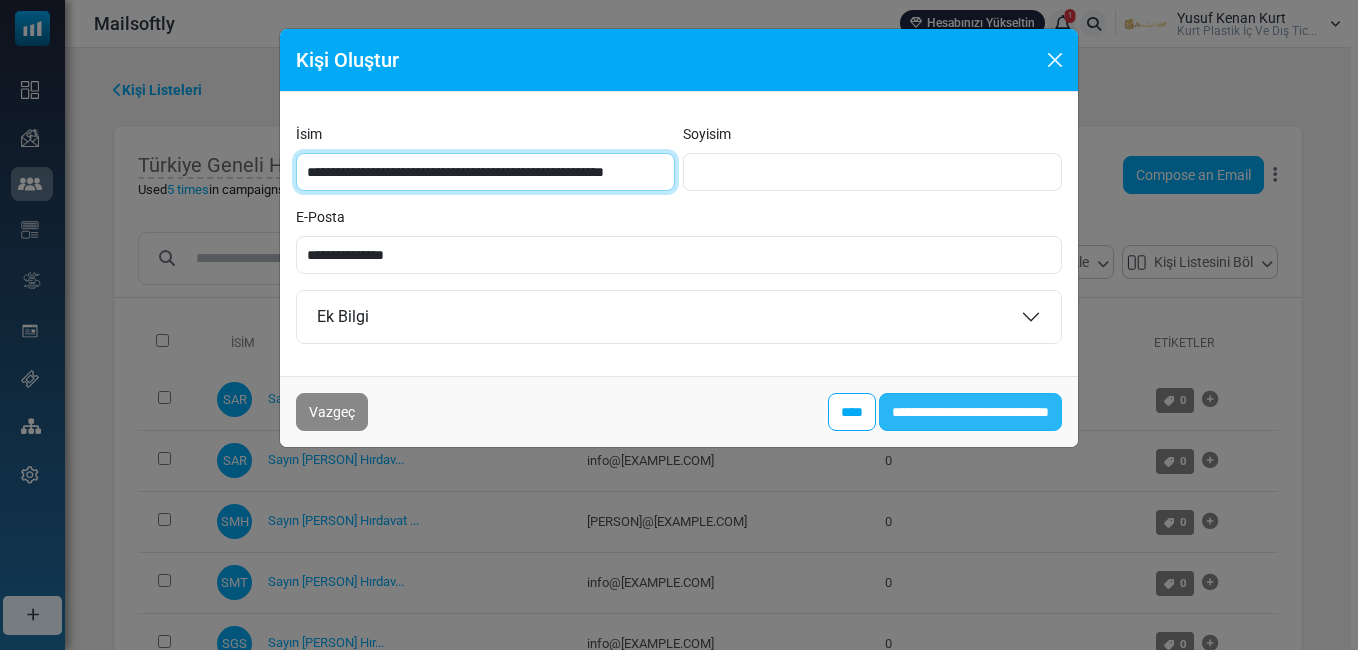 type on "**********" 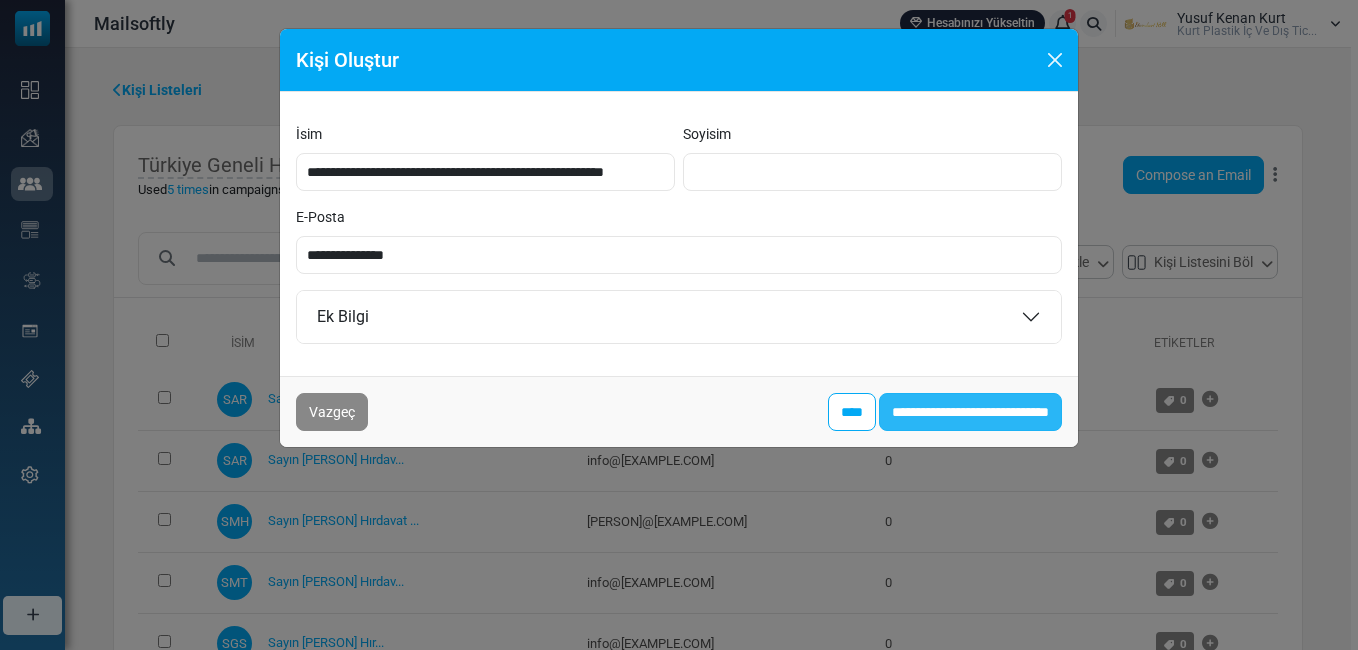 click on "**********" at bounding box center [970, 412] 